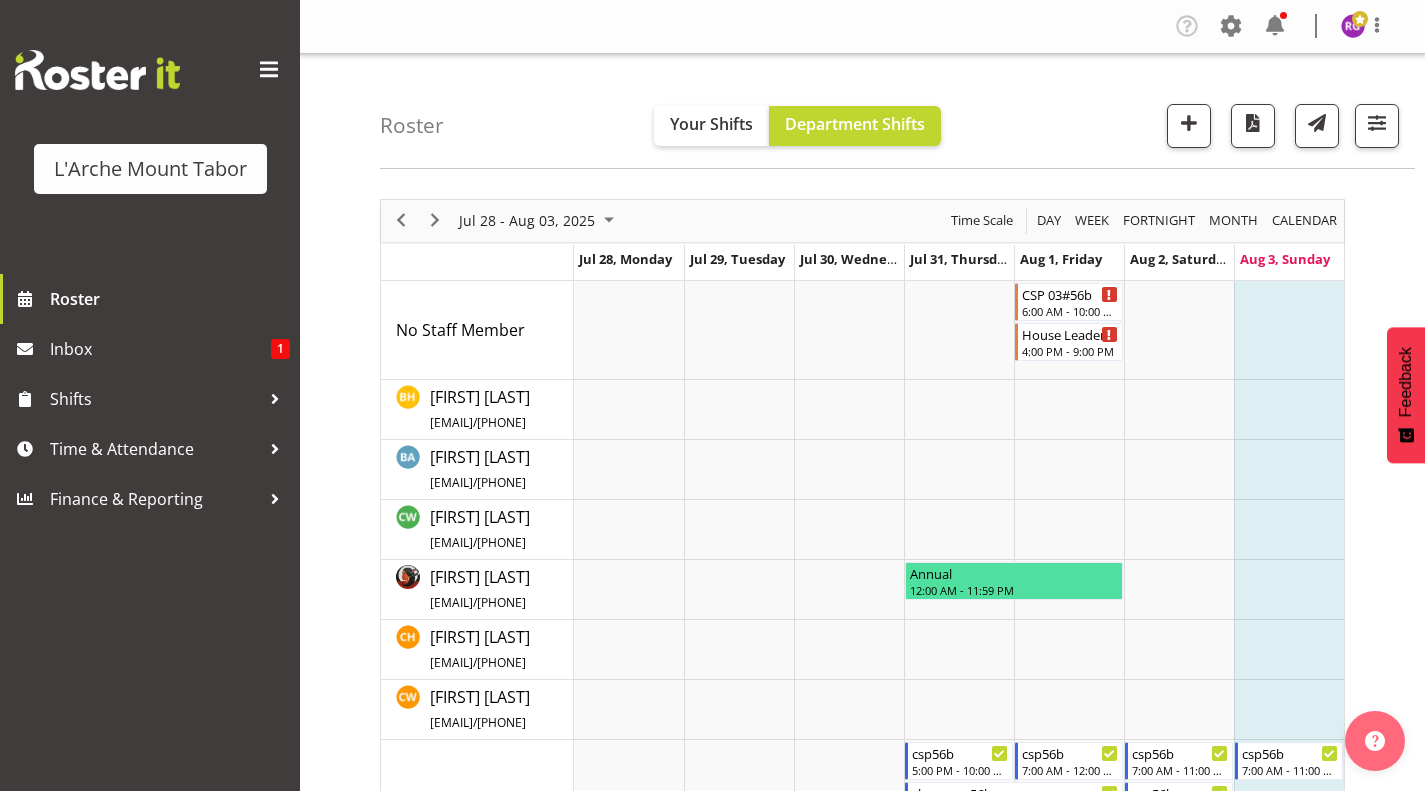 scroll, scrollTop: 742, scrollLeft: 0, axis: vertical 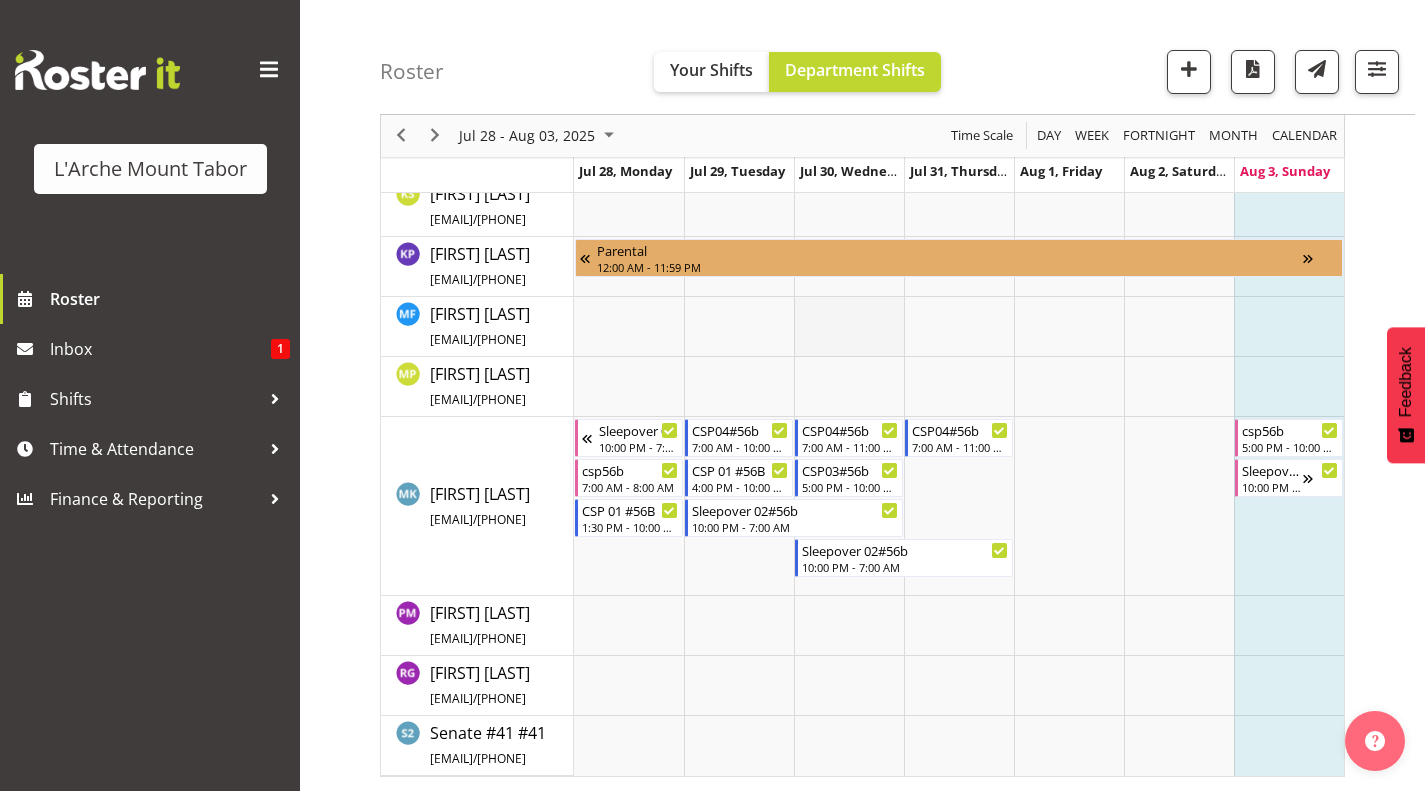 click at bounding box center (849, 327) 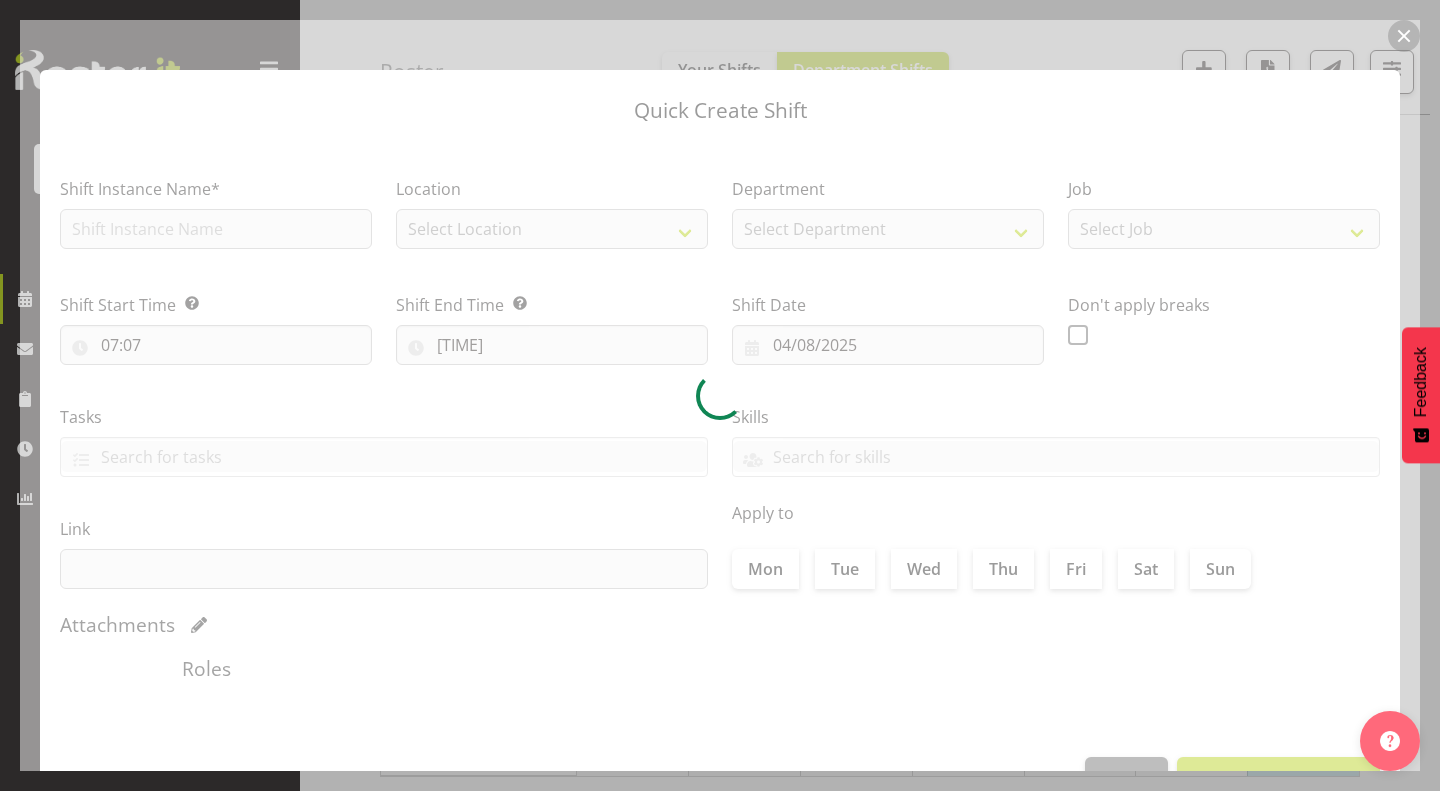 type on "[DAY]/[MONTH]/[YEAR]" 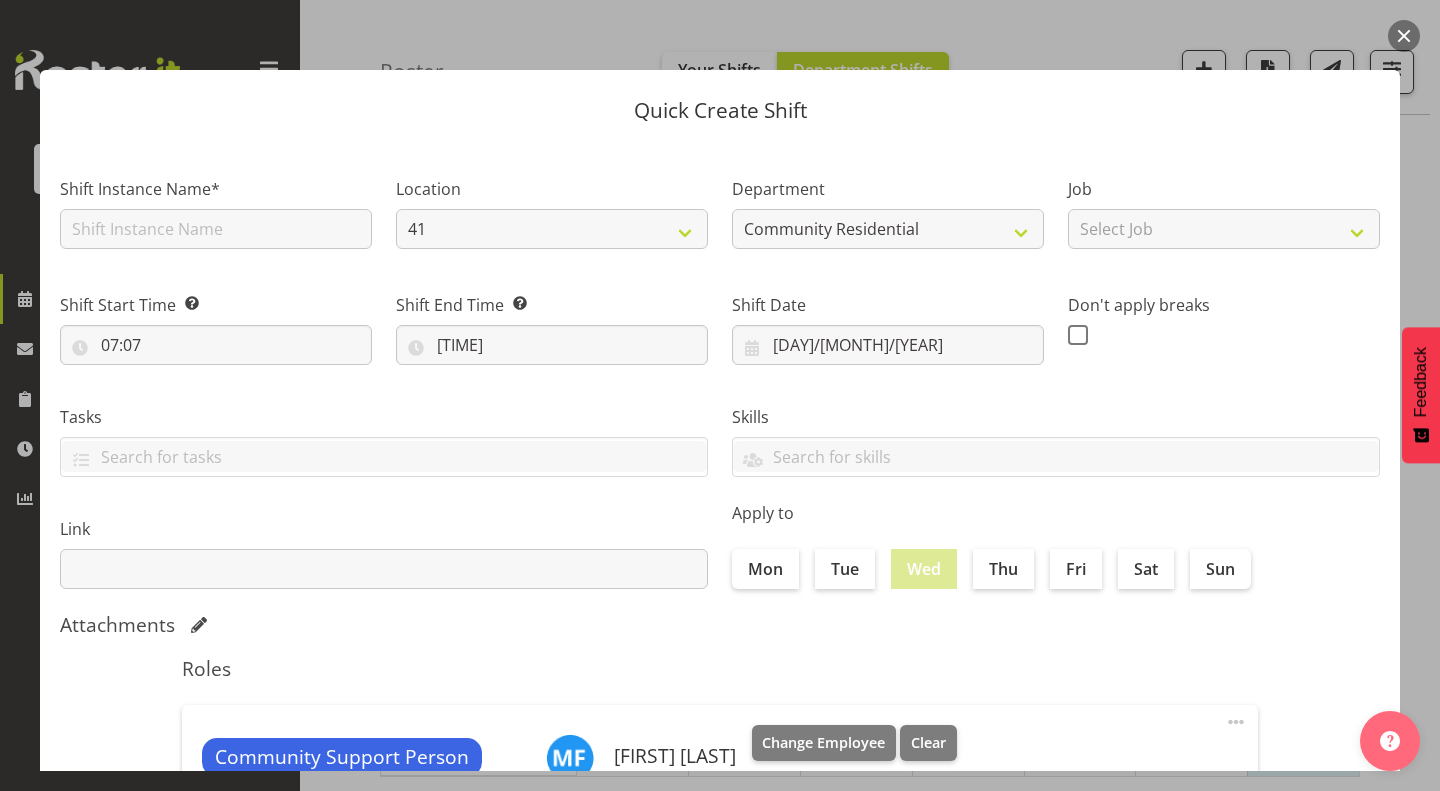 click at bounding box center [1404, 36] 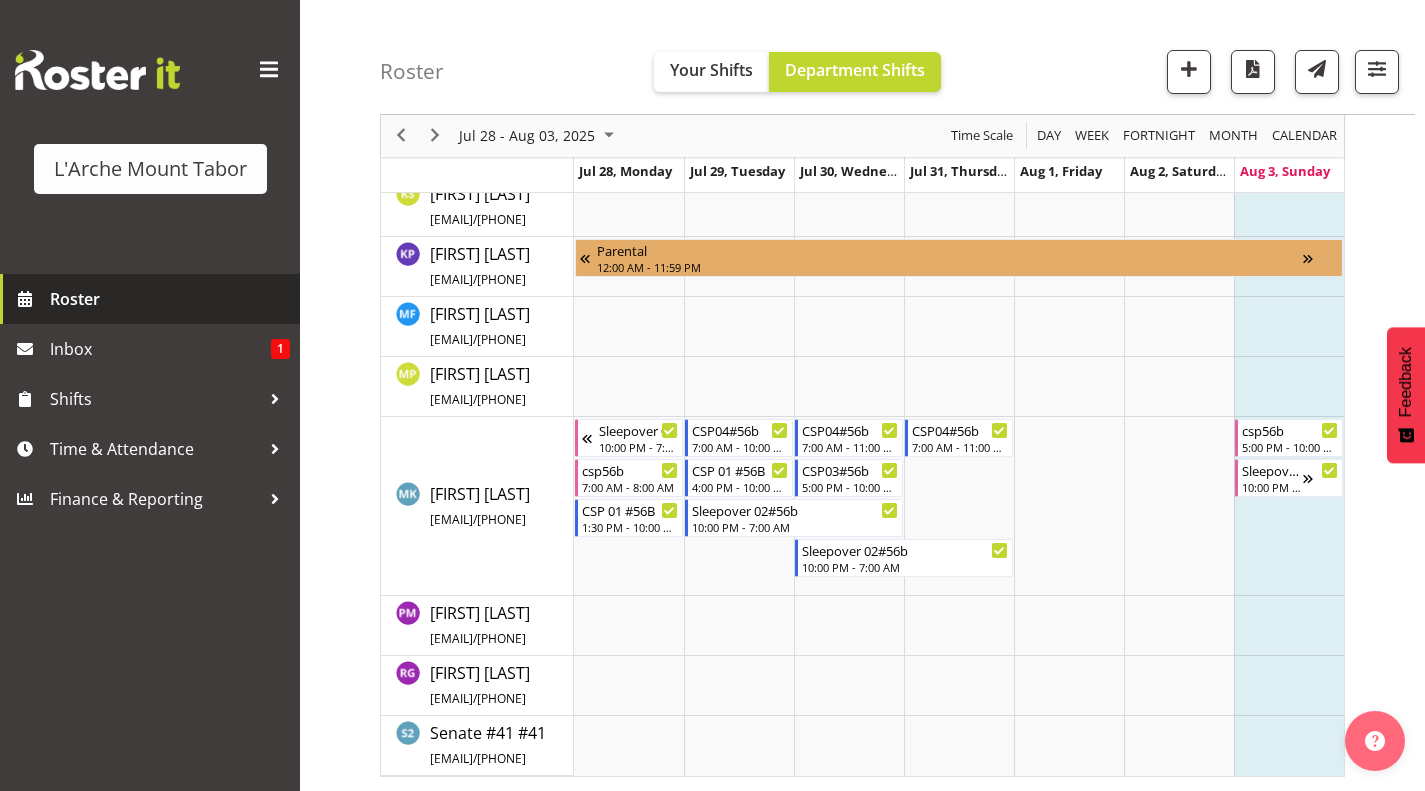 click on "Roster" at bounding box center [170, 299] 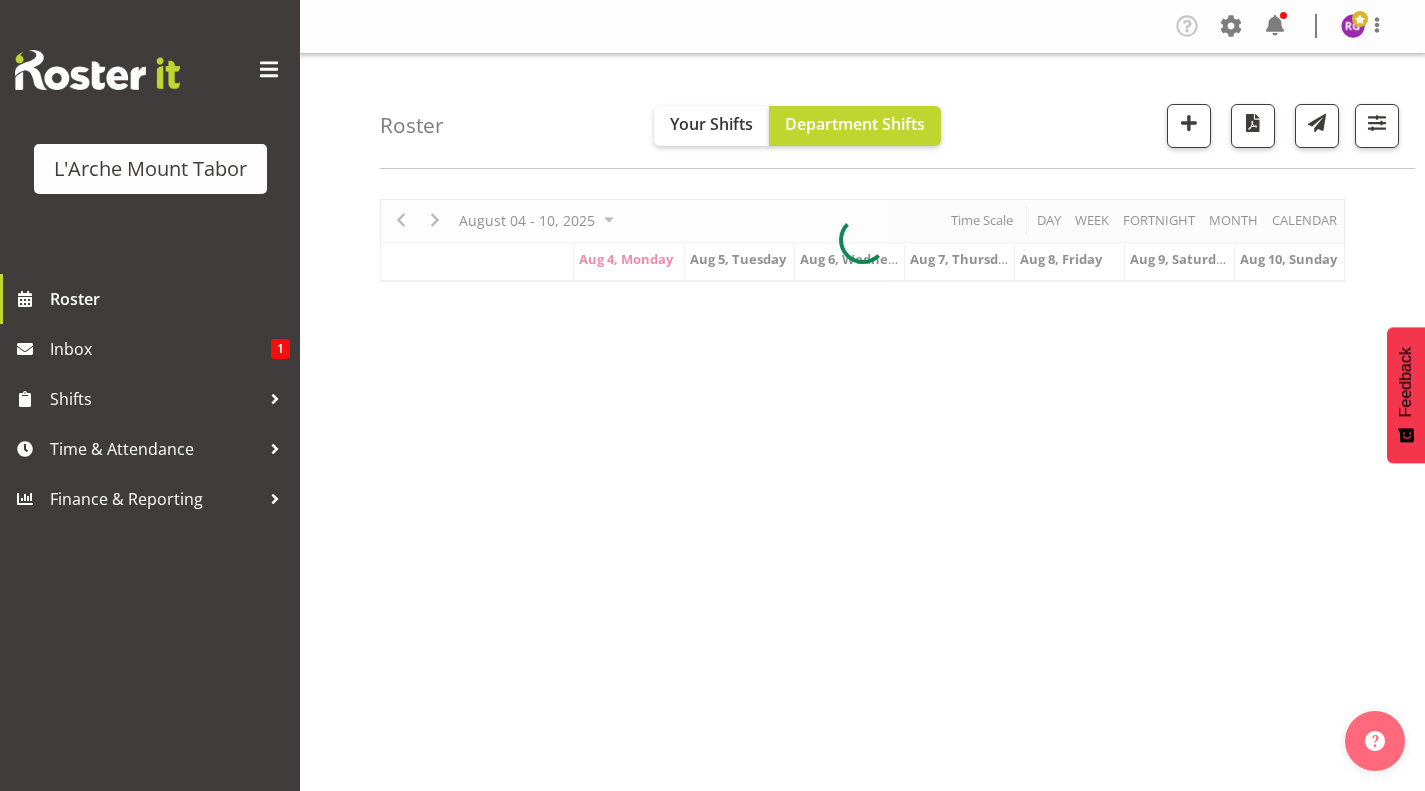 scroll, scrollTop: 0, scrollLeft: 0, axis: both 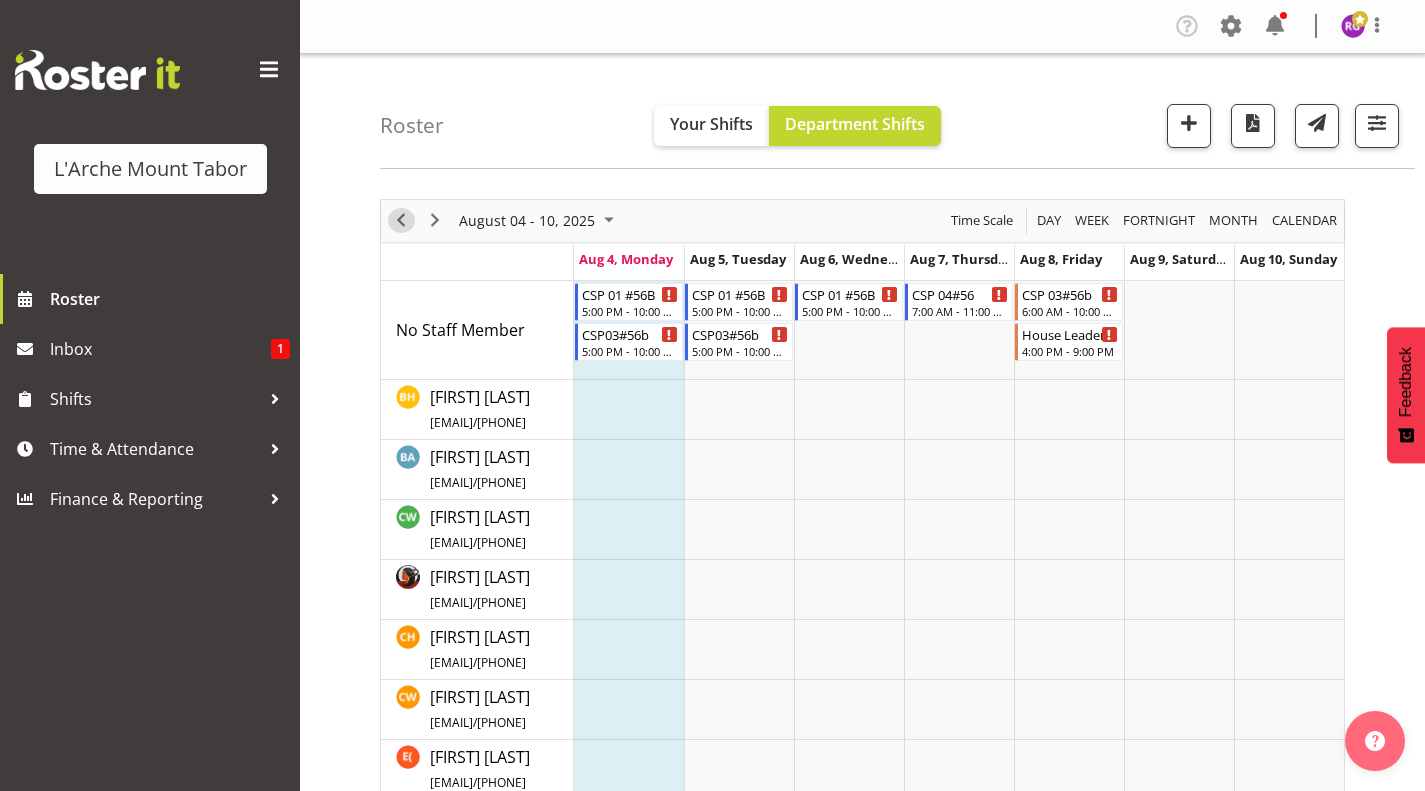 click at bounding box center (401, 220) 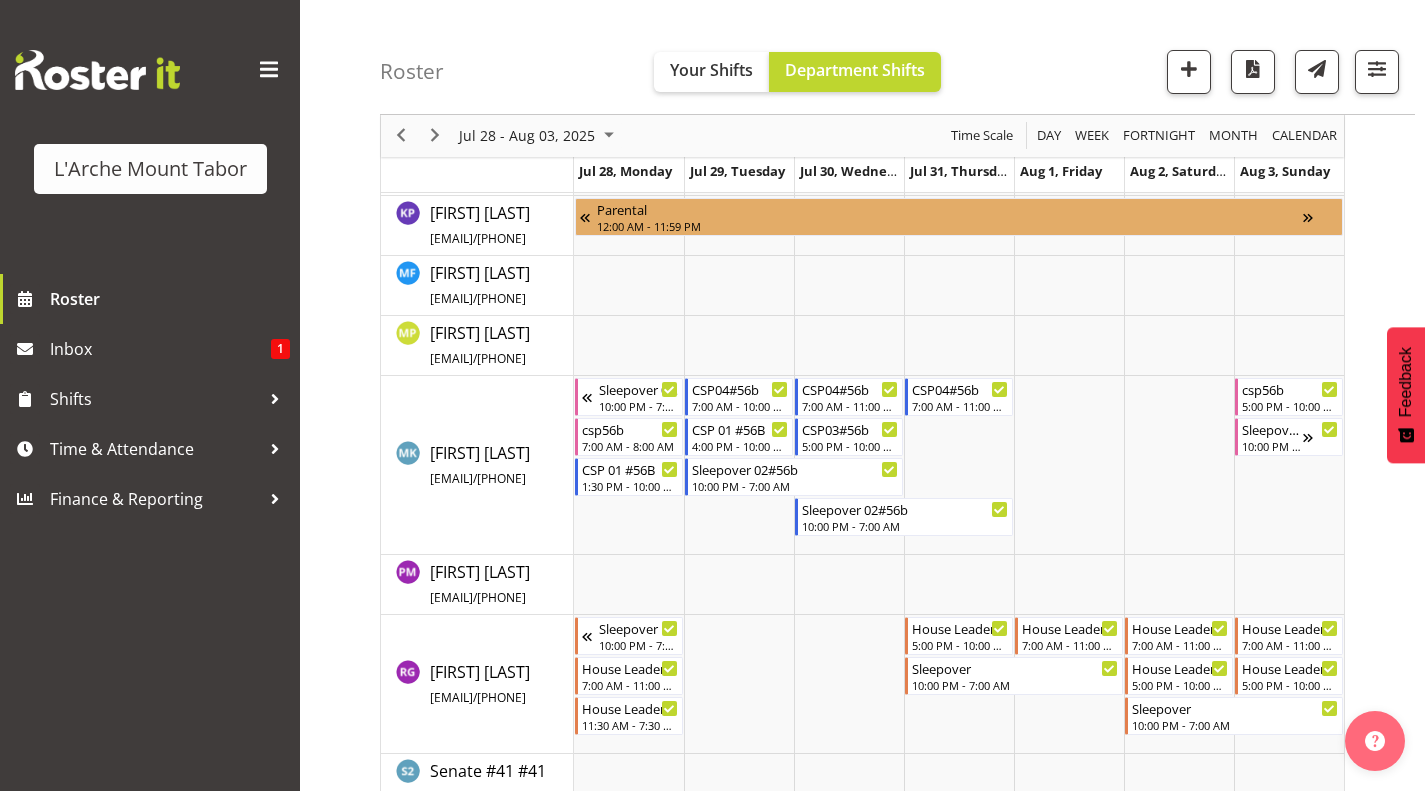 scroll, scrollTop: 821, scrollLeft: 0, axis: vertical 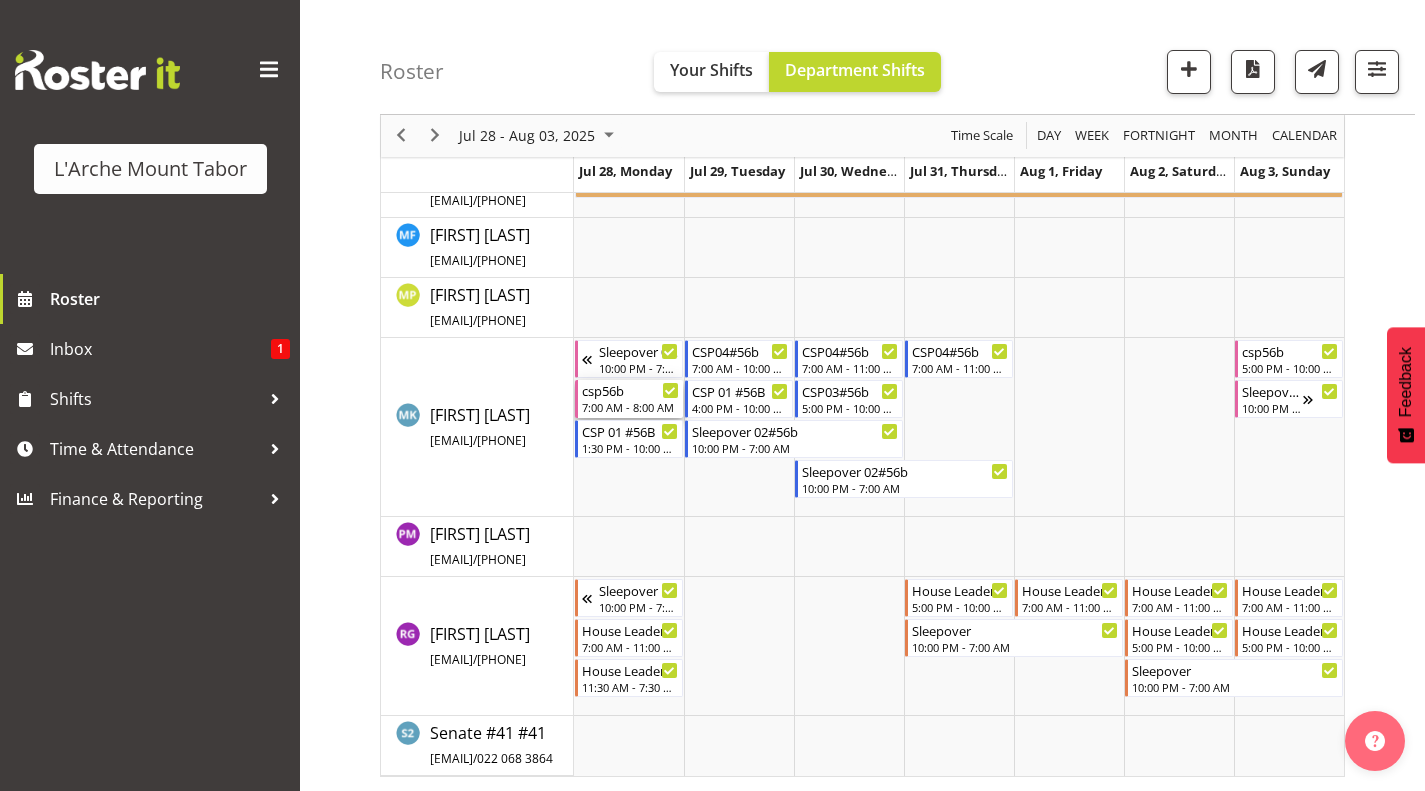 click 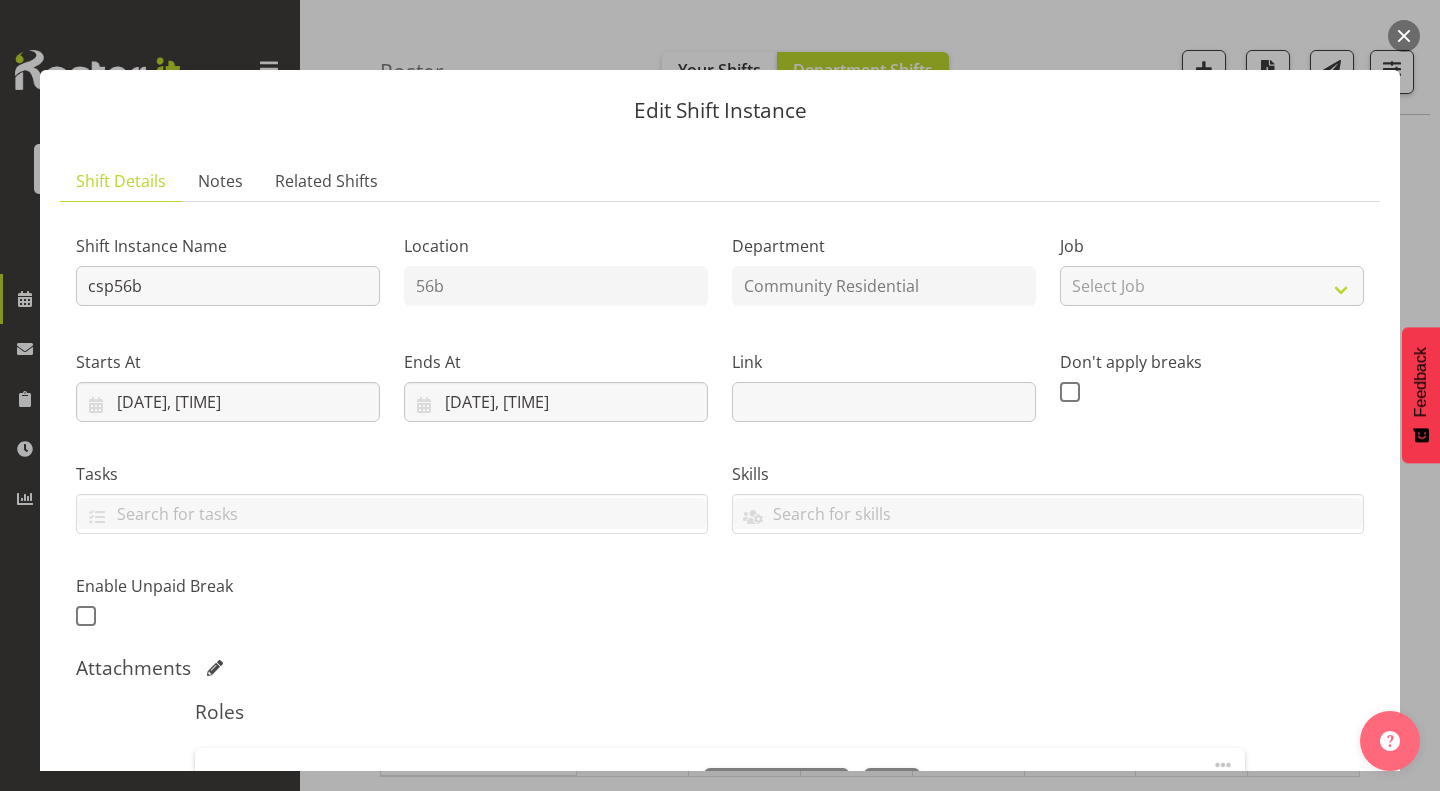 click at bounding box center (1404, 36) 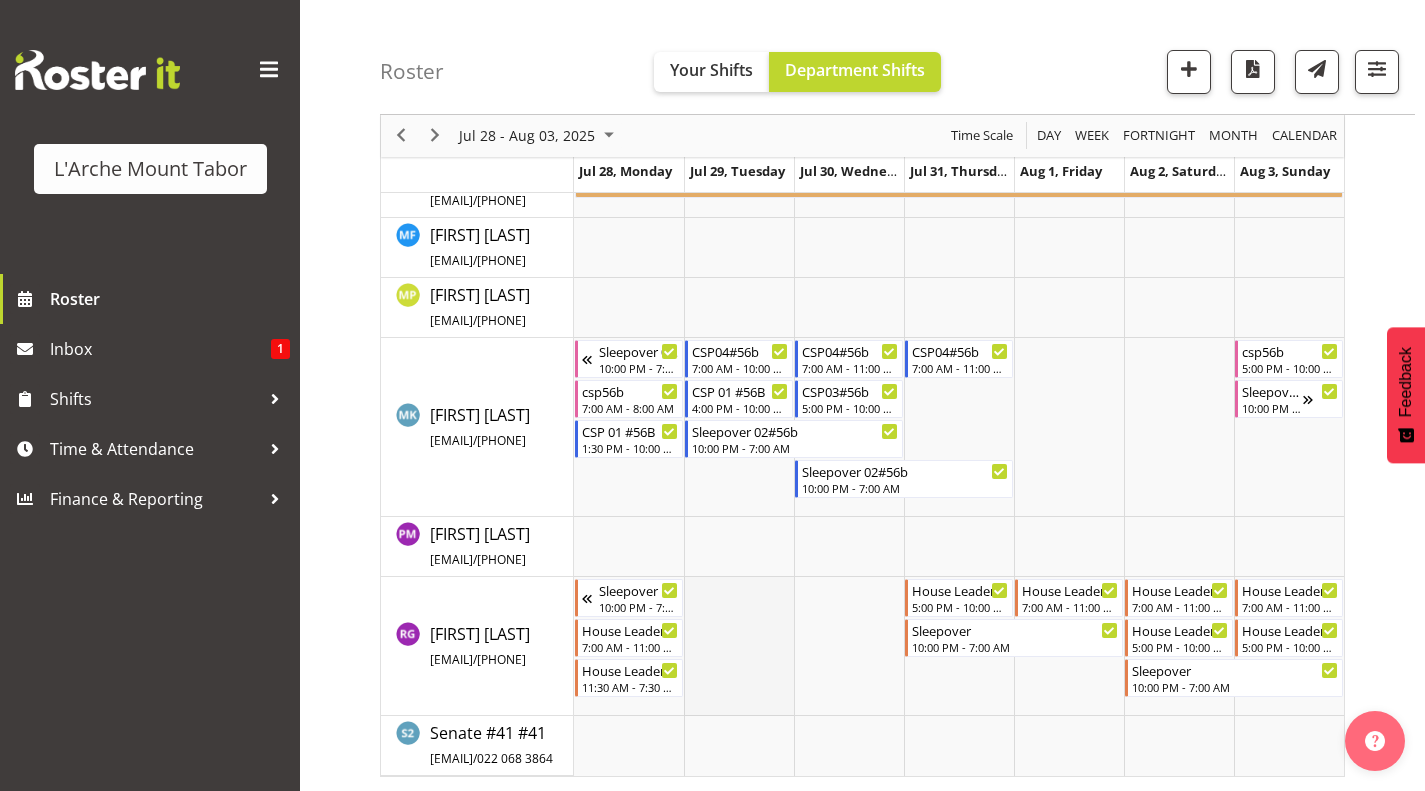click at bounding box center [739, 646] 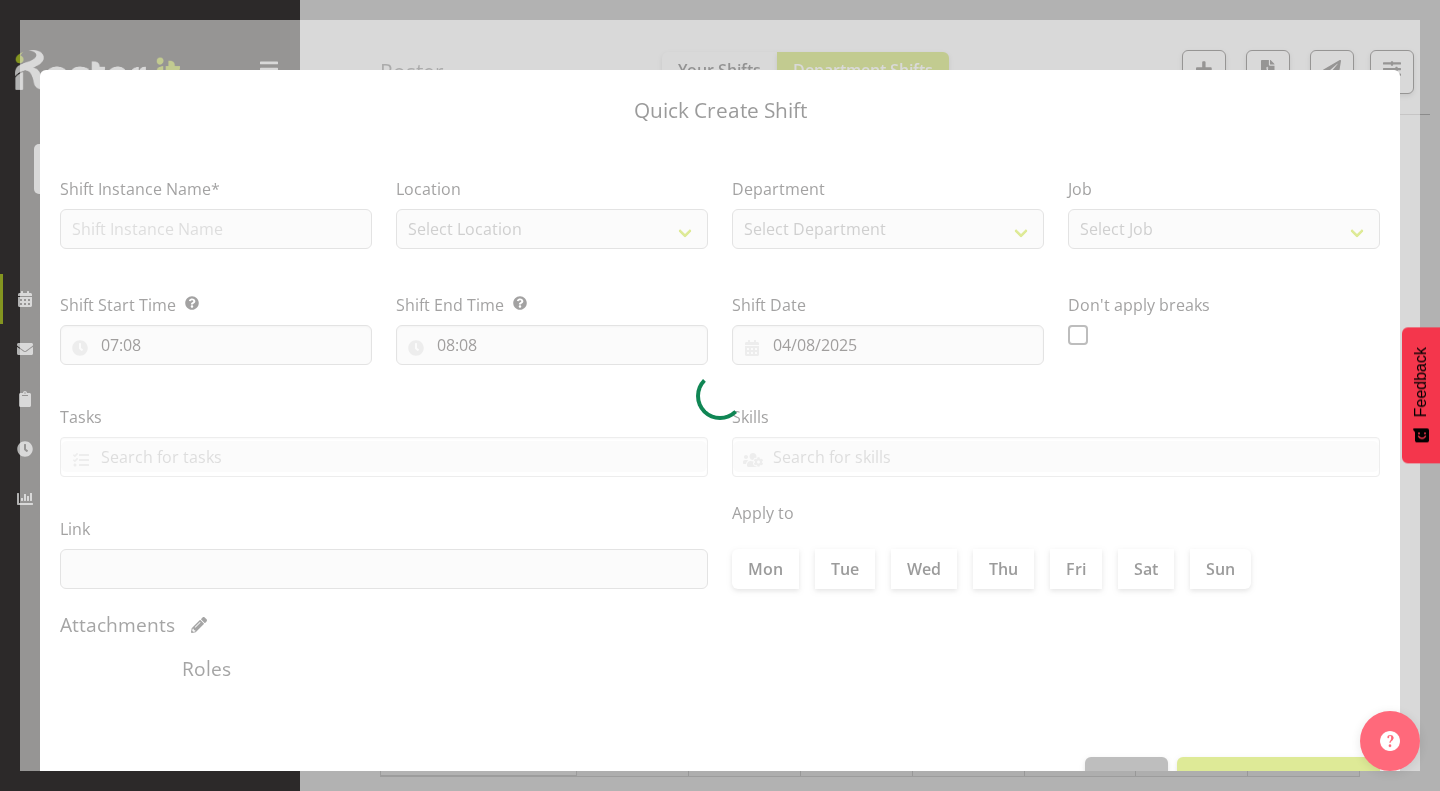 click at bounding box center (720, 395) 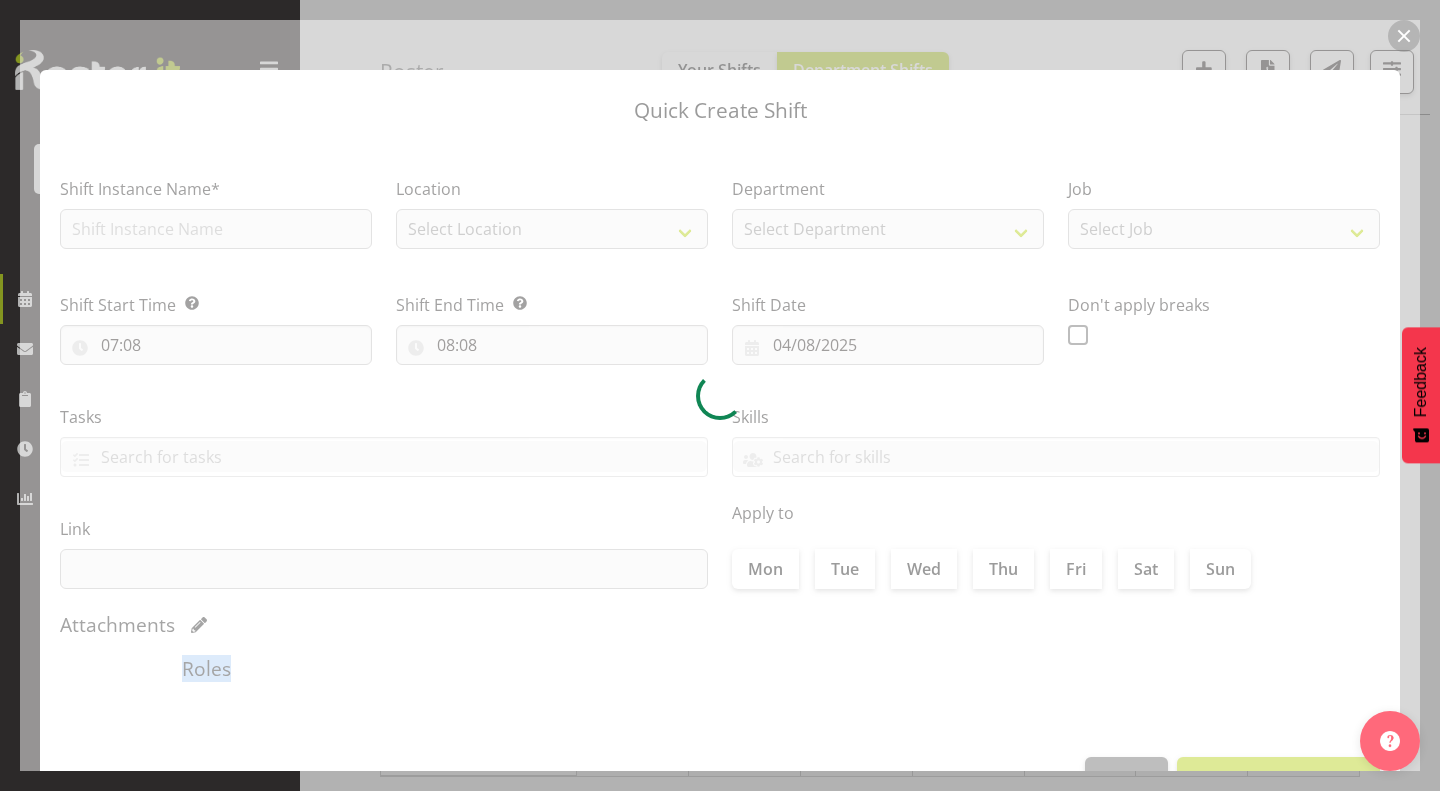 click at bounding box center (720, 395) 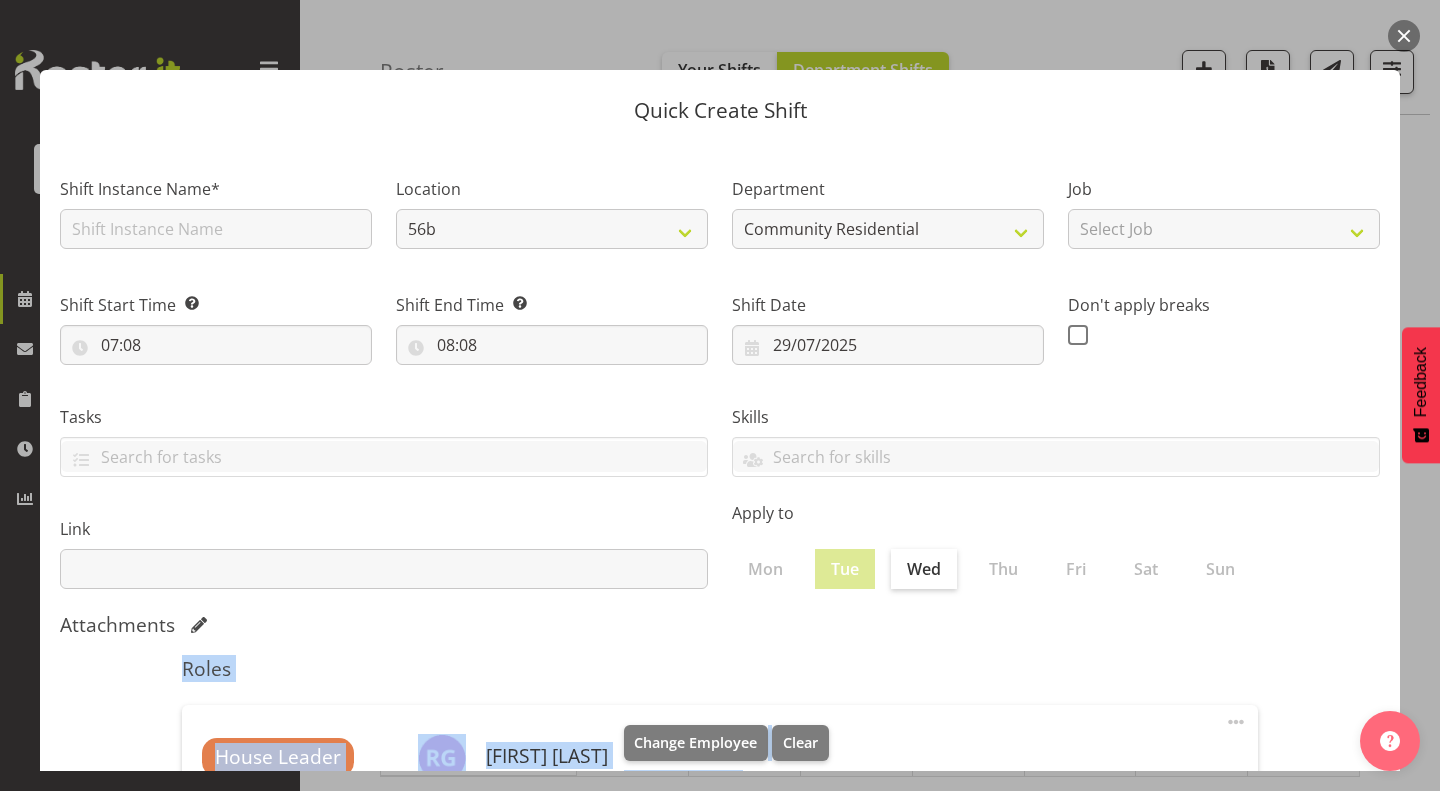 click at bounding box center [1404, 36] 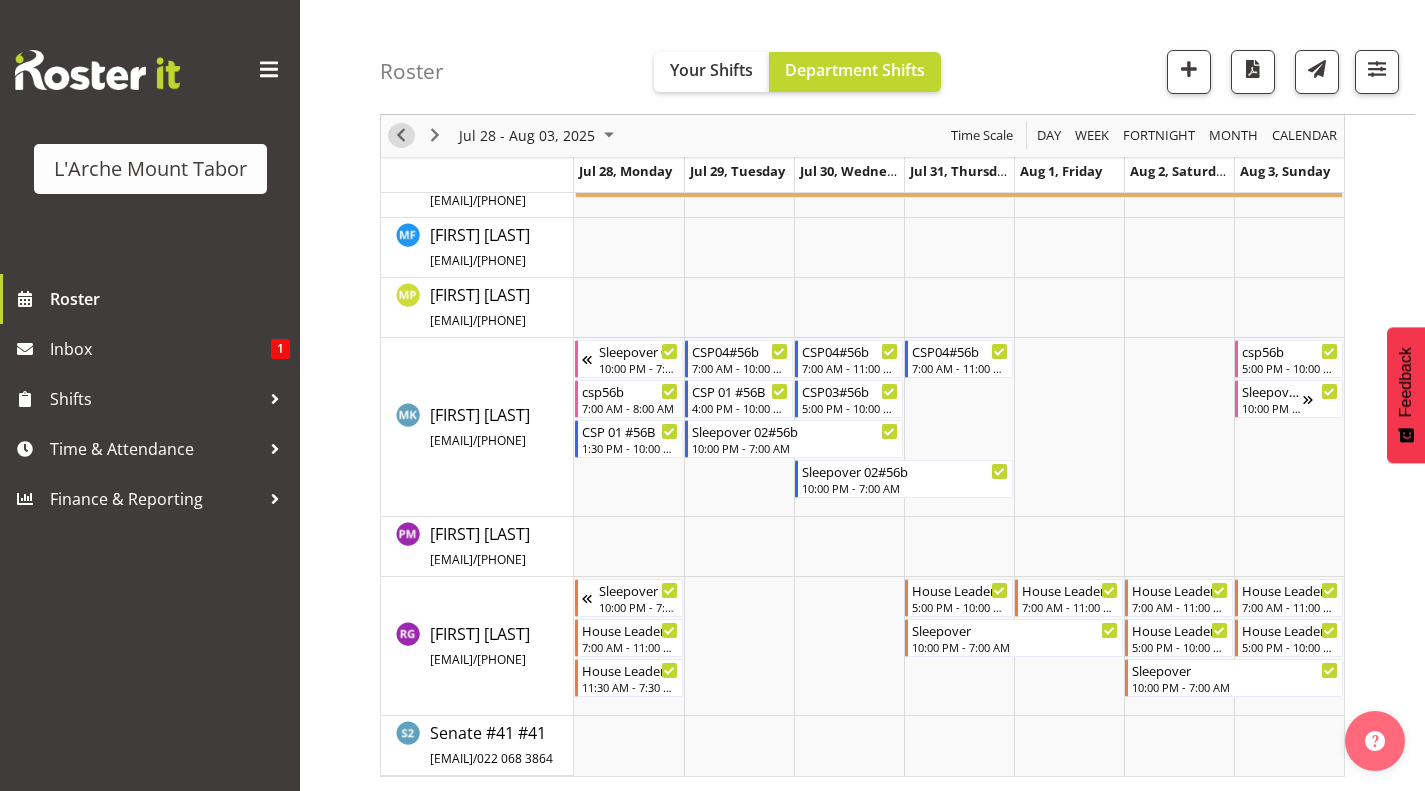 click at bounding box center (401, 136) 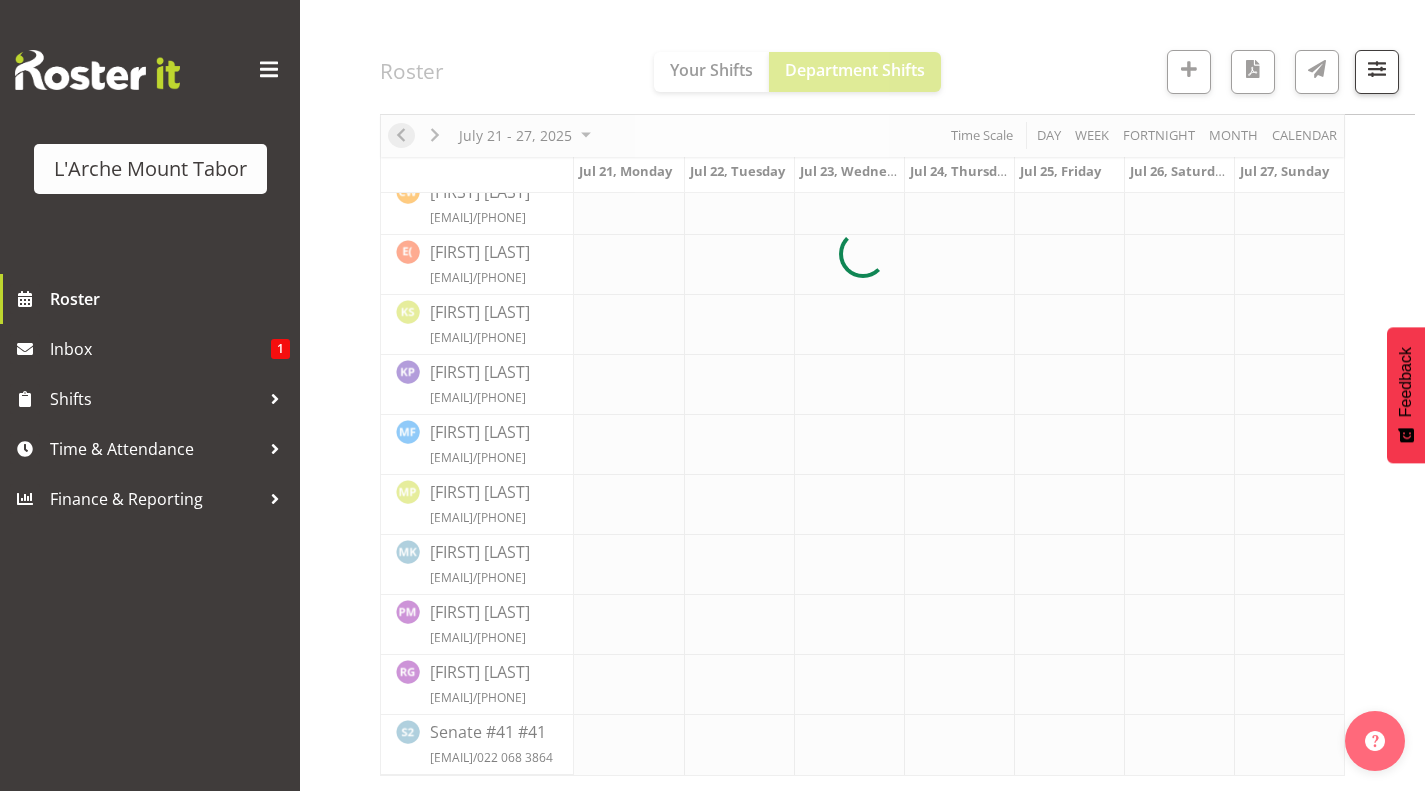 scroll, scrollTop: 465, scrollLeft: 0, axis: vertical 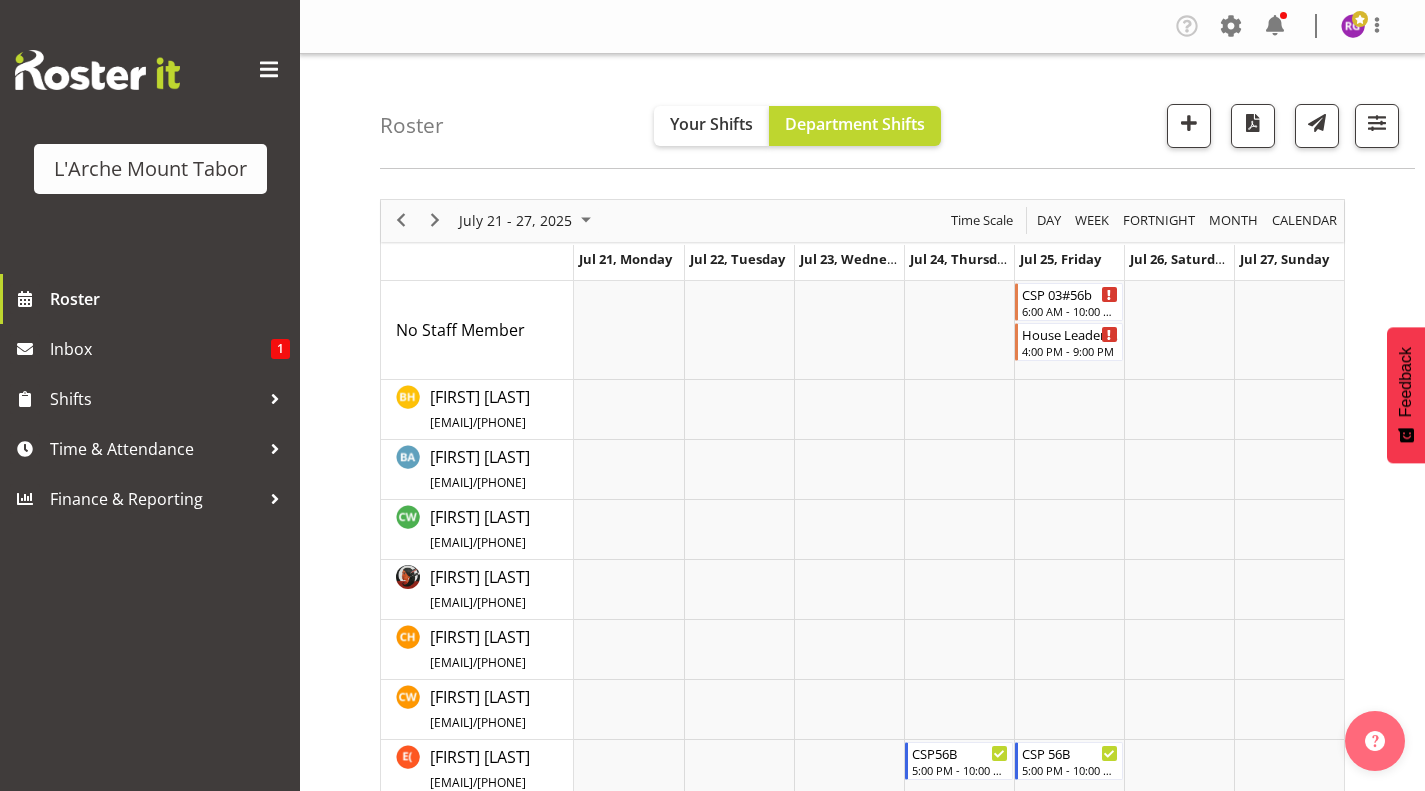 click at bounding box center (862, 859) 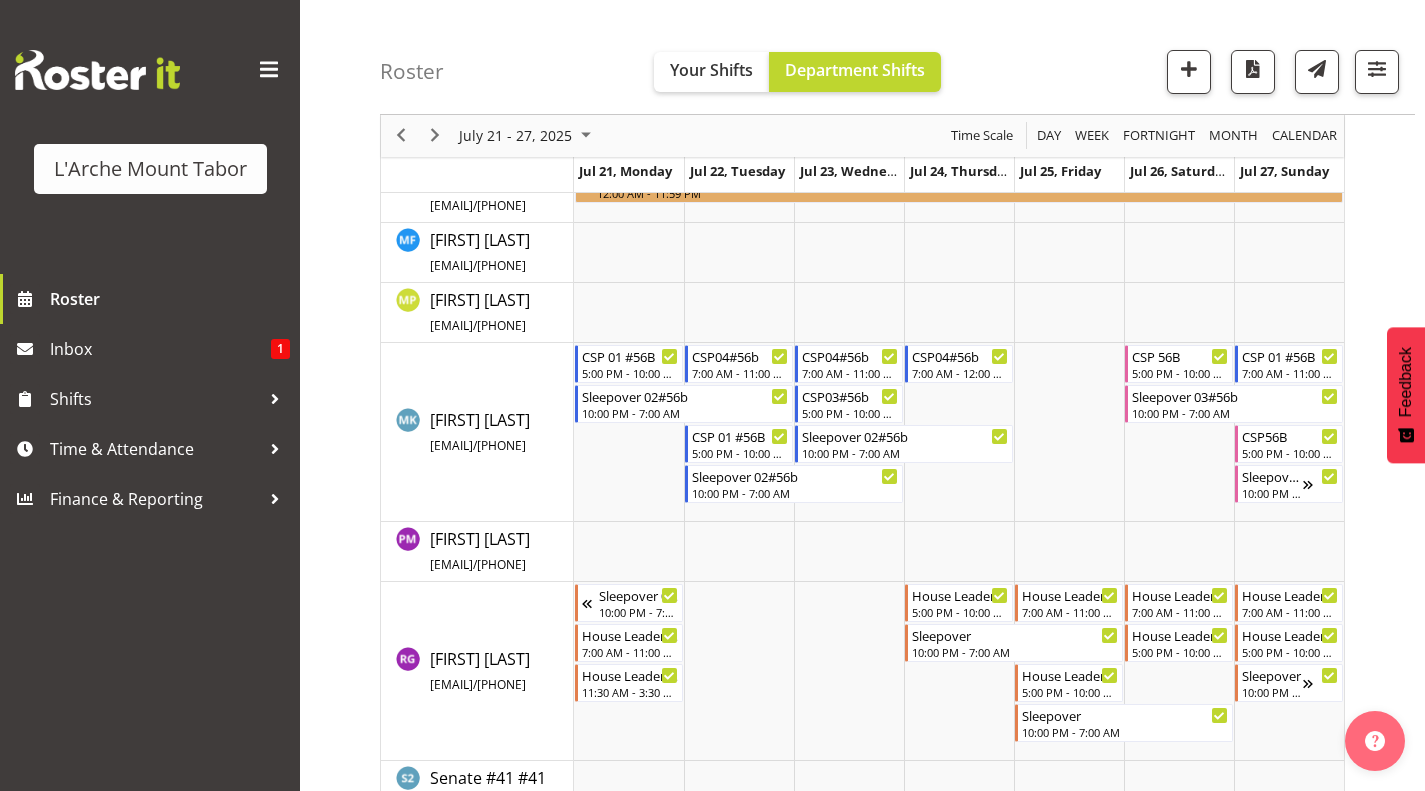 scroll, scrollTop: 698, scrollLeft: 0, axis: vertical 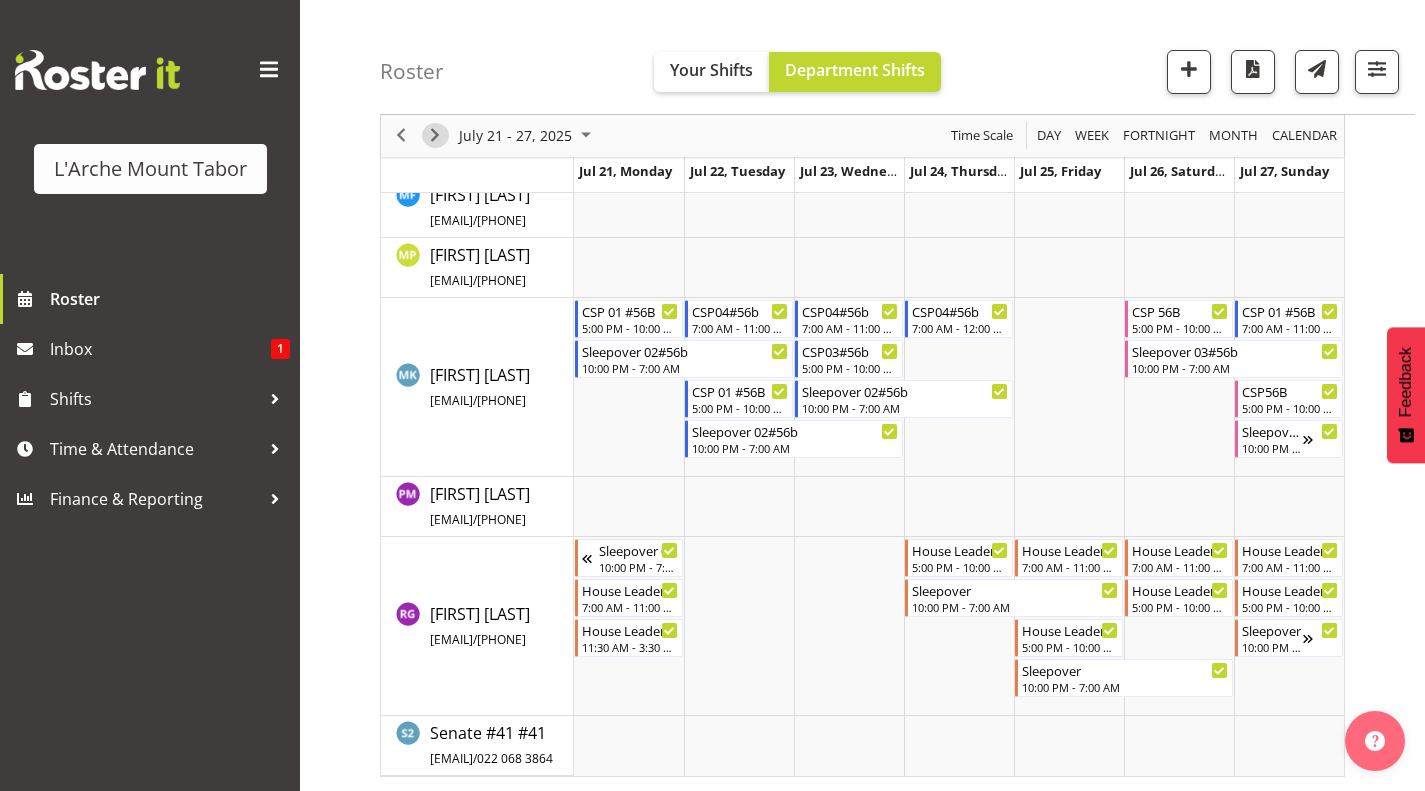 click at bounding box center [435, 136] 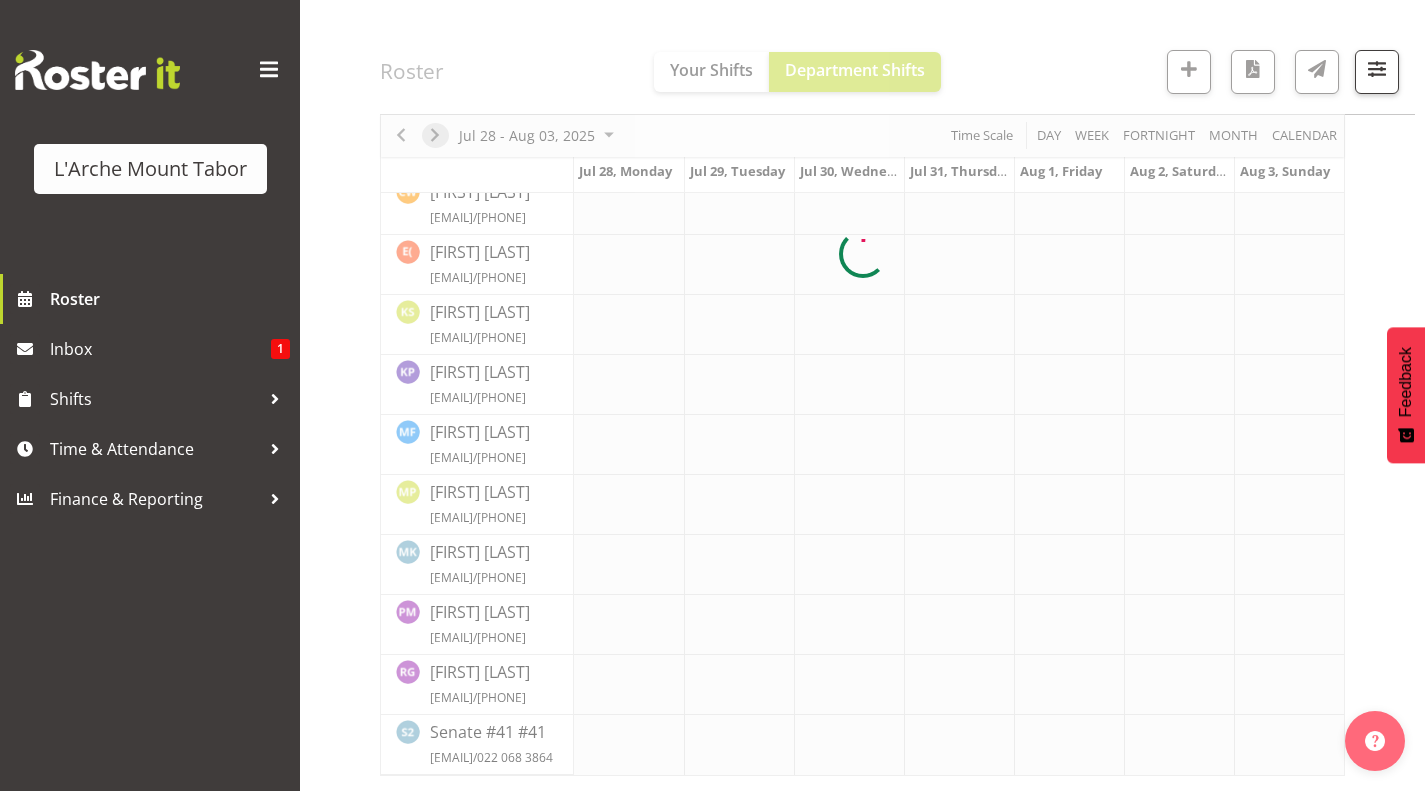 scroll, scrollTop: 465, scrollLeft: 0, axis: vertical 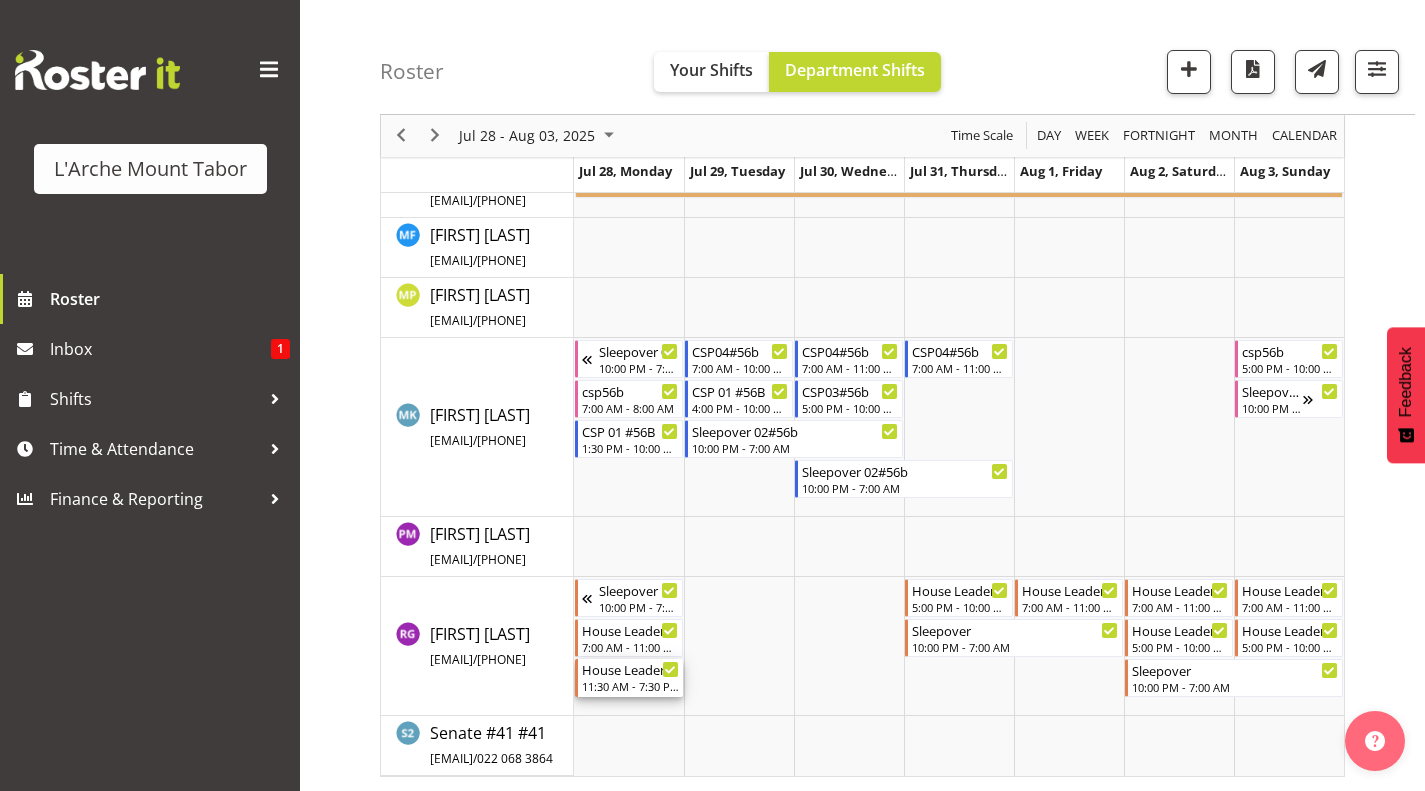 click on "11:30 AM - 7:30 PM" at bounding box center (630, 686) 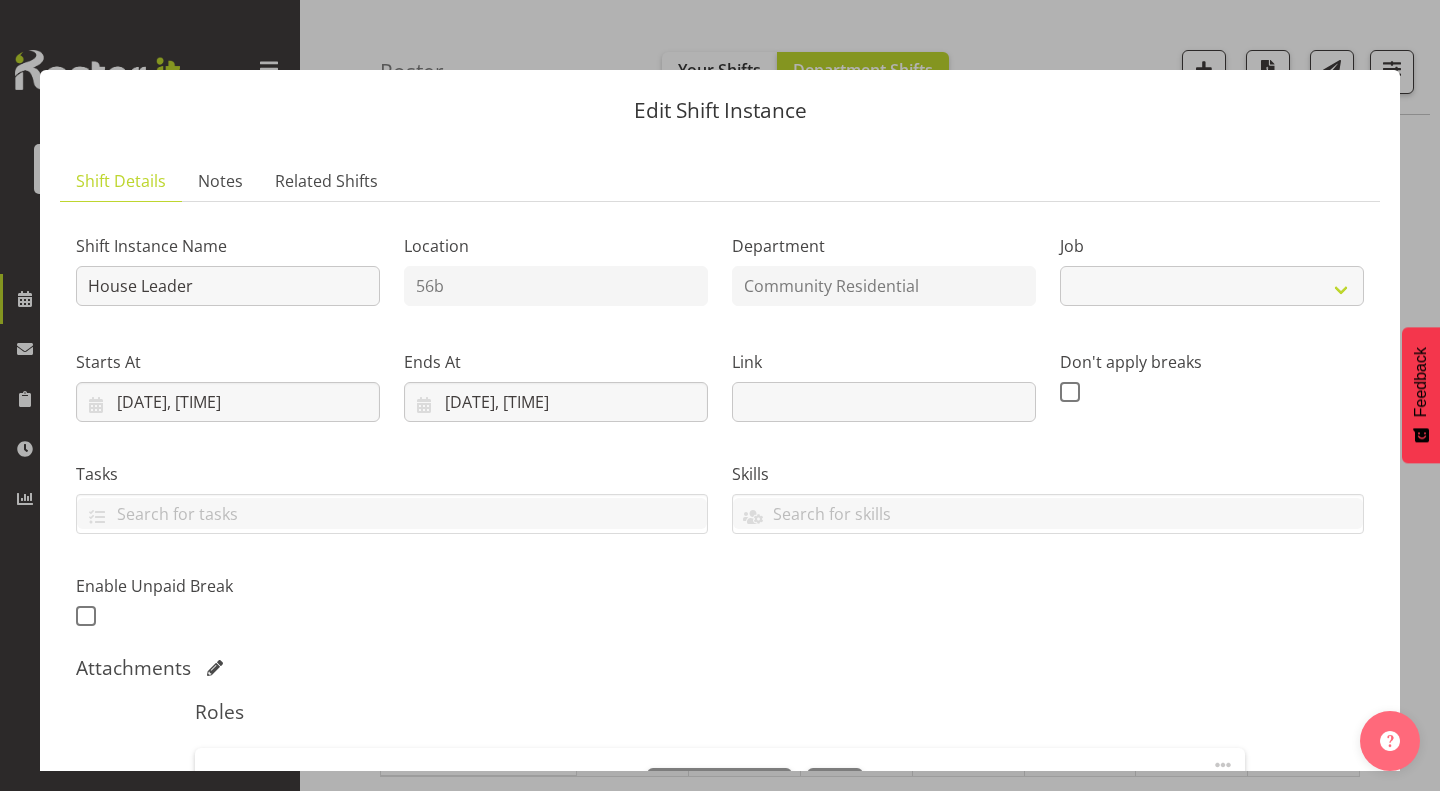 click on "Attachments" at bounding box center [720, 668] 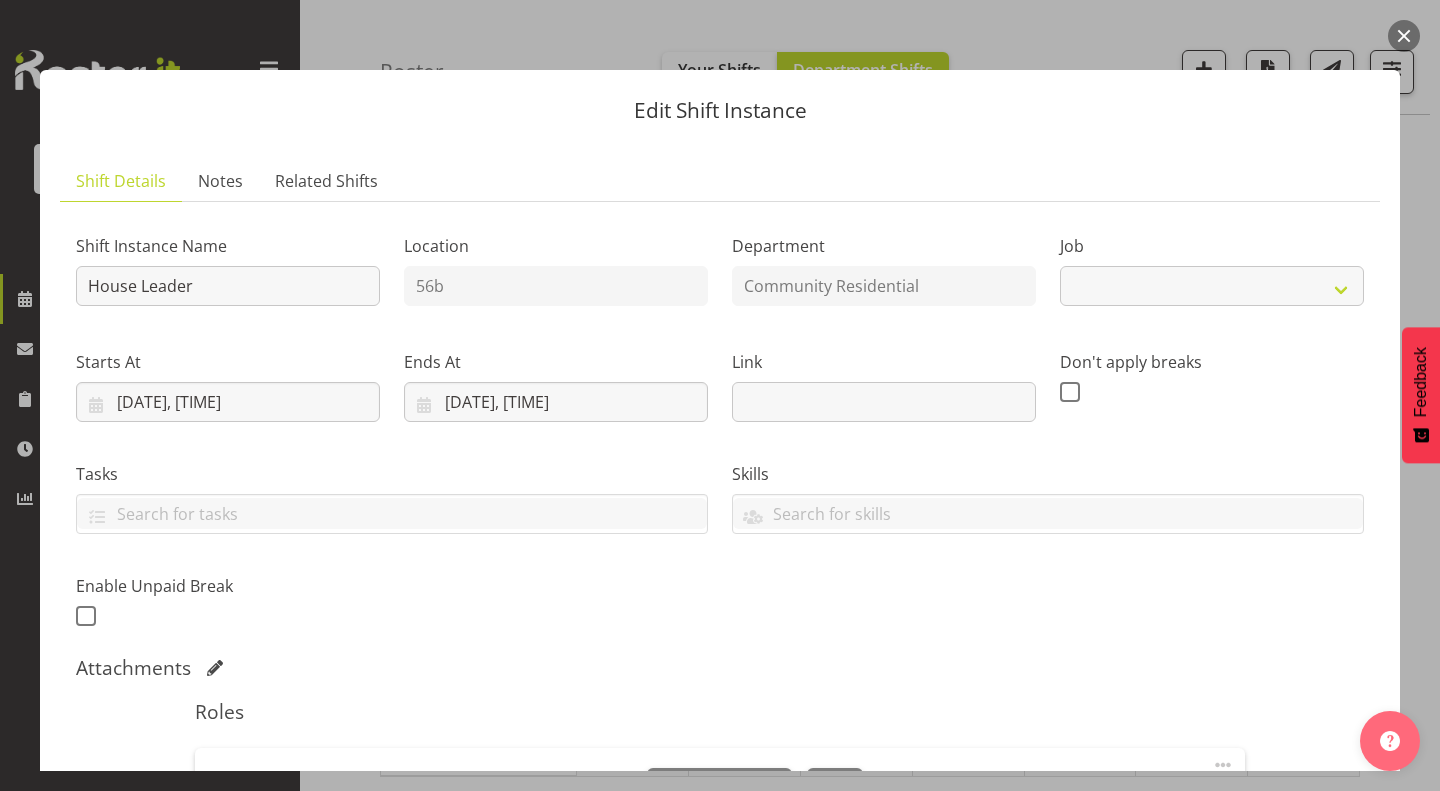 select on "1" 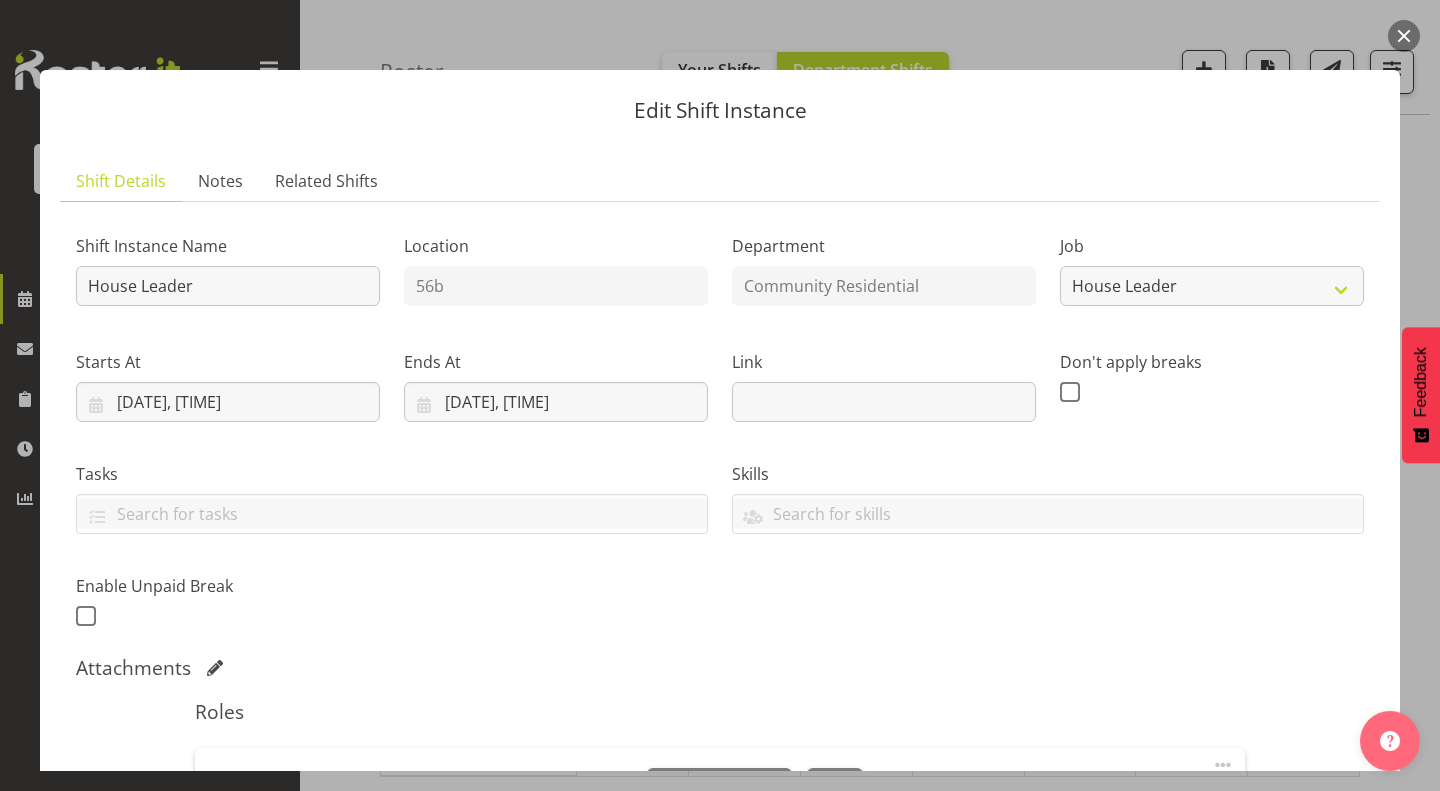 click on "Attachments" at bounding box center [720, 670] 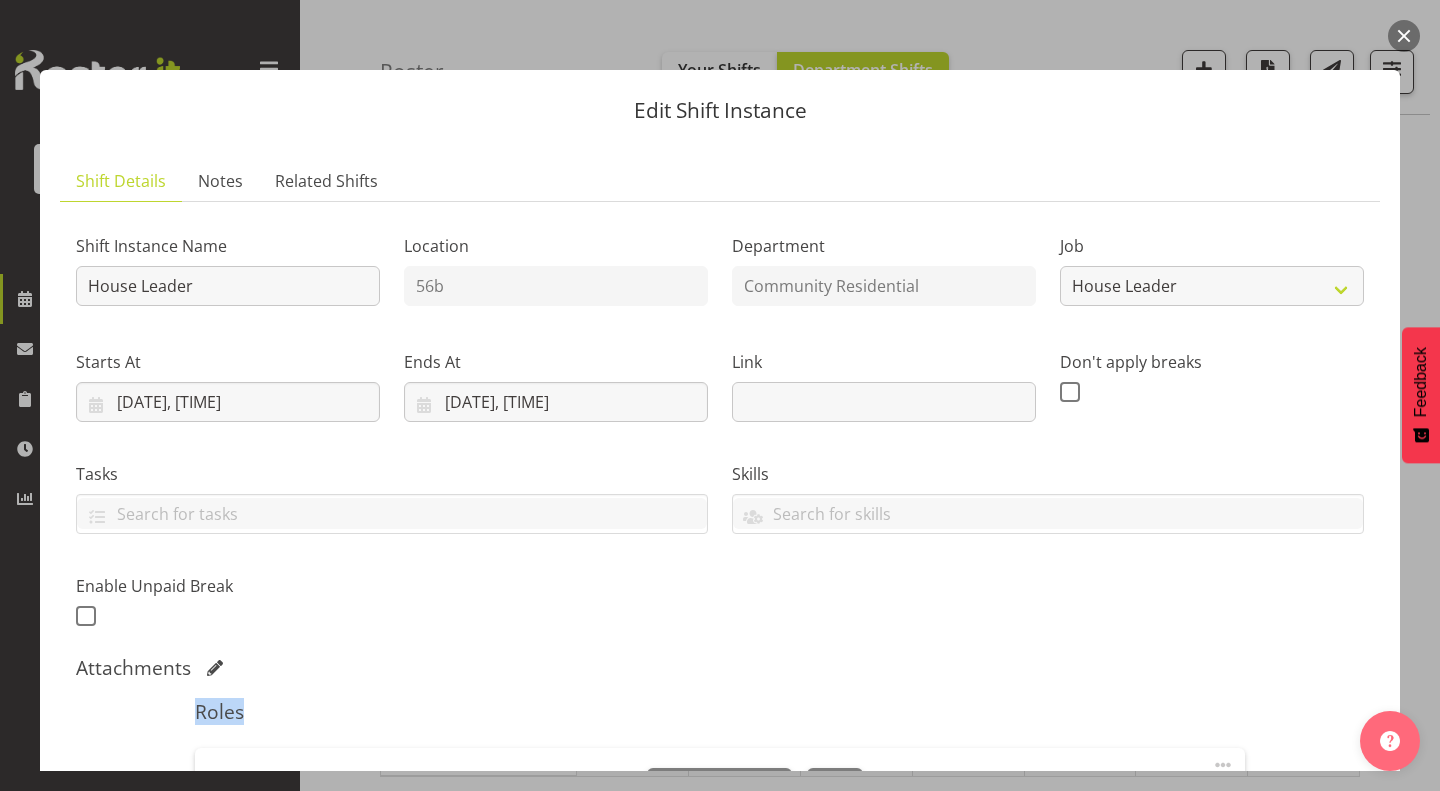 click on "Attachments" at bounding box center (720, 670) 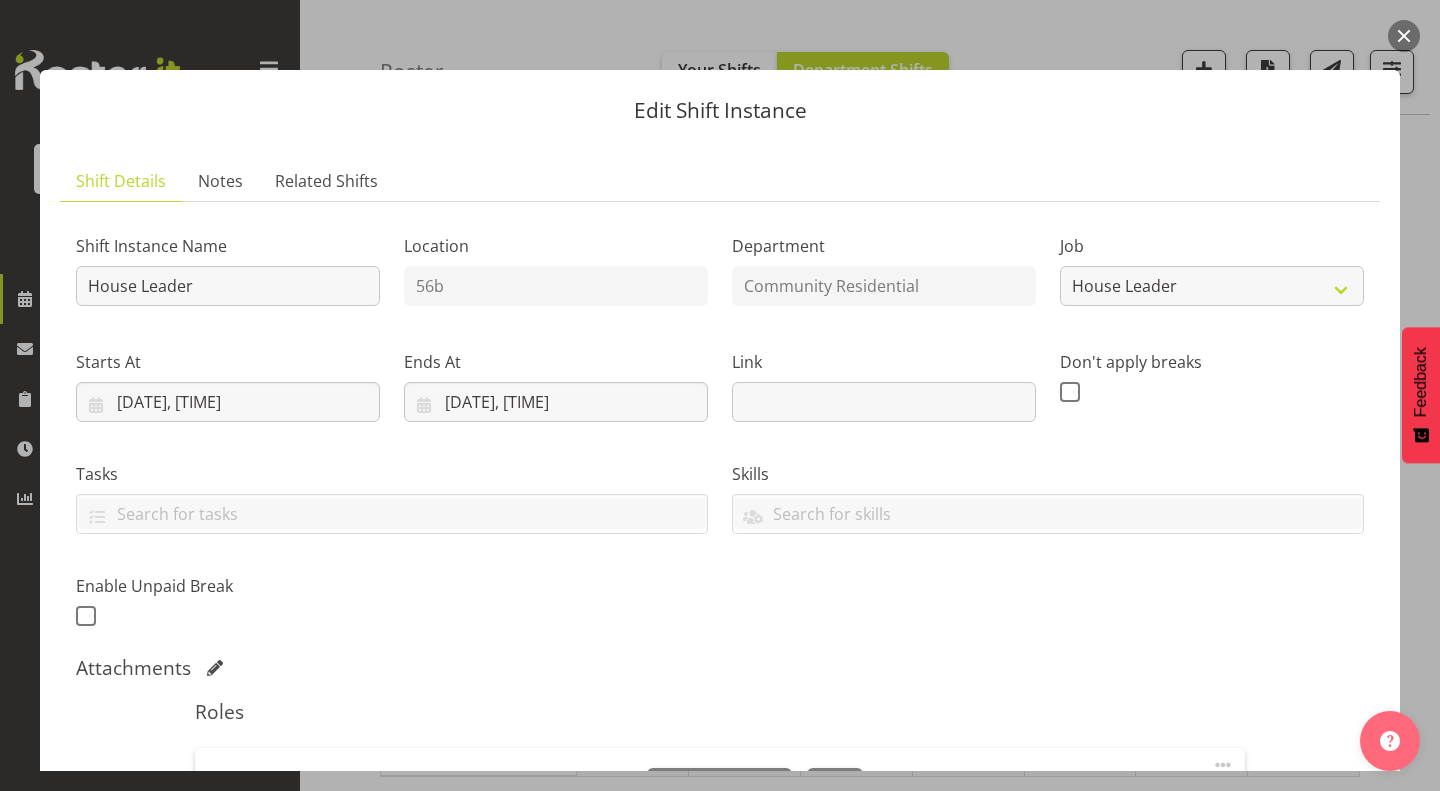 click on "Shift Instance Name House Leader   Location 56b   Department Community Residential   Job Create new job   Accounts Admin Art Coordinator Community Leader Community Support Person Community Support Person-Casual House Leader Office Admin Senior Coordinator Service Manager Volunteer
Starts At
7/28/2025, 11:30 AM  January   February   March   April   May   June   July   August   September   October   November   December   2035   2034   2033   2032   2031   2030   2029   2028   2027   2026   2025   2024   2023   2022   2021   2020   2019   2018   2017   2016   2015   2014   2013   2012   2011   2010   2009   2008   2007   2006   2005   2004   2003   2002   2001   2000   1999   1998   1997   1996   1995   1994   1993   1992   1991   1990   1989   1988   1987   1986   1985   1984   1983   1982   1981   1980   1979   1978   1977   1976   1975   1974   1973   1972   1971   1970   1969   1968   1967   1966   1965   1964   1963   1962   1961   1960   1959   1958   1957   1956   1955   1954   1953" at bounding box center (720, 425) 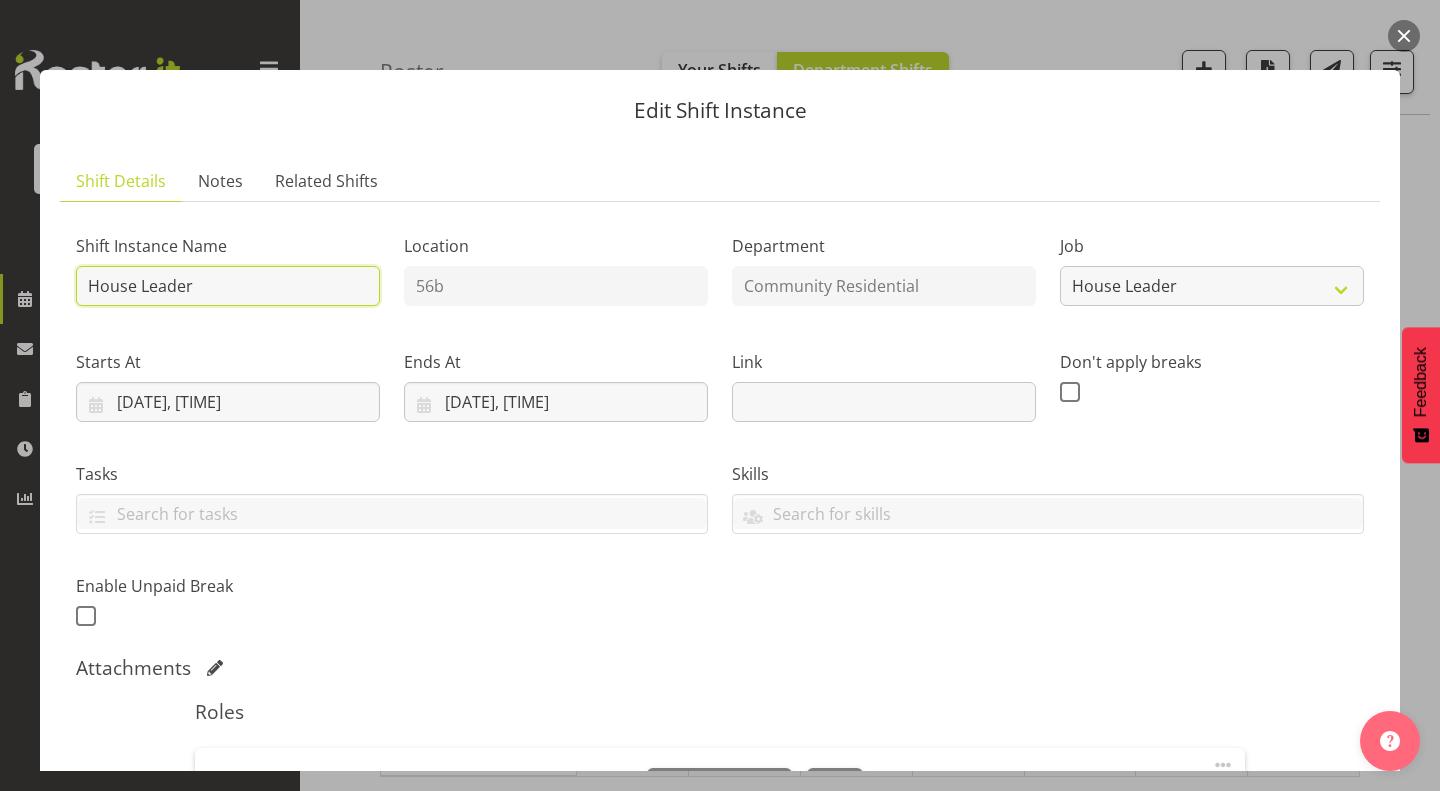 click on "House Leader" at bounding box center (228, 286) 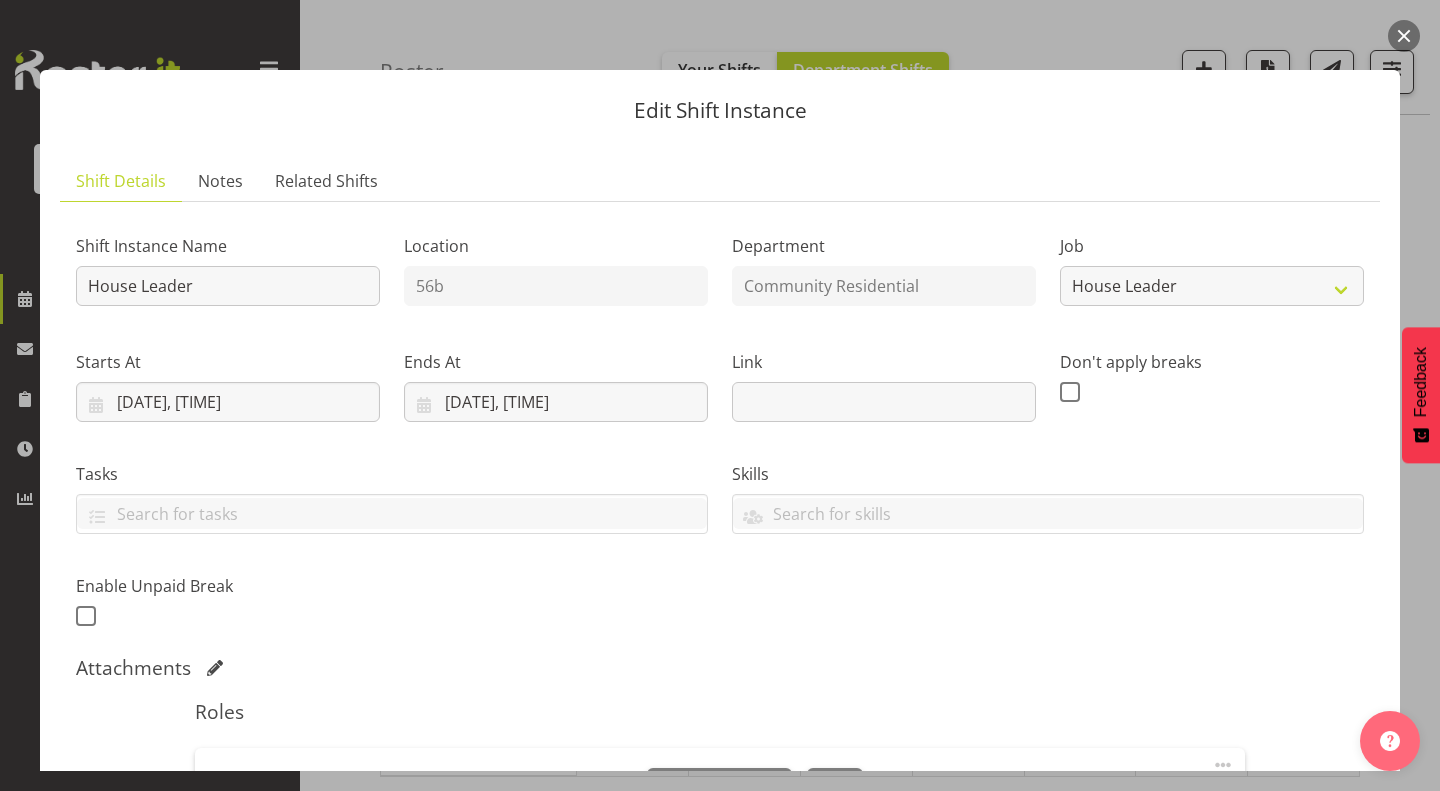 click on "Attachments" at bounding box center [720, 668] 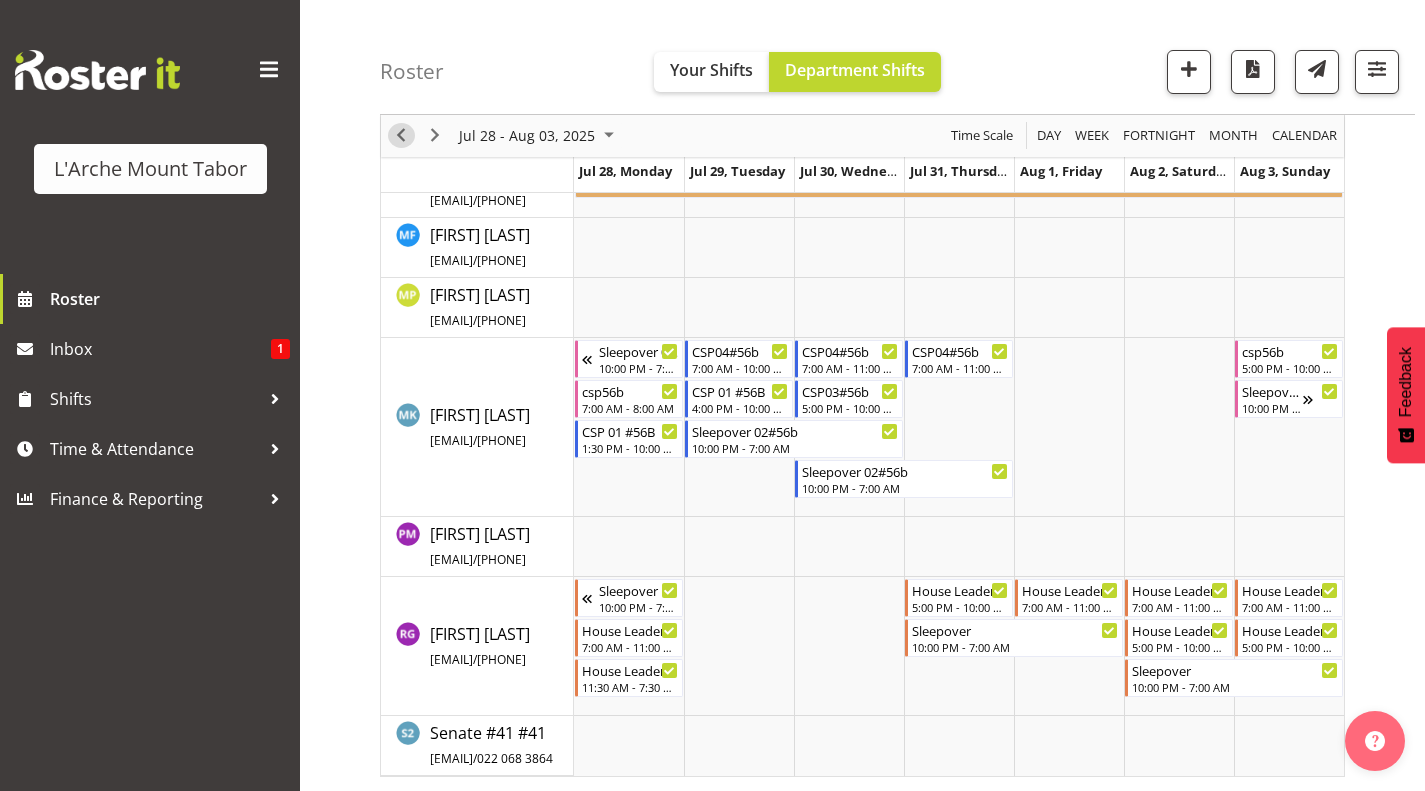 click at bounding box center [401, 136] 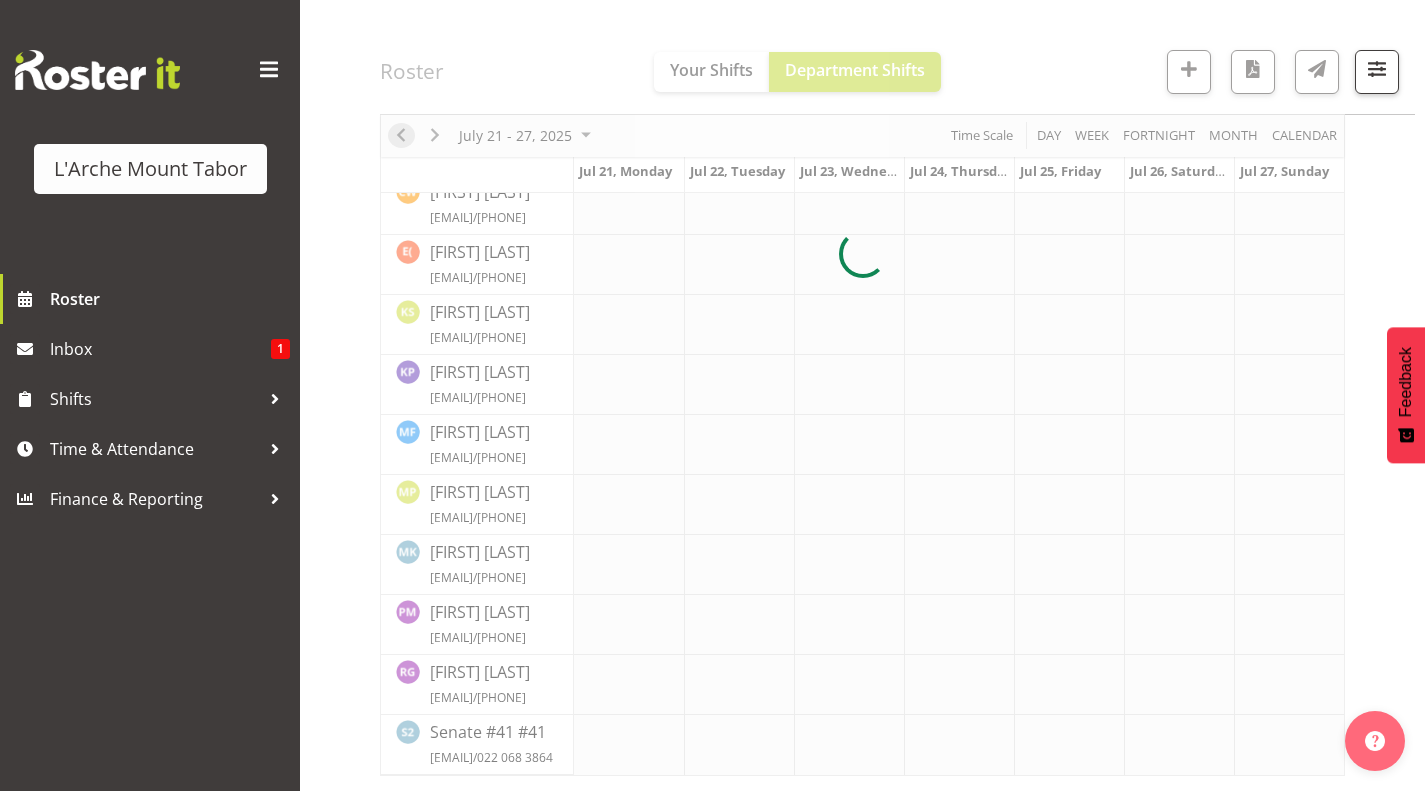 scroll, scrollTop: 465, scrollLeft: 0, axis: vertical 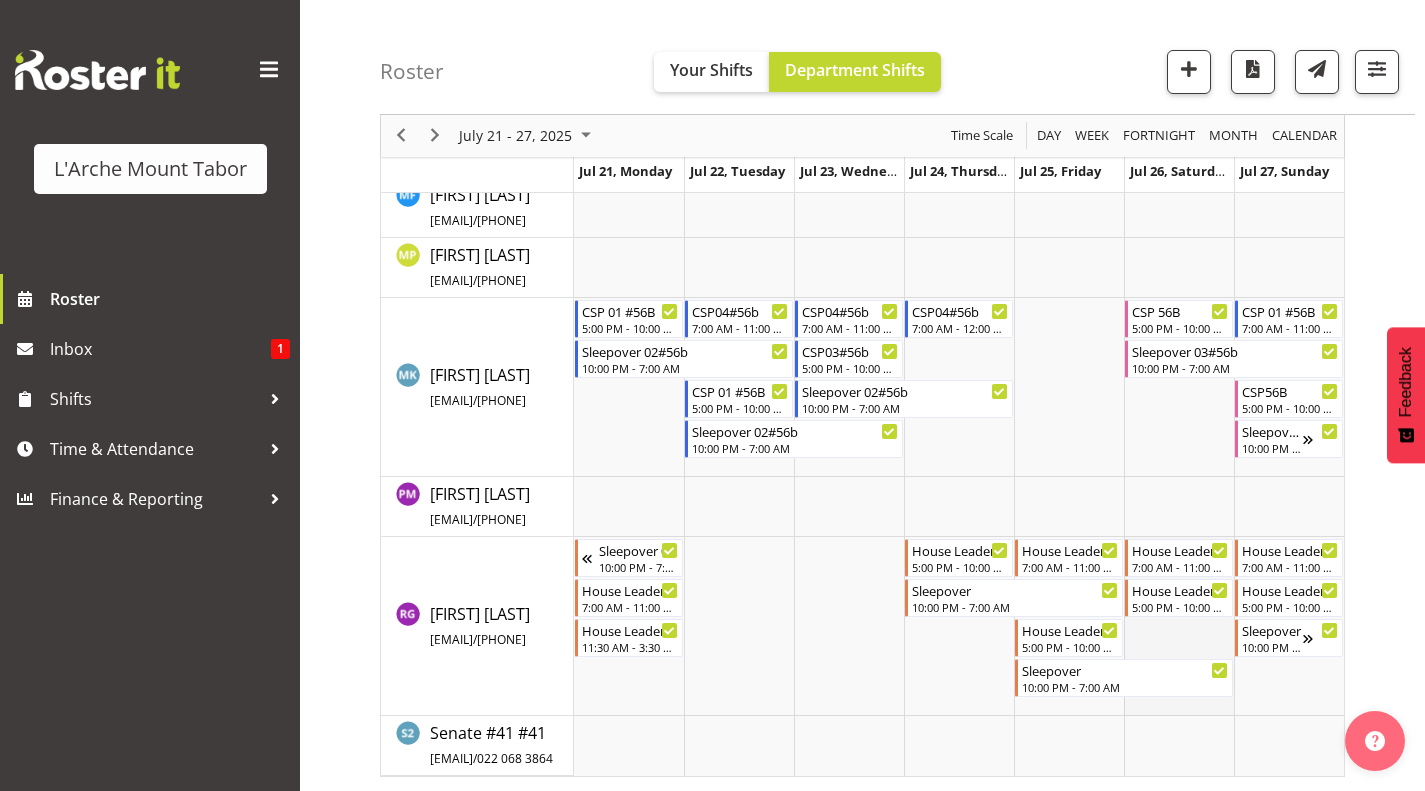 click at bounding box center [1179, 626] 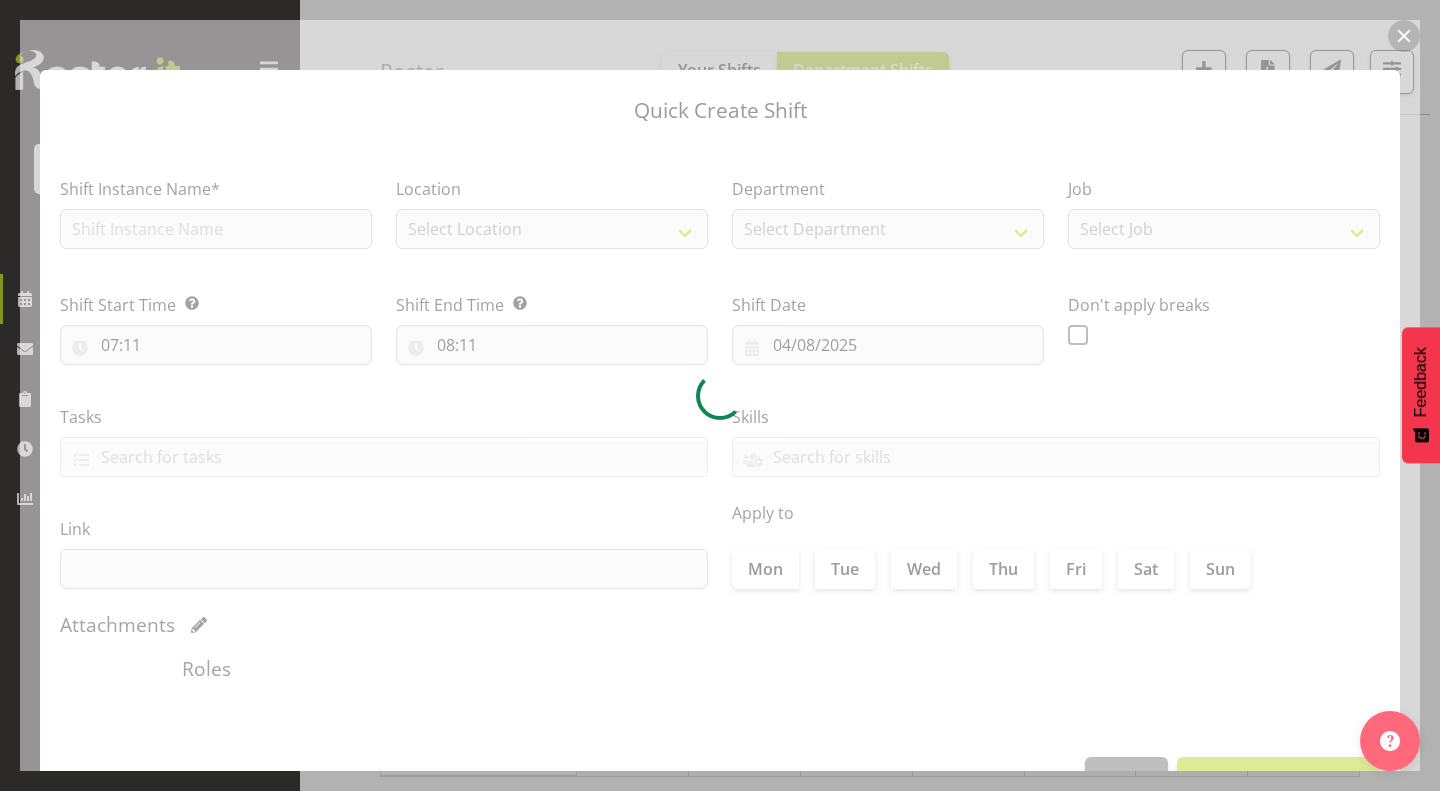 type on "26/07/2025" 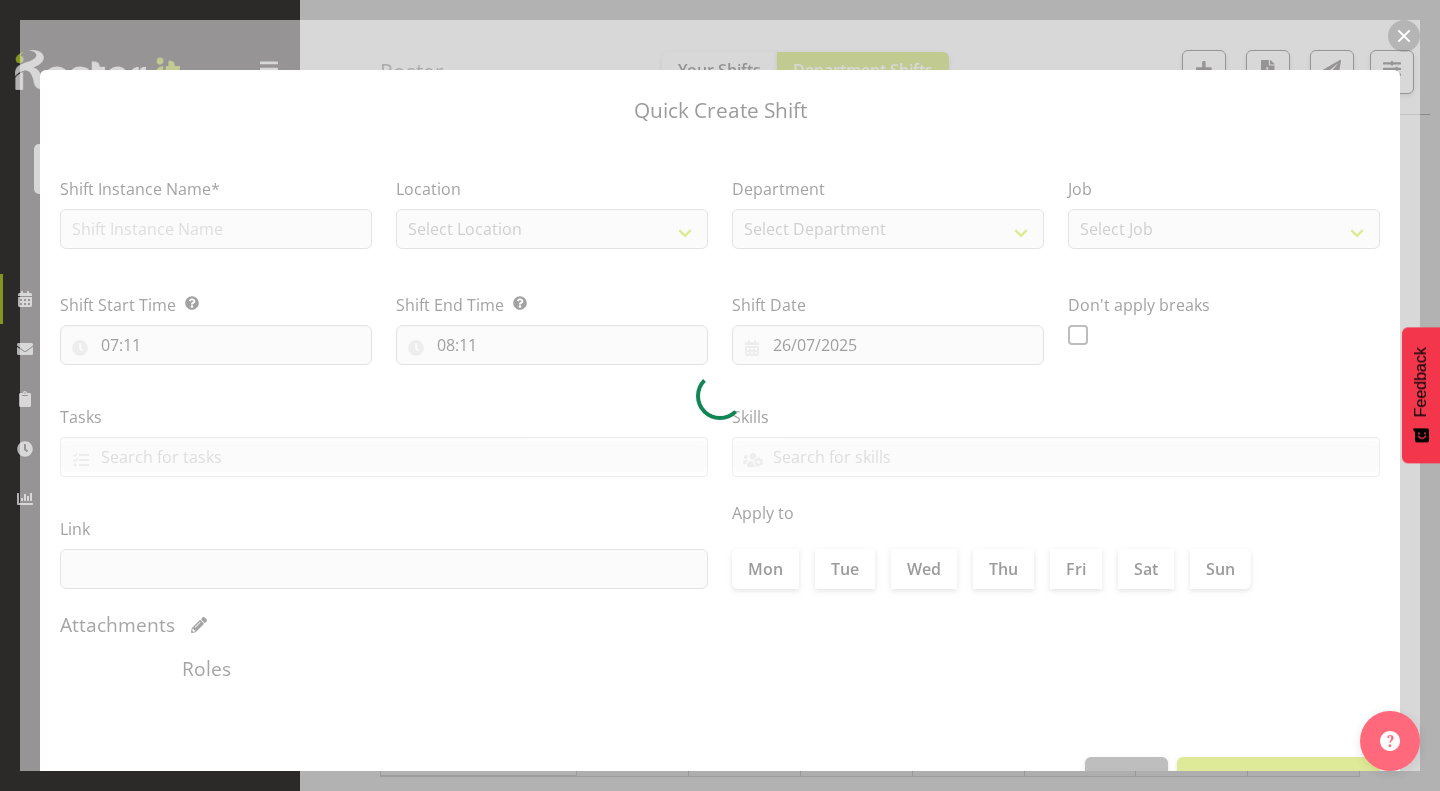 checkbox on "true" 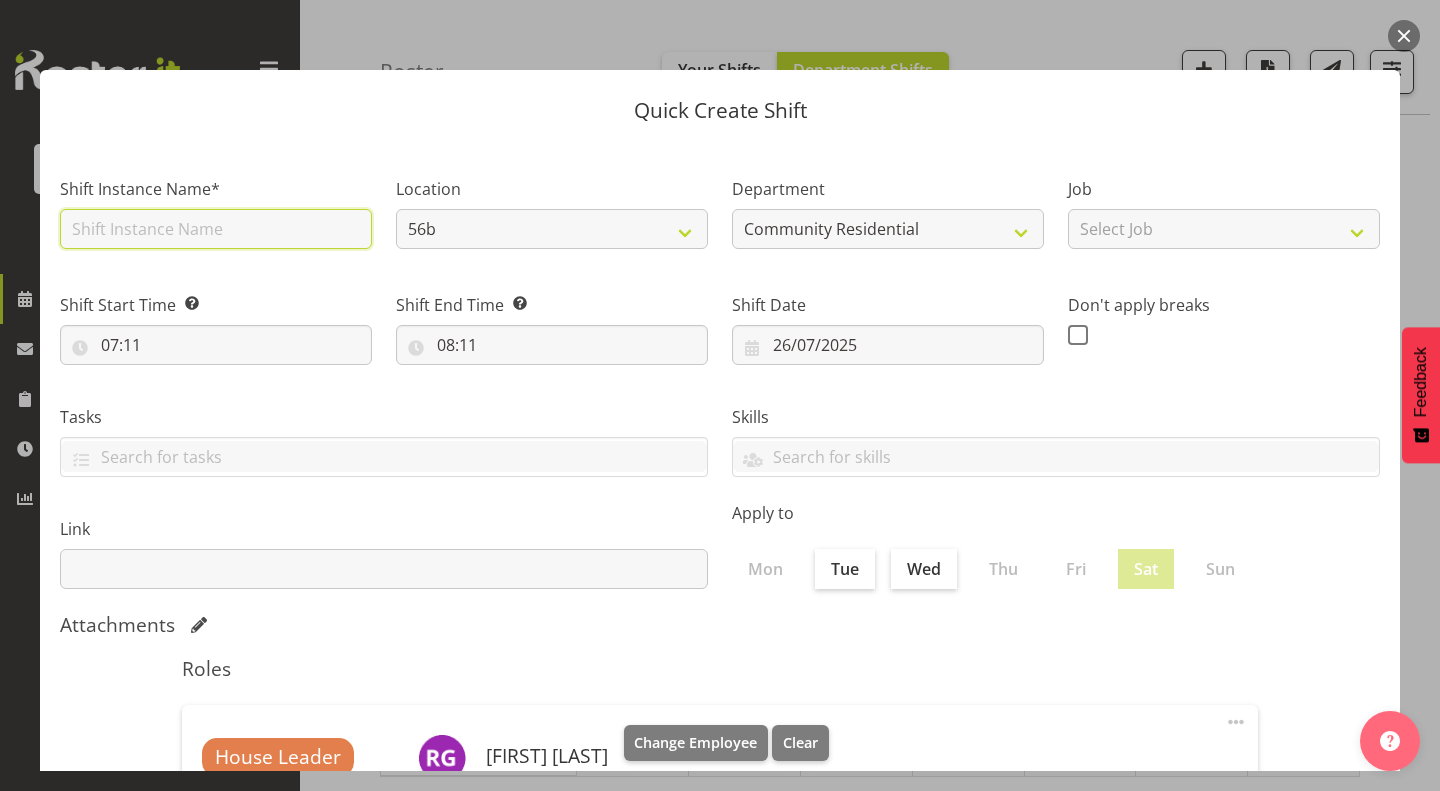 click at bounding box center [216, 229] 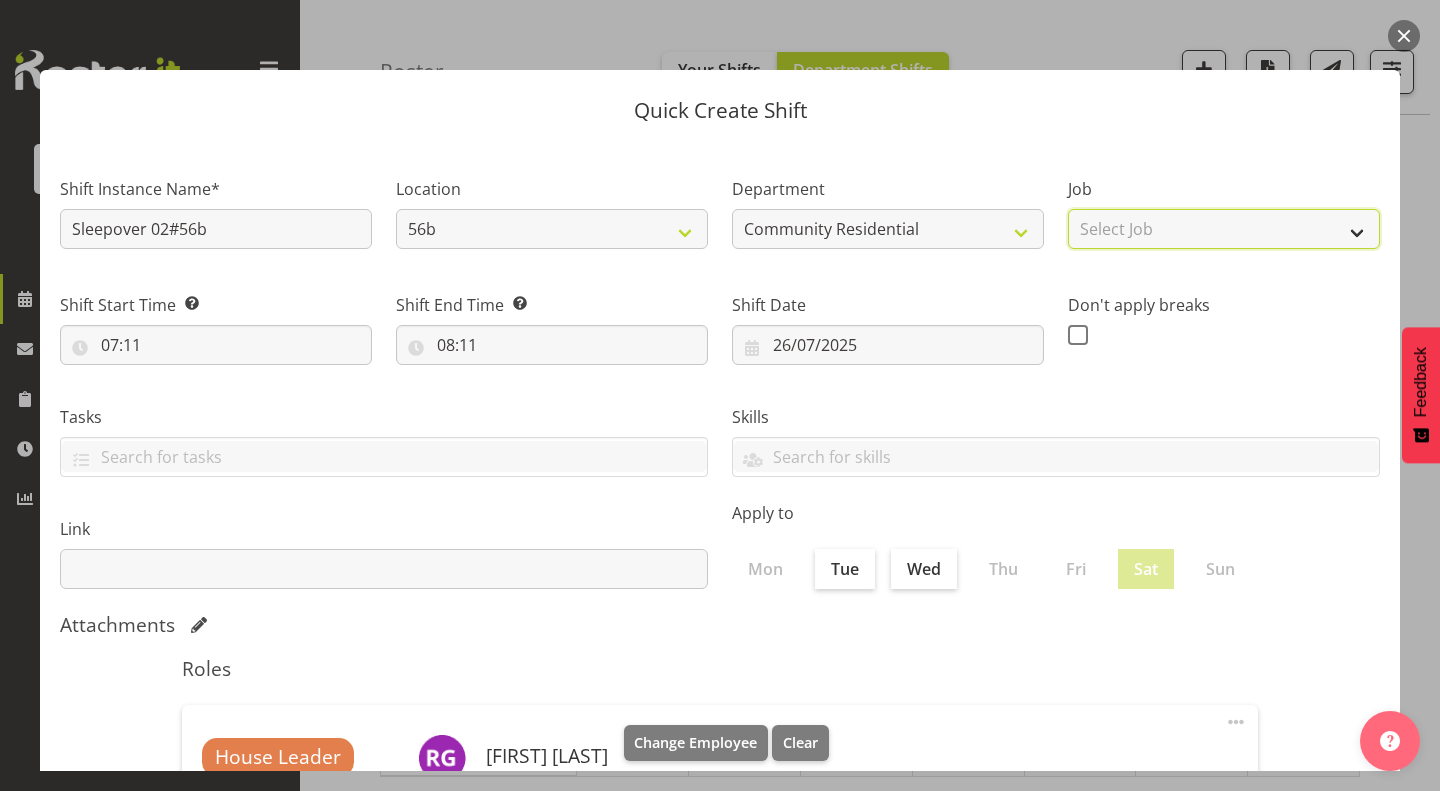click on "Select Job  Accounts Admin Art Coordinator Community Leader Community Support Person Community Support Person-Casual House Leader Office Admin Senior Coordinator Service Manager Volunteer" at bounding box center [1224, 229] 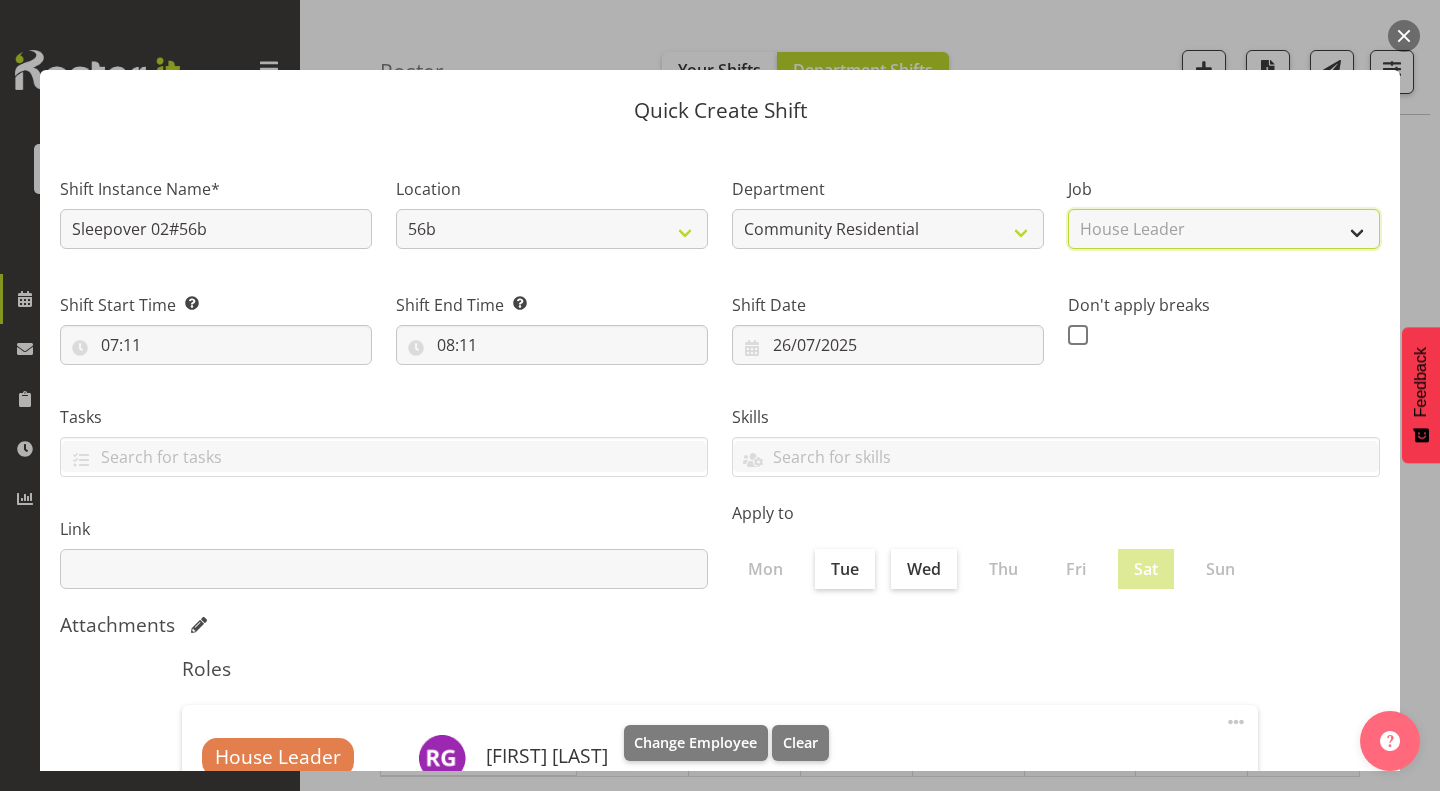 click on "Select Job  Accounts Admin Art Coordinator Community Leader Community Support Person Community Support Person-Casual House Leader Office Admin Senior Coordinator Service Manager Volunteer" at bounding box center [1224, 229] 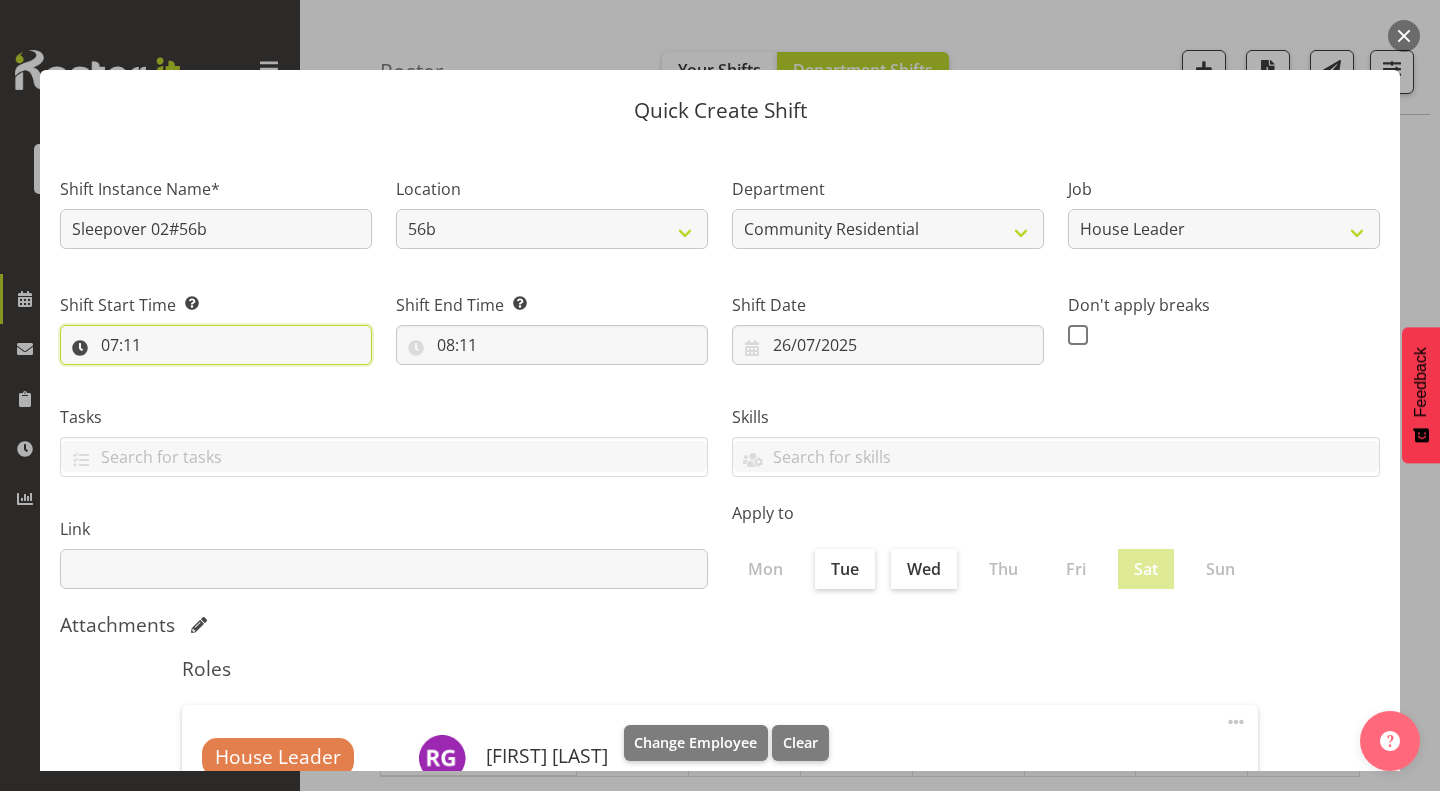 click on "07:11" at bounding box center [216, 345] 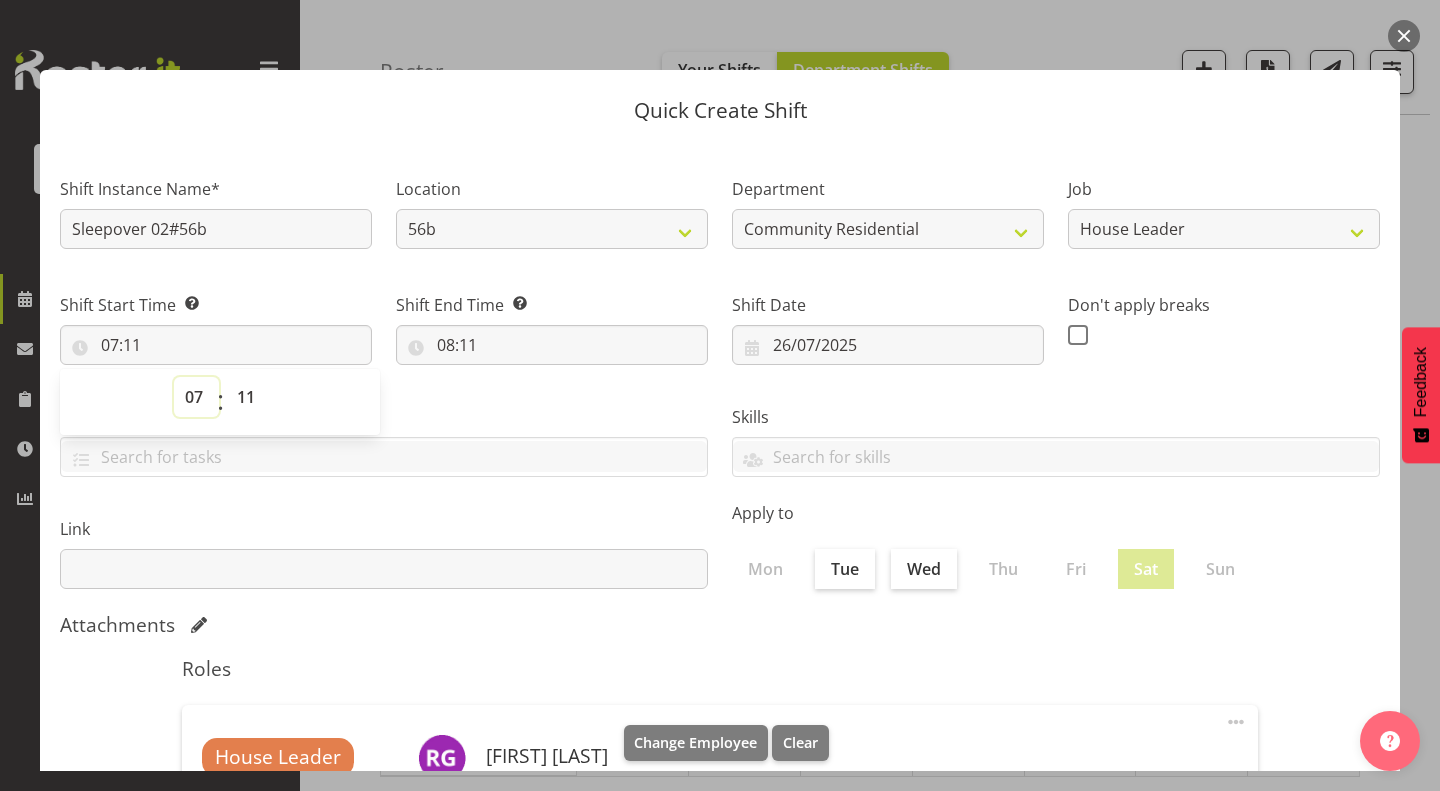 click on "00   01   02   03   04   05   06   07   08   09   10   11   12   13   14   15   16   17   18   19   20   21   22   23" at bounding box center [196, 397] 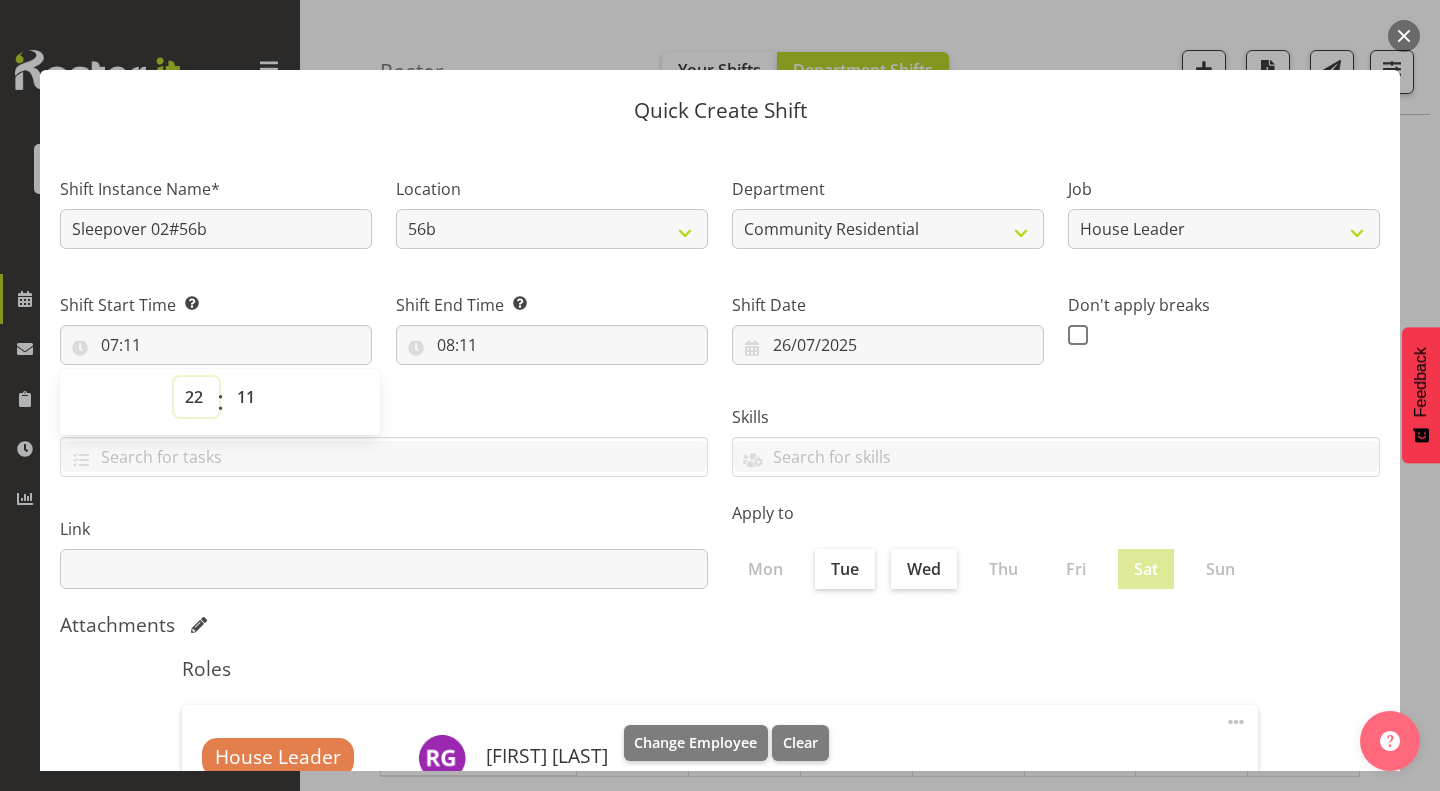 click on "00   01   02   03   04   05   06   07   08   09   10   11   12   13   14   15   16   17   18   19   20   21   22   23" at bounding box center [196, 397] 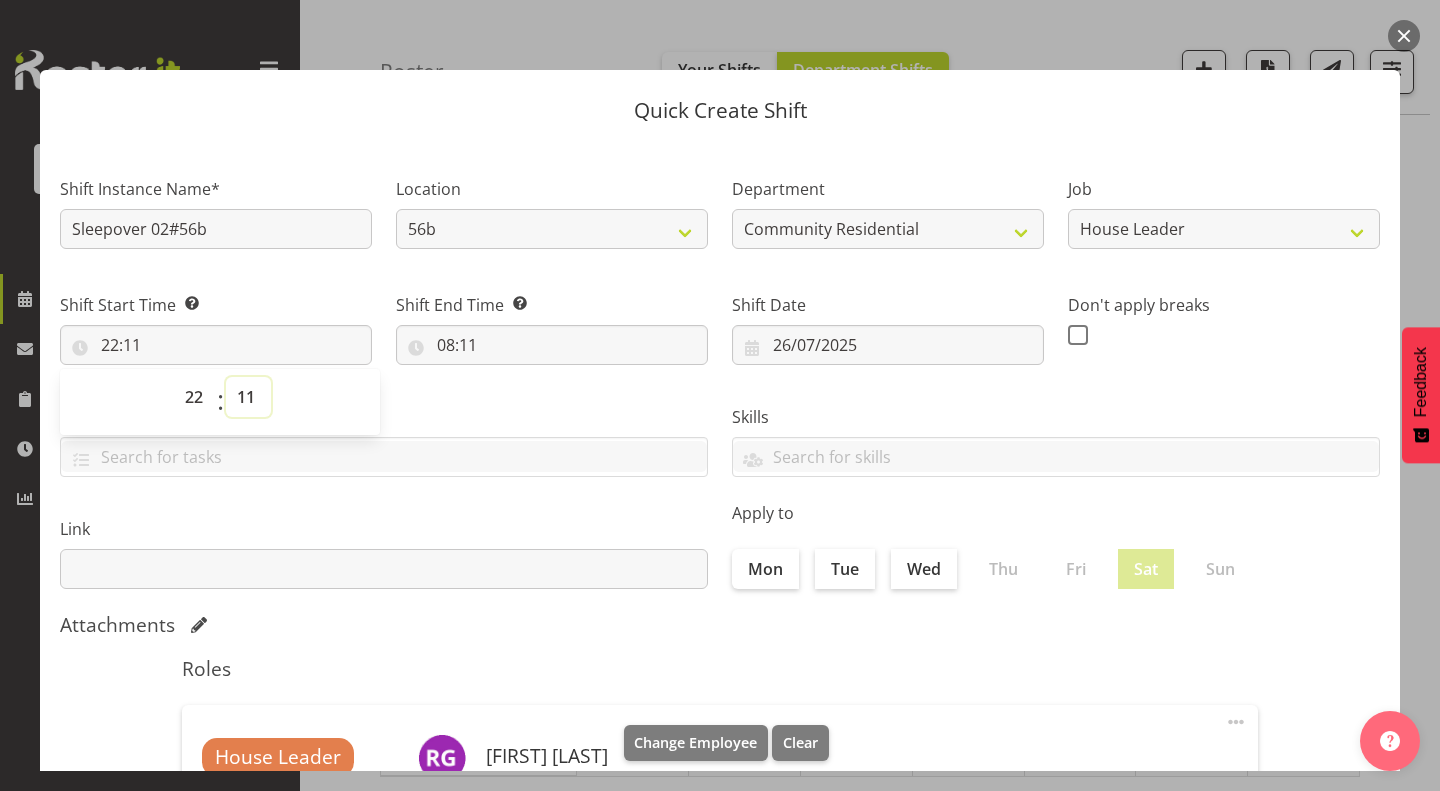 click on "00   01   02   03   04   05   06   07   08   09   10   11   12   13   14   15   16   17   18   19   20   21   22   23   24   25   26   27   28   29   30   31   32   33   34   35   36   37   38   39   40   41   42   43   44   45   46   47   48   49   50   51   52   53   54   55   56   57   58   59" at bounding box center (248, 397) 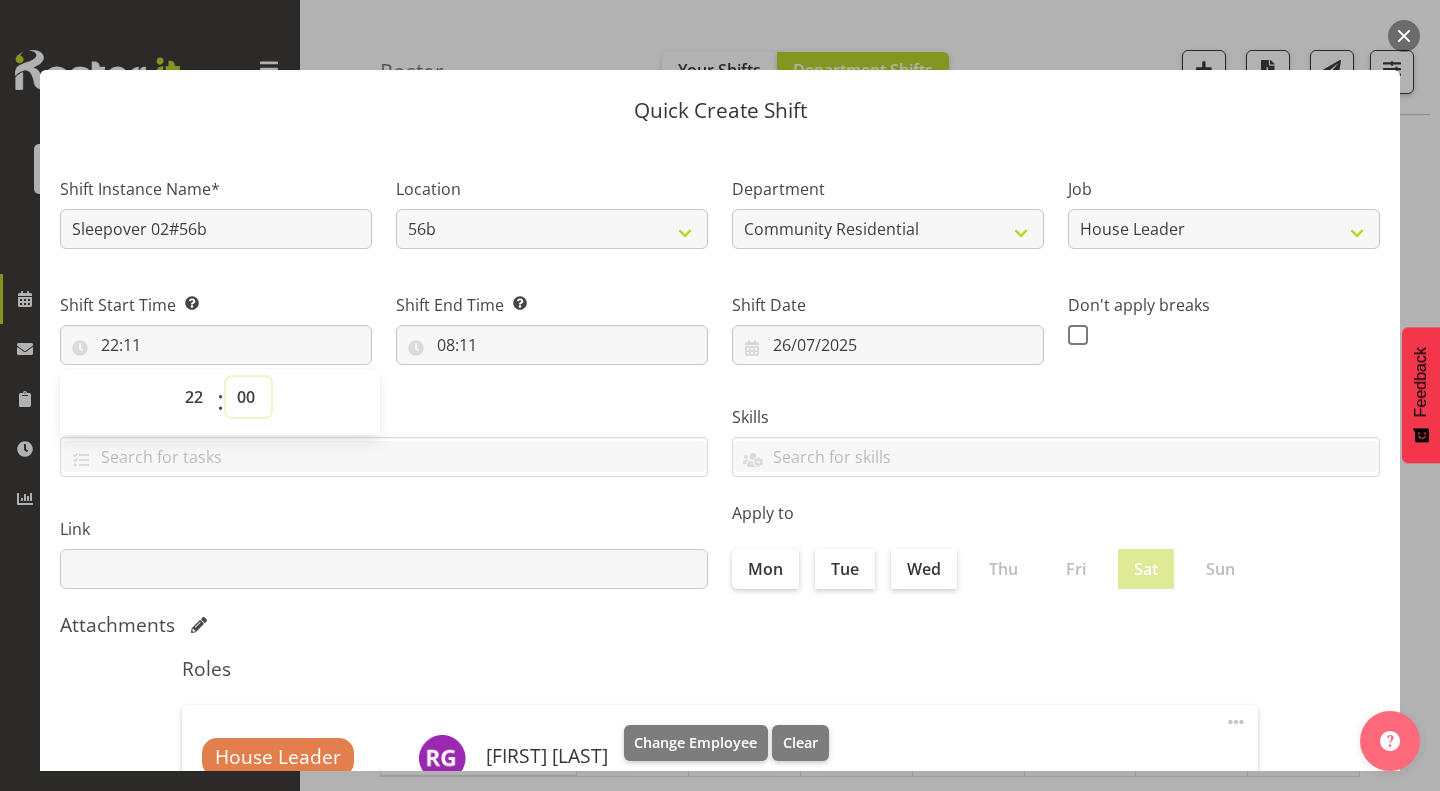 click on "00   01   02   03   04   05   06   07   08   09   10   11   12   13   14   15   16   17   18   19   20   21   22   23   24   25   26   27   28   29   30   31   32   33   34   35   36   37   38   39   40   41   42   43   44   45   46   47   48   49   50   51   52   53   54   55   56   57   58   59" at bounding box center [248, 397] 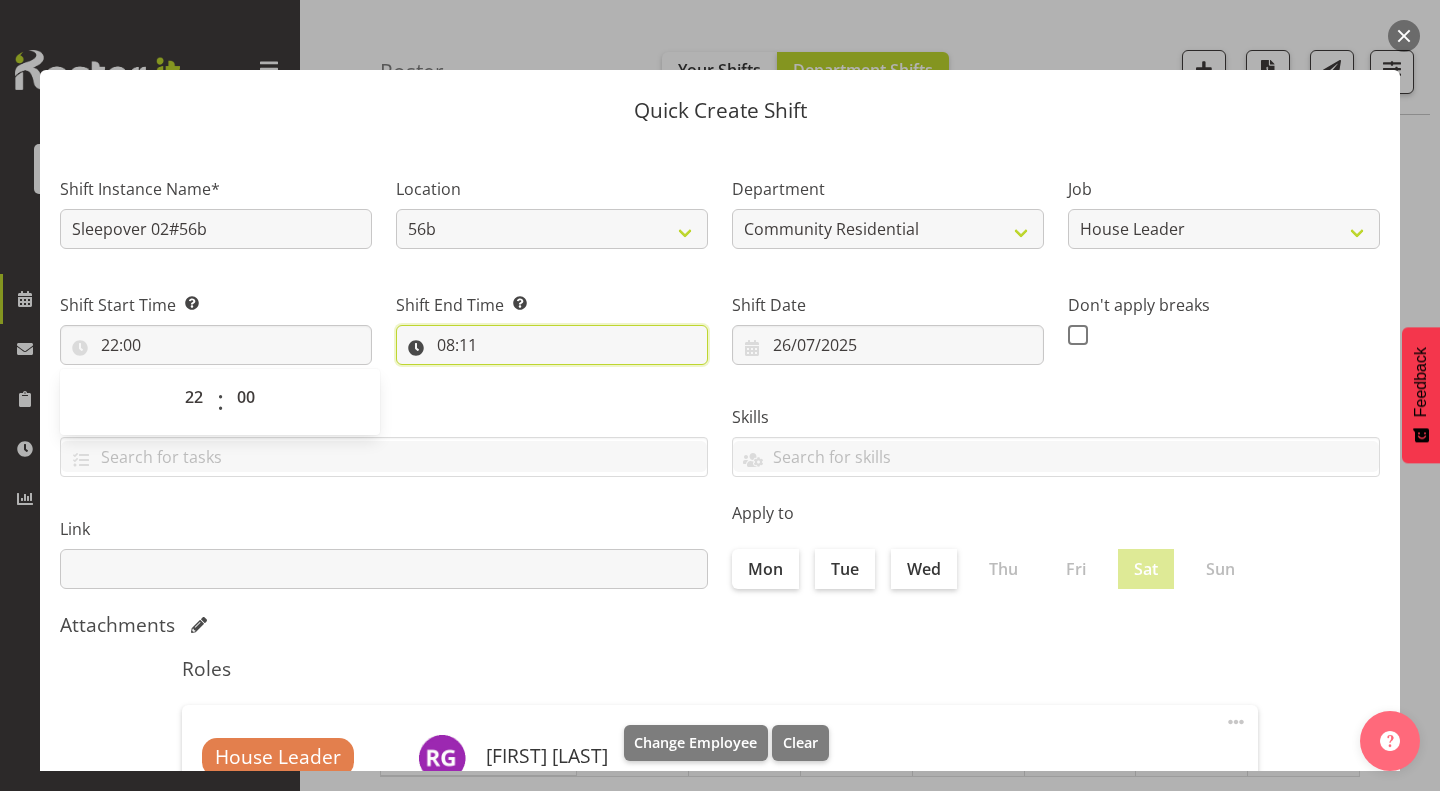 click on "08:11" at bounding box center [552, 345] 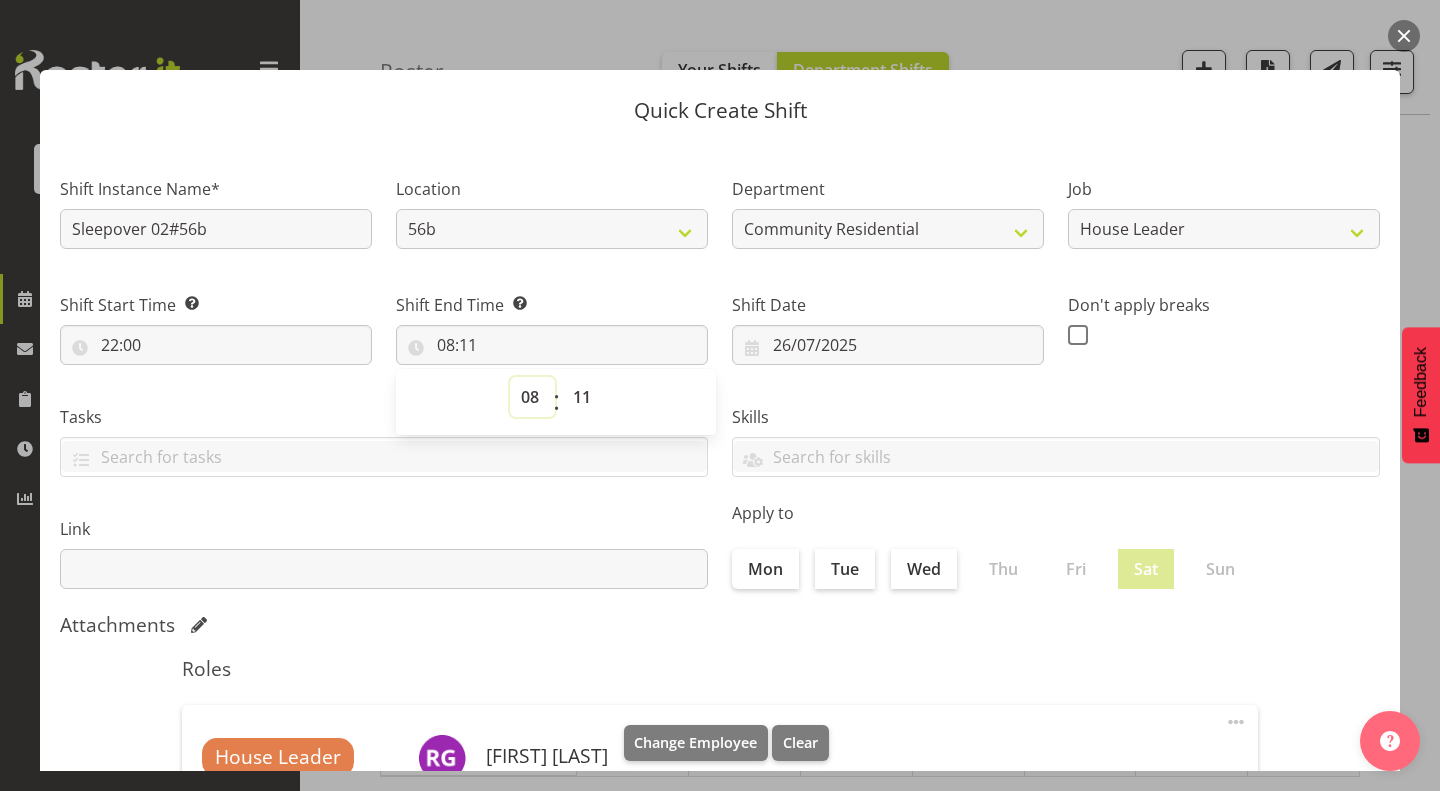 click on "00   01   02   03   04   05   06   07   08   09   10   11   12   13   14   15   16   17   18   19   20   21   22   23" at bounding box center (532, 397) 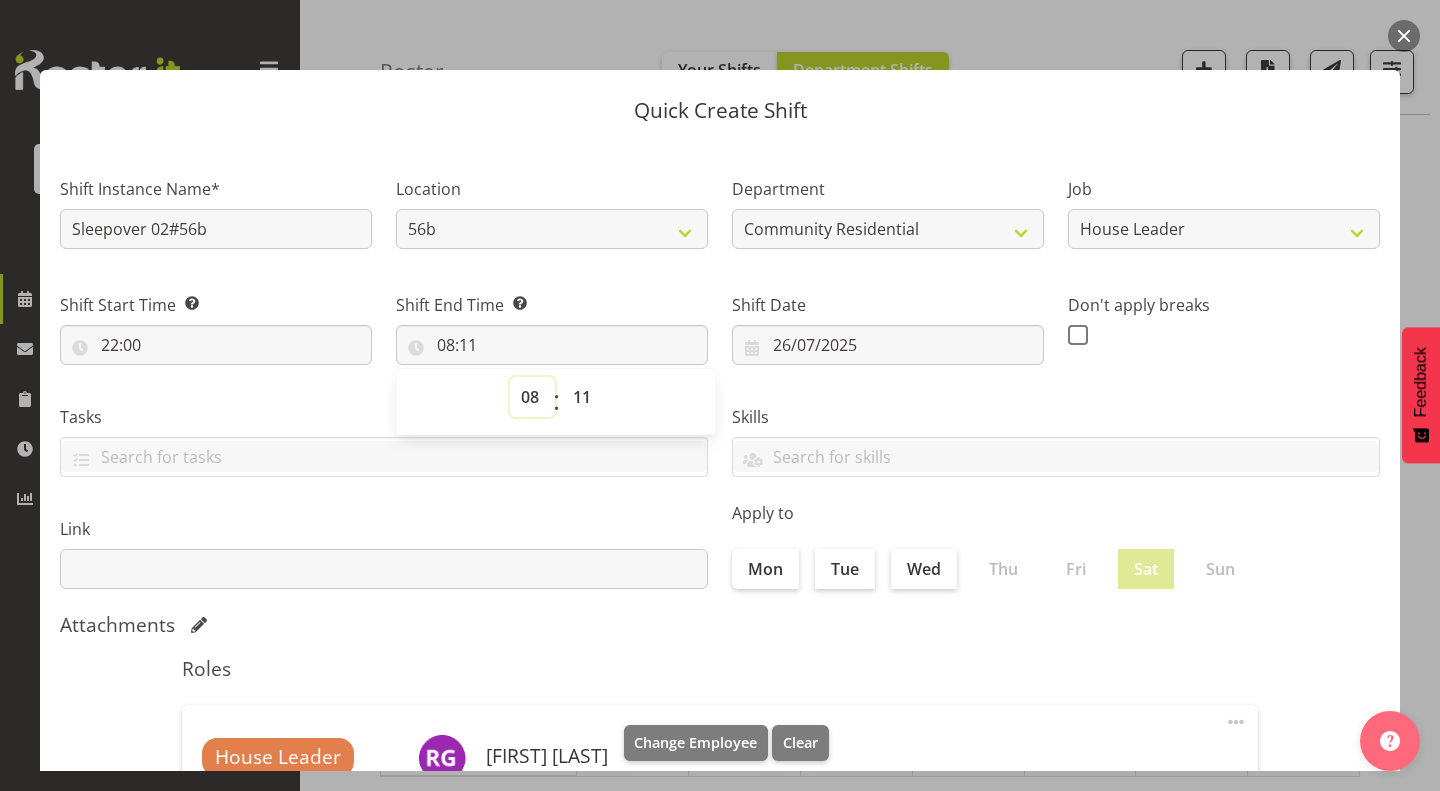 select on "7" 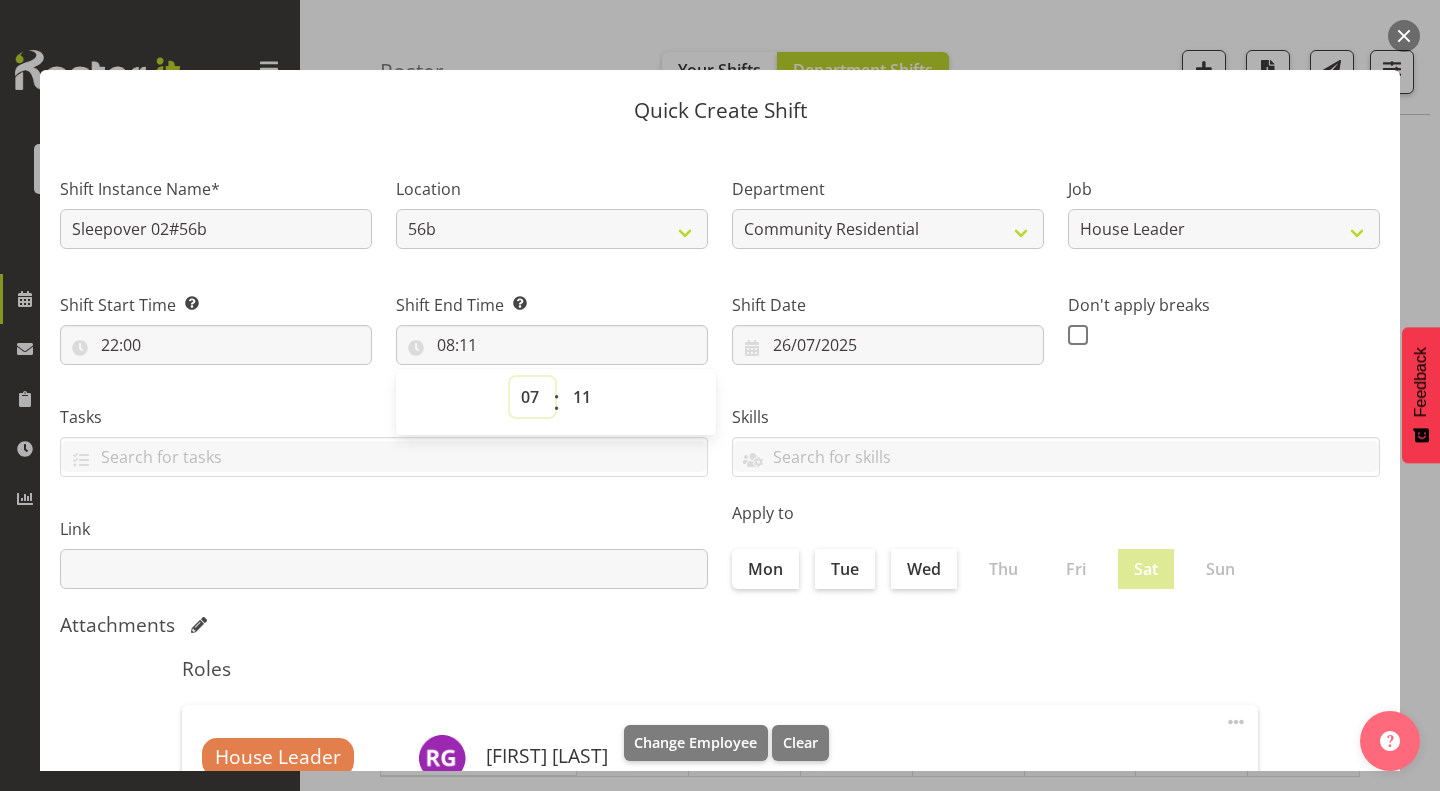 click on "00   01   02   03   04   05   06   07   08   09   10   11   12   13   14   15   16   17   18   19   20   21   22   23" at bounding box center [532, 397] 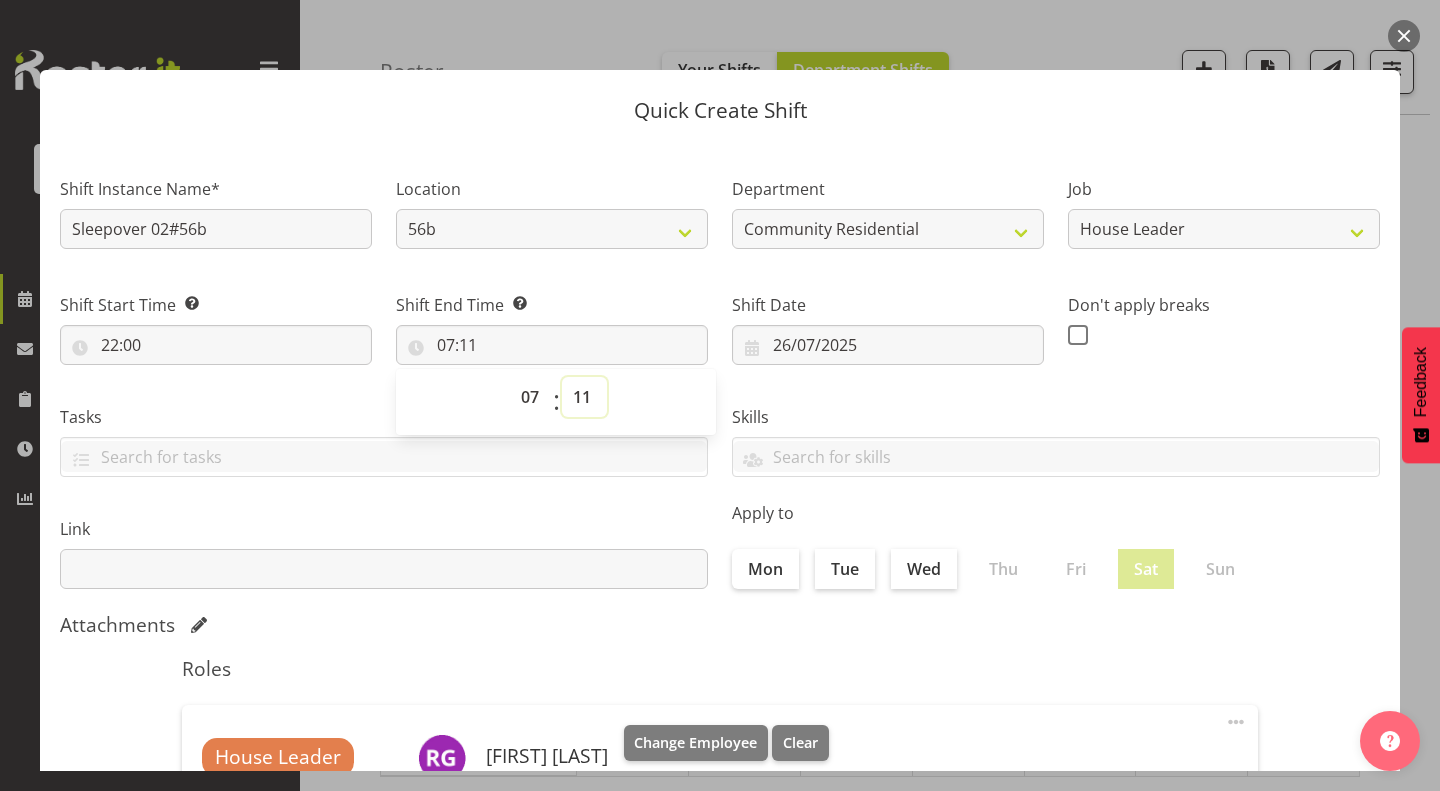 click on "00   01   02   03   04   05   06   07   08   09   10   11   12   13   14   15   16   17   18   19   20   21   22   23   24   25   26   27   28   29   30   31   32   33   34   35   36   37   38   39   40   41   42   43   44   45   46   47   48   49   50   51   52   53   54   55   56   57   58   59" at bounding box center [584, 397] 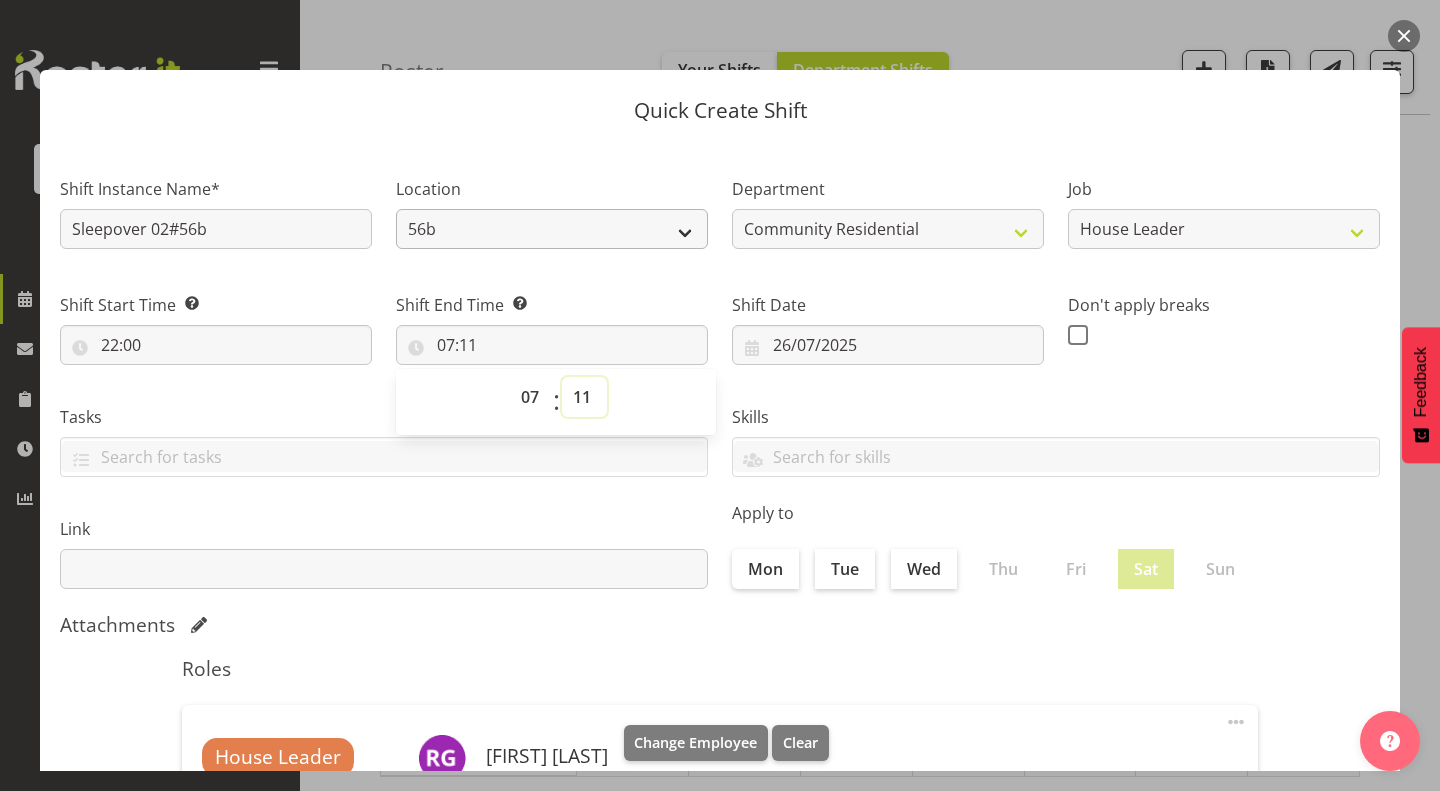 select on "0" 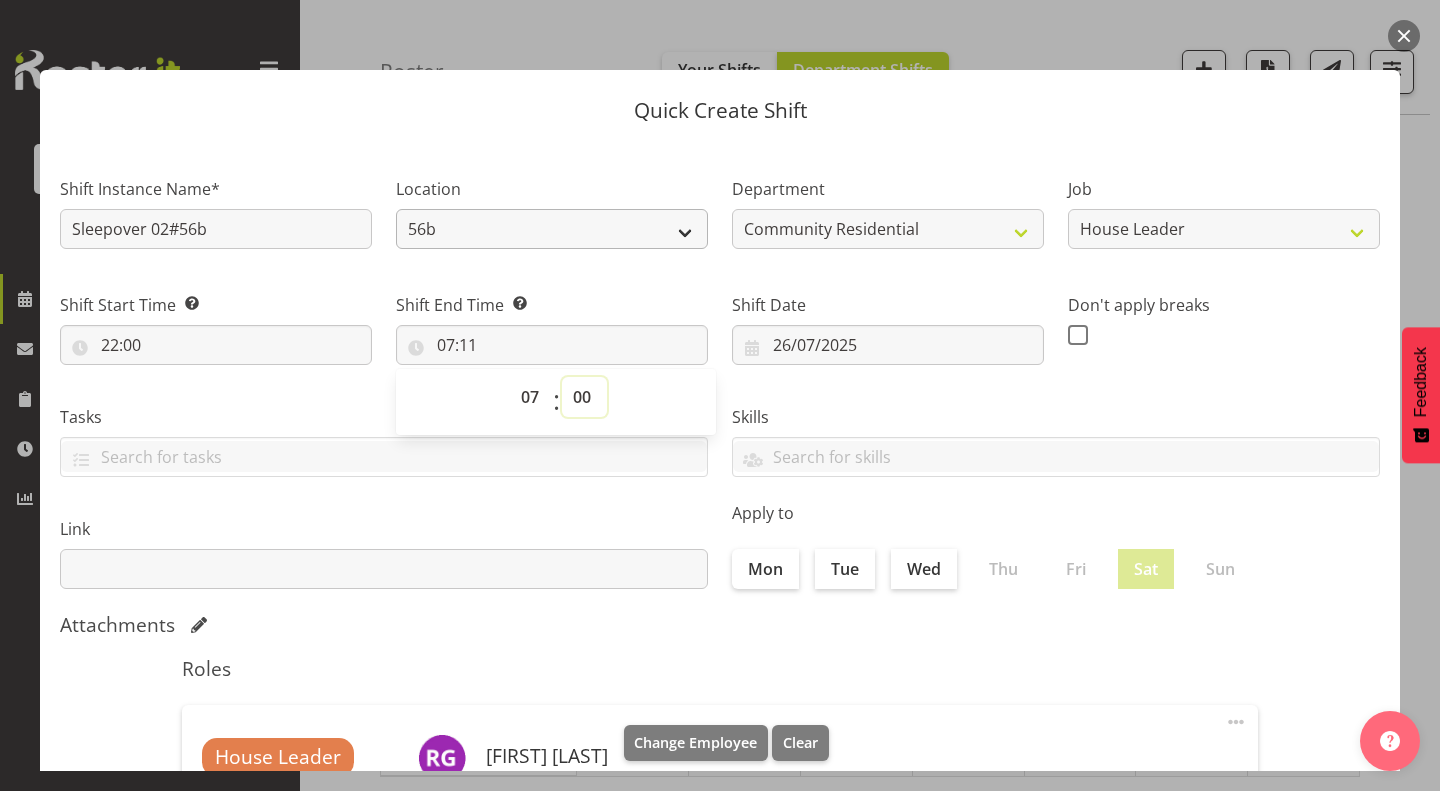 click on "00   01   02   03   04   05   06   07   08   09   10   11   12   13   14   15   16   17   18   19   20   21   22   23   24   25   26   27   28   29   30   31   32   33   34   35   36   37   38   39   40   41   42   43   44   45   46   47   48   49   50   51   52   53   54   55   56   57   58   59" at bounding box center [584, 397] 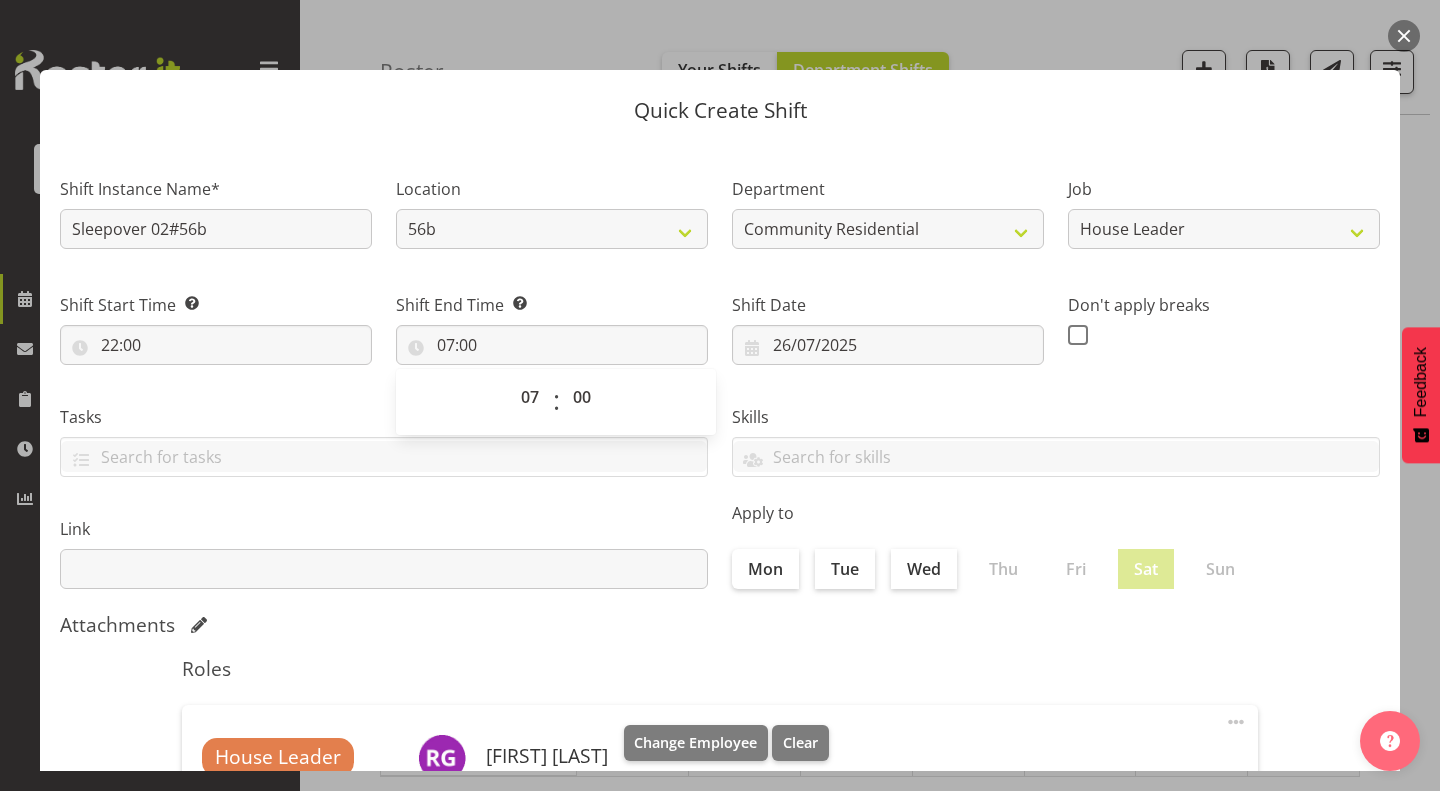 click on "Skills  Senate   Senate" at bounding box center (1056, 433) 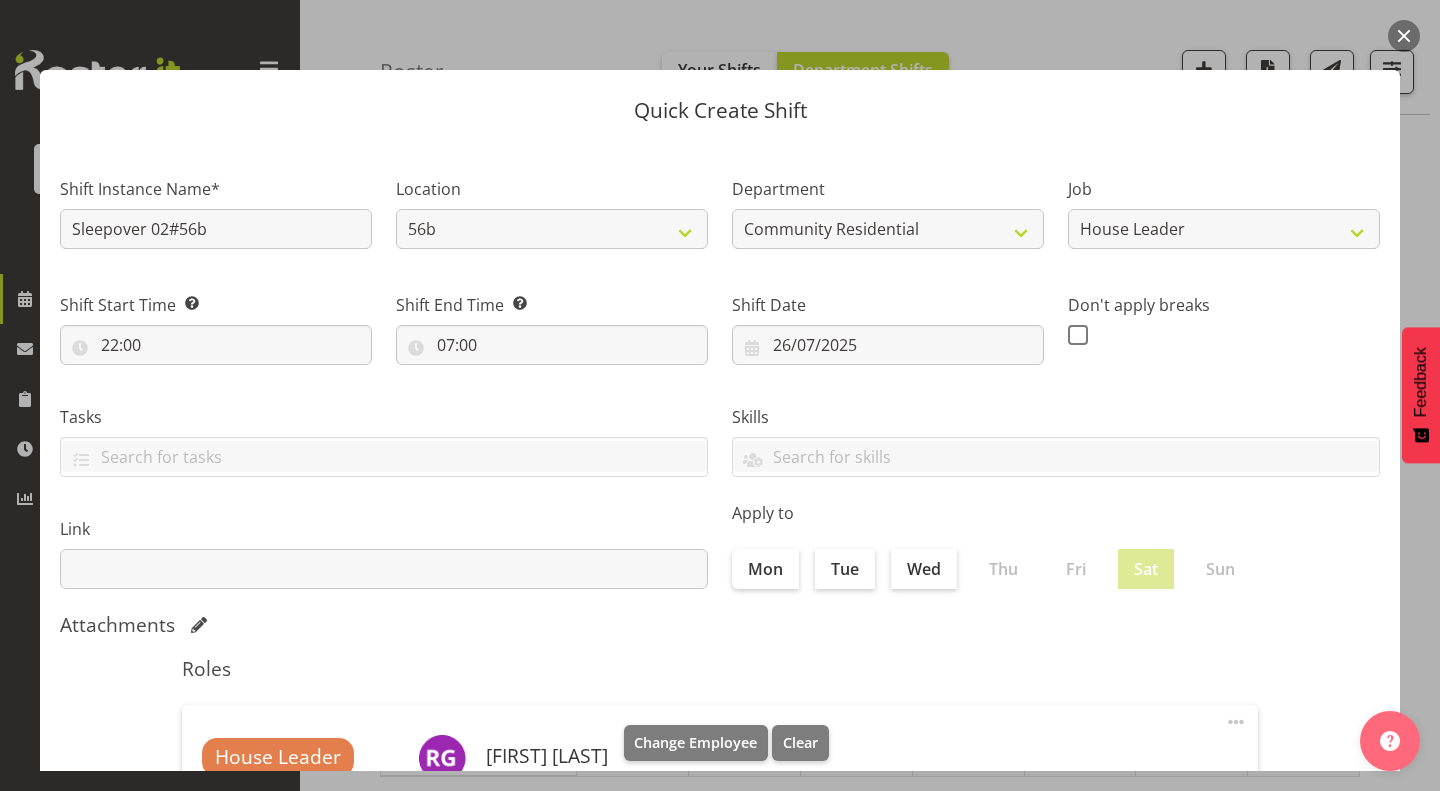 scroll, scrollTop: 269, scrollLeft: 0, axis: vertical 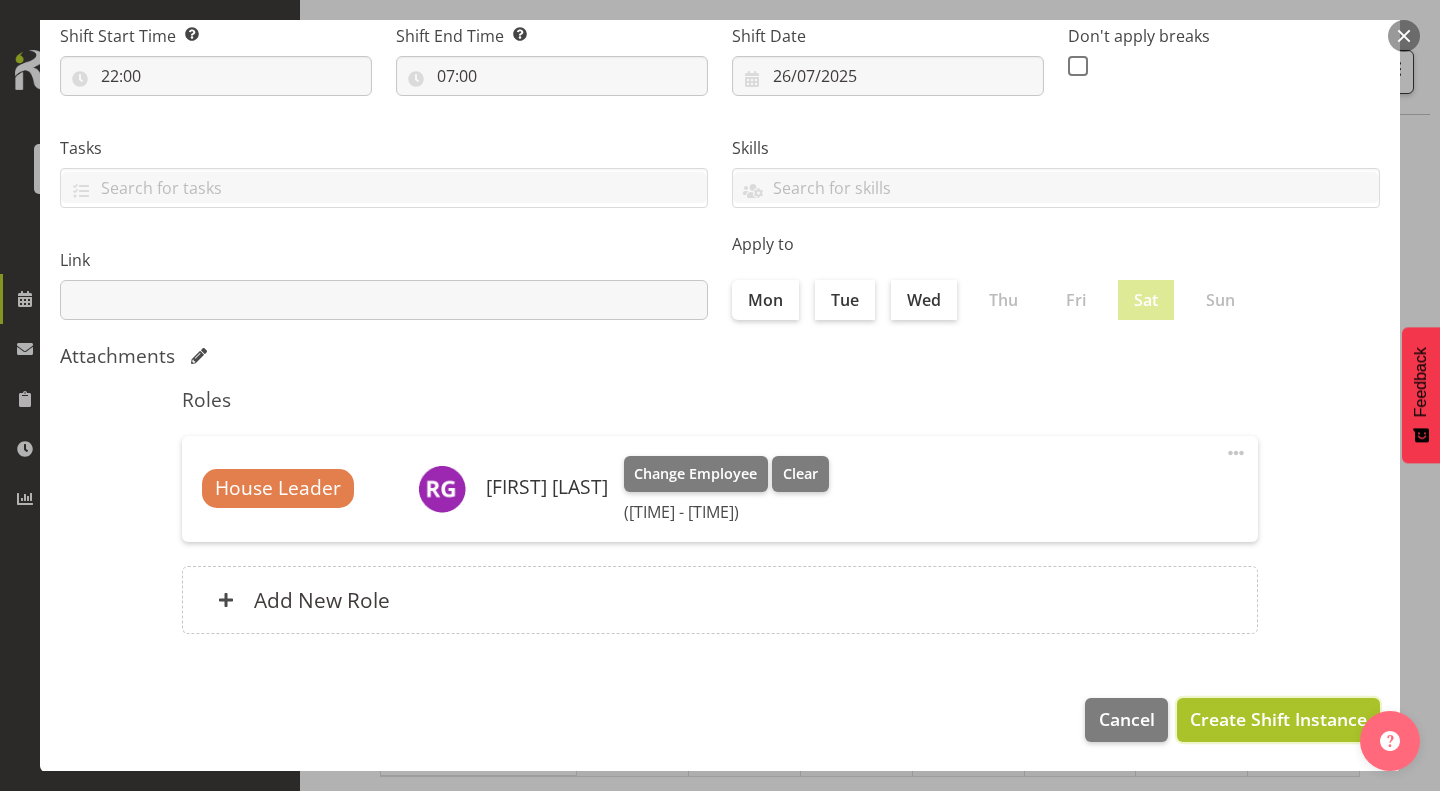 click on "Create Shift Instance" at bounding box center (1278, 719) 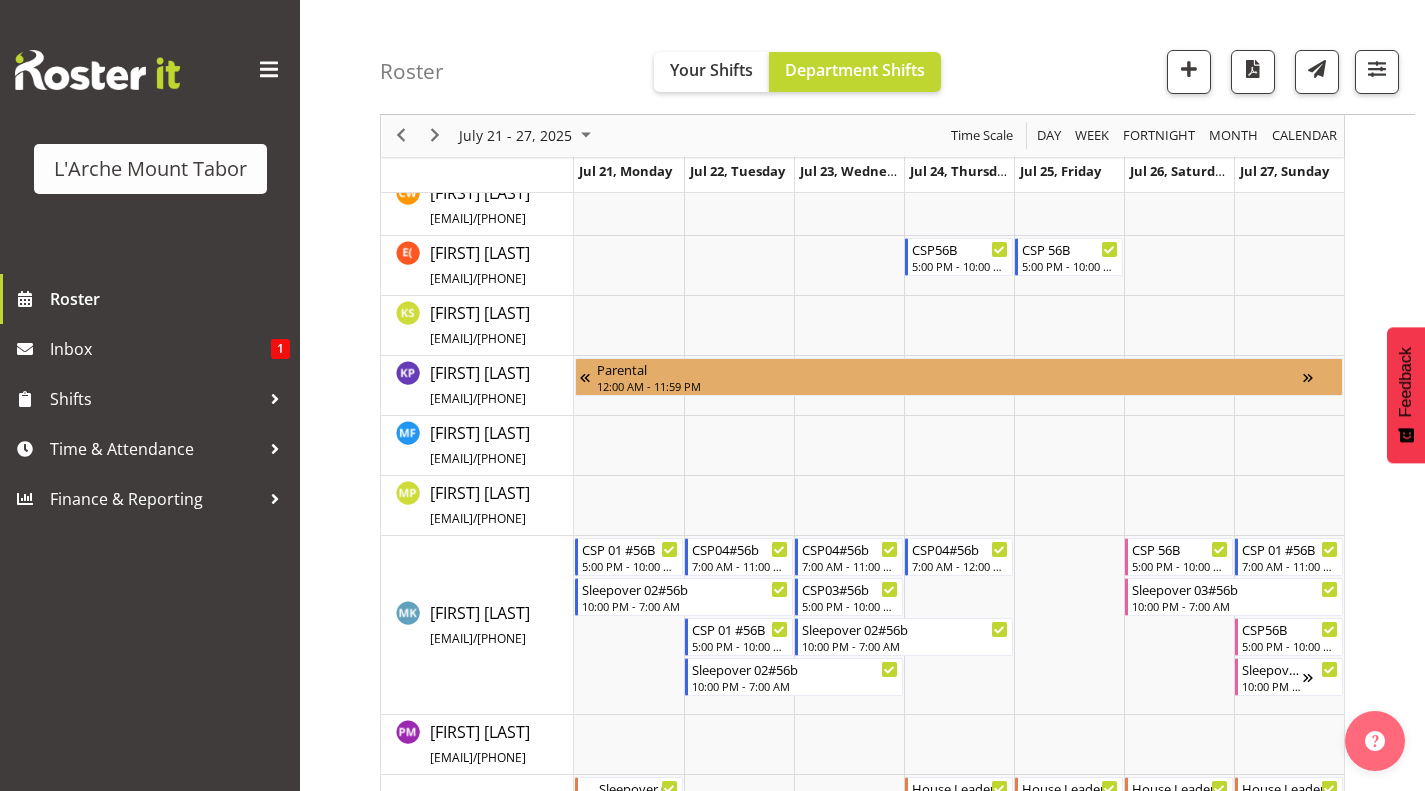 scroll, scrollTop: 742, scrollLeft: 0, axis: vertical 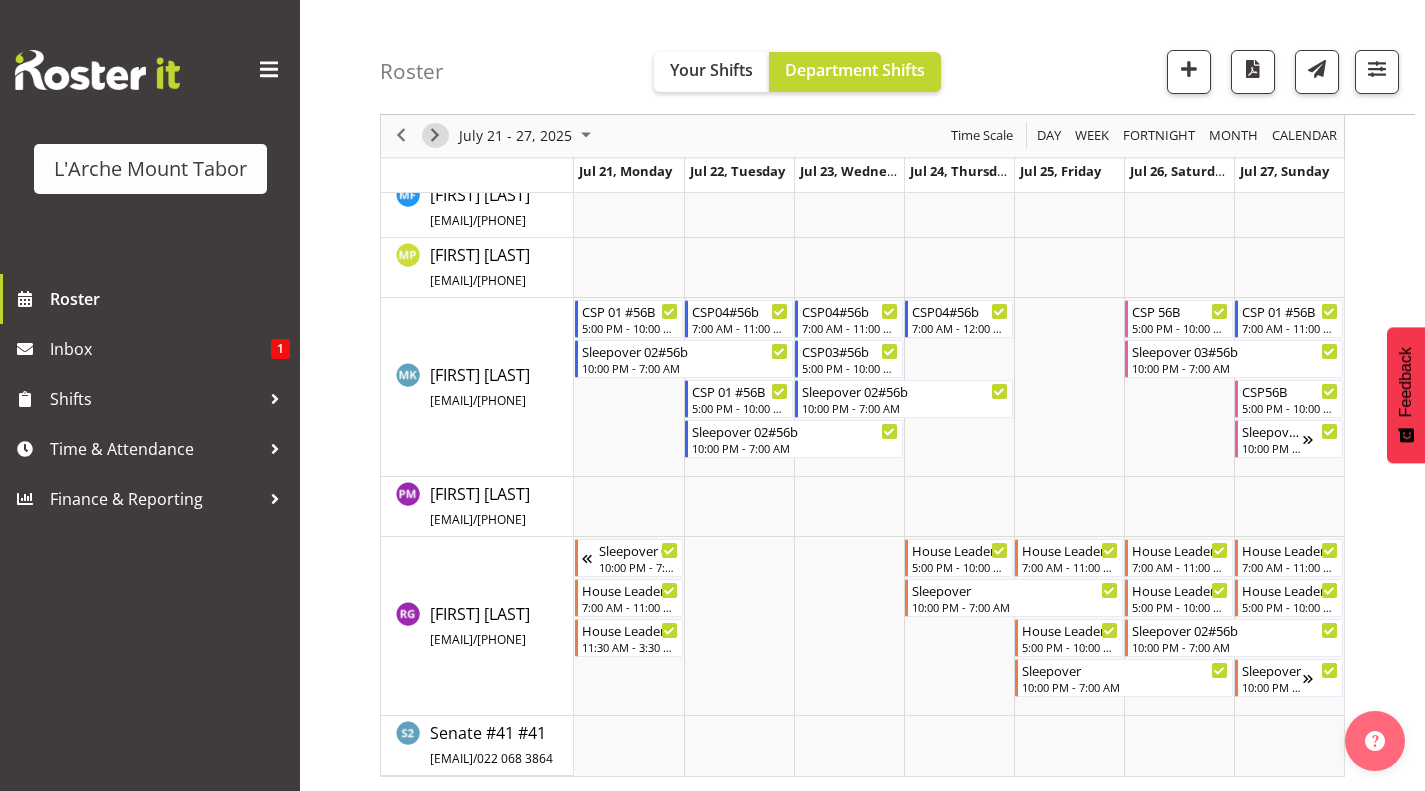 click at bounding box center (435, 136) 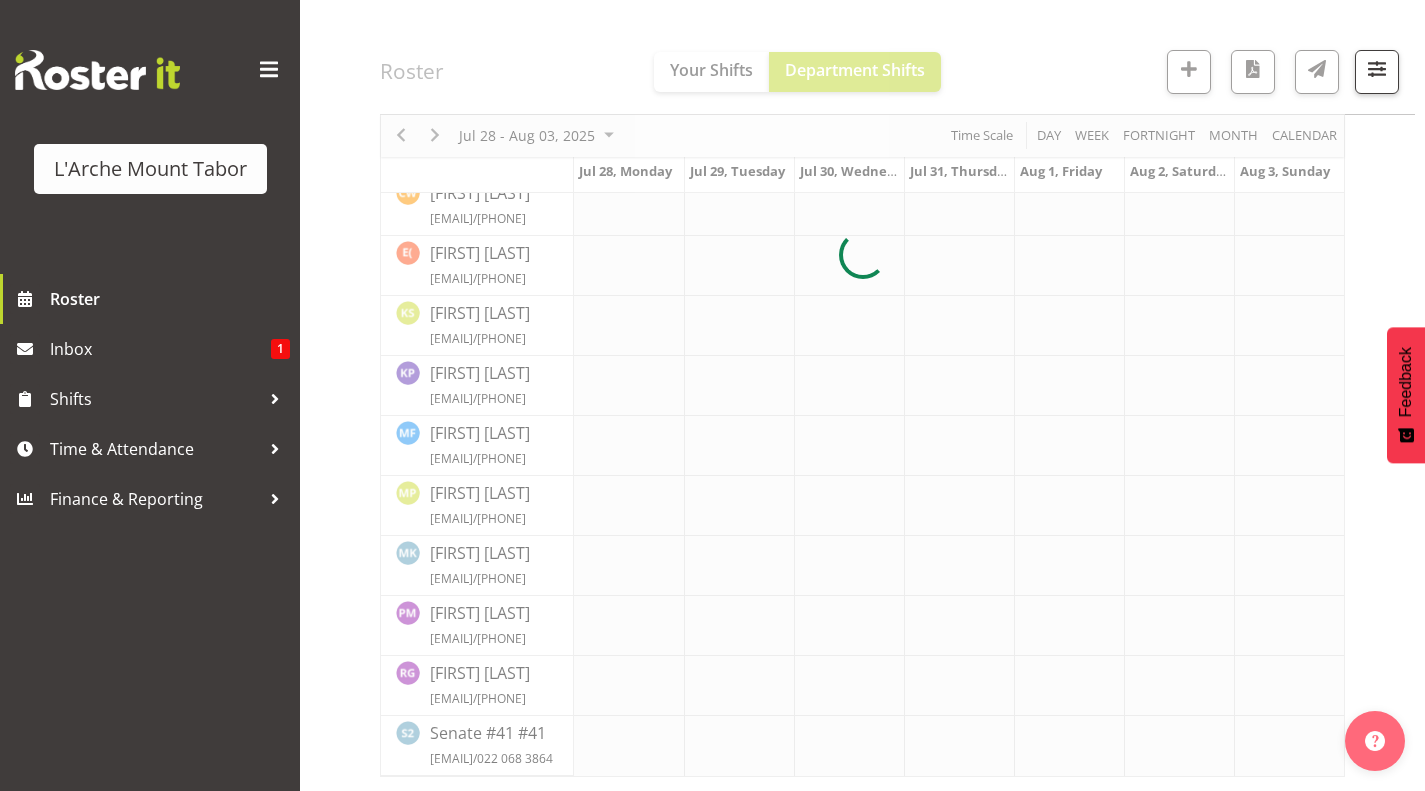 scroll, scrollTop: 0, scrollLeft: 0, axis: both 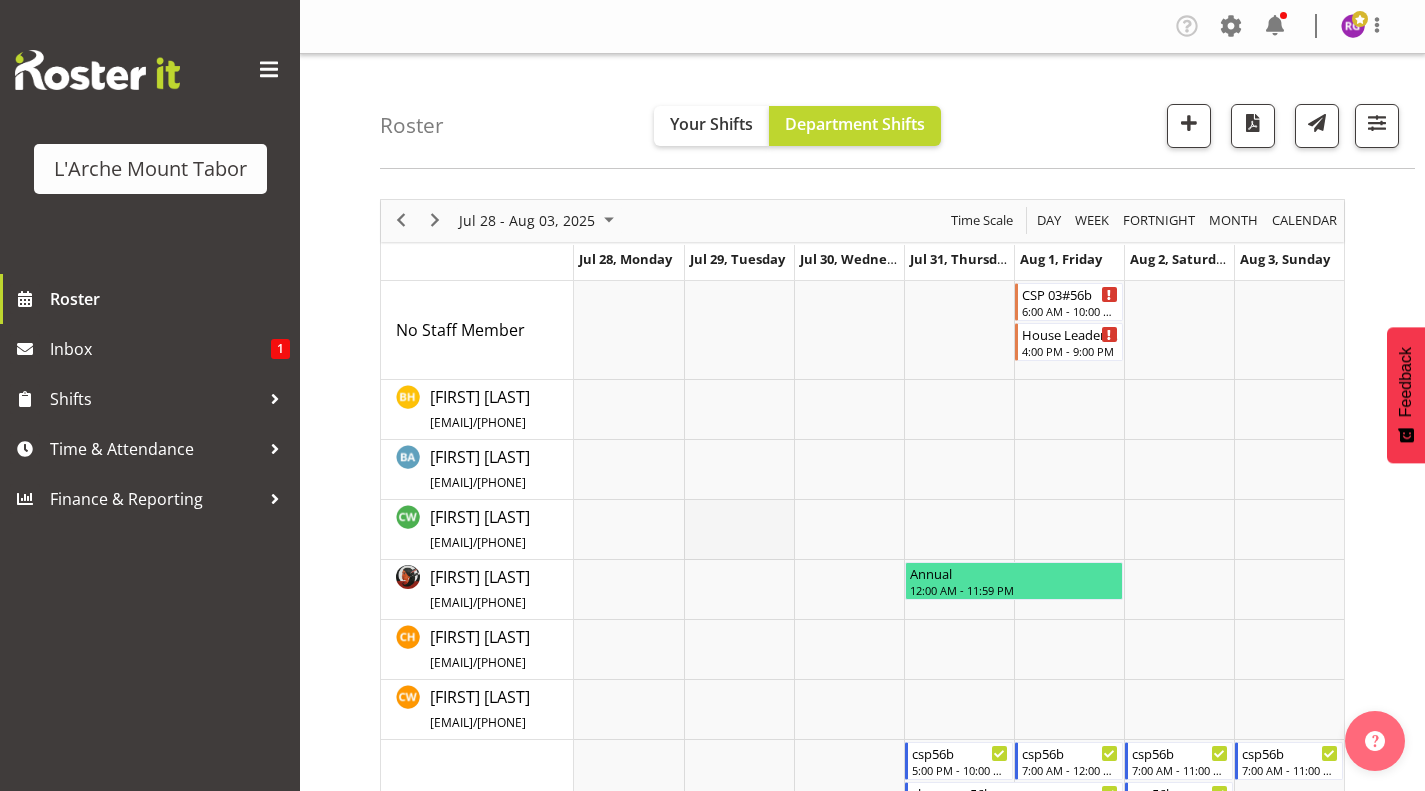 click at bounding box center (739, 530) 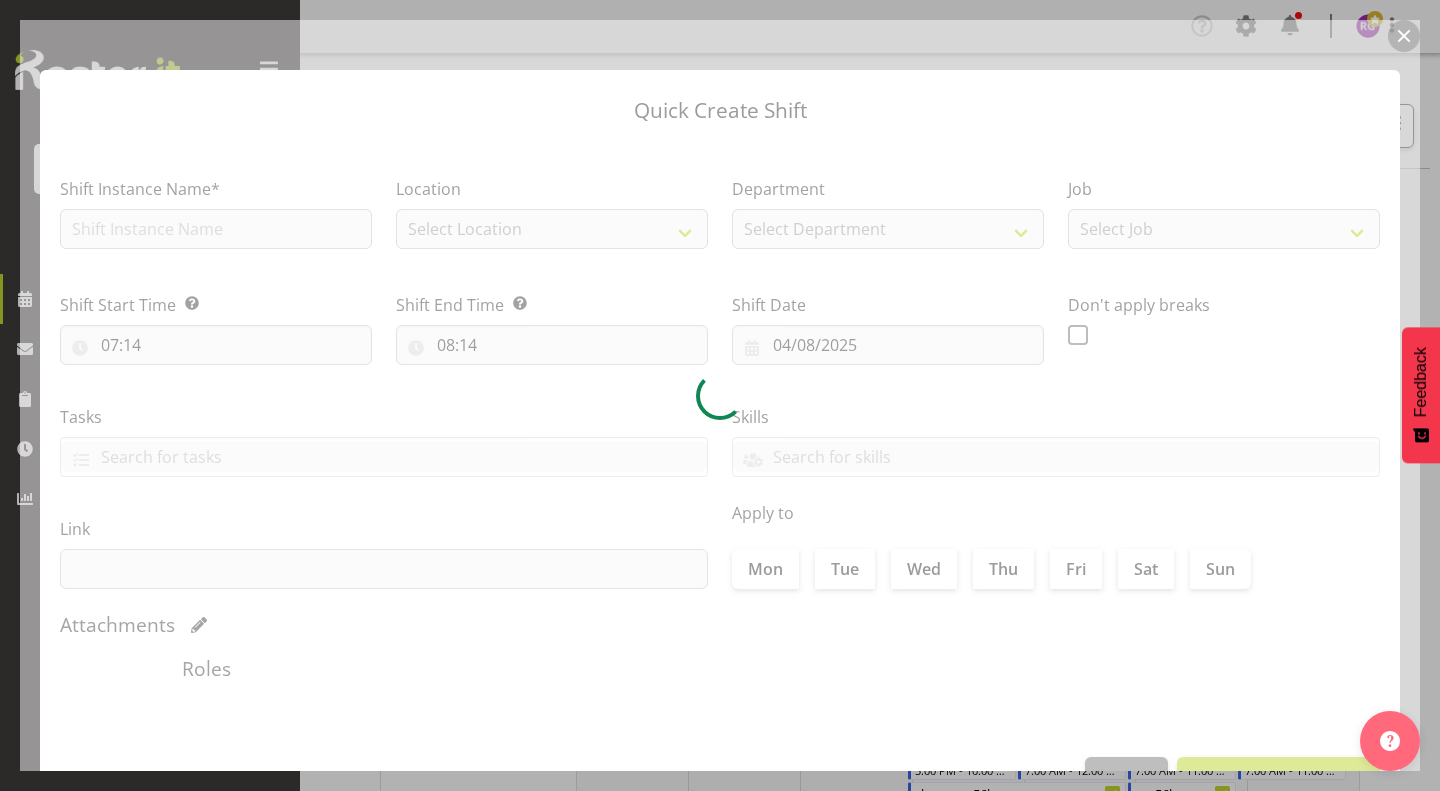 type on "29/07/2025" 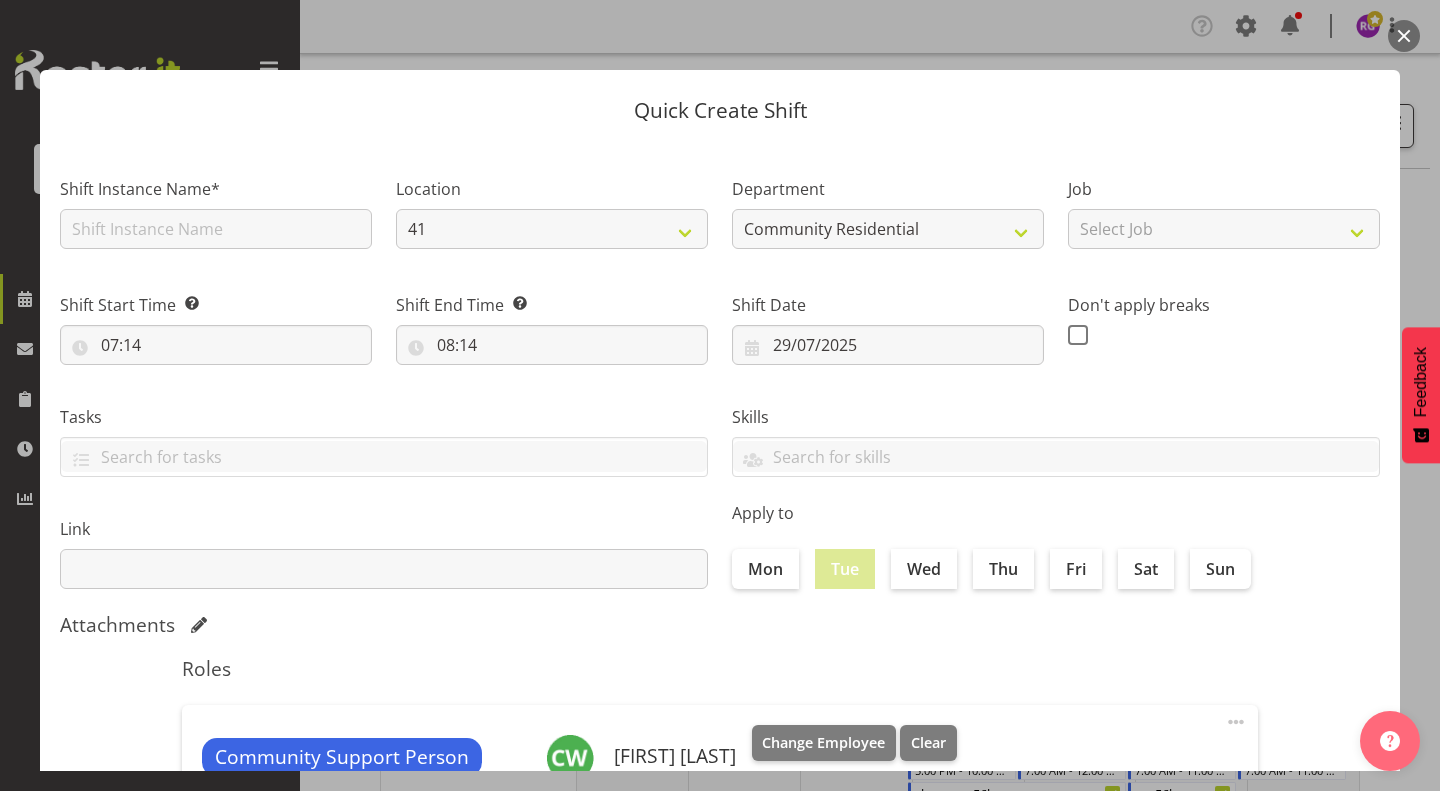click at bounding box center (1404, 36) 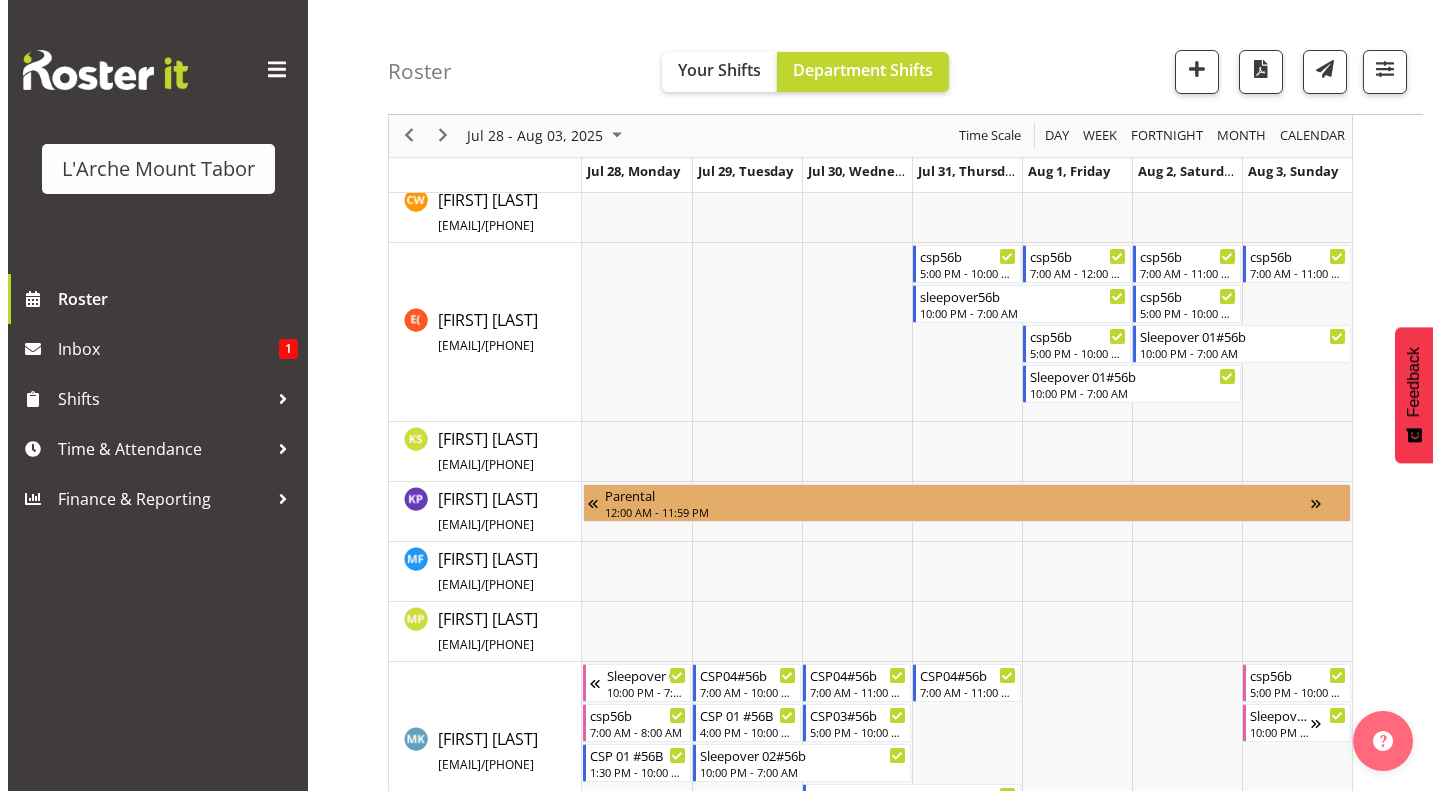 scroll, scrollTop: 821, scrollLeft: 0, axis: vertical 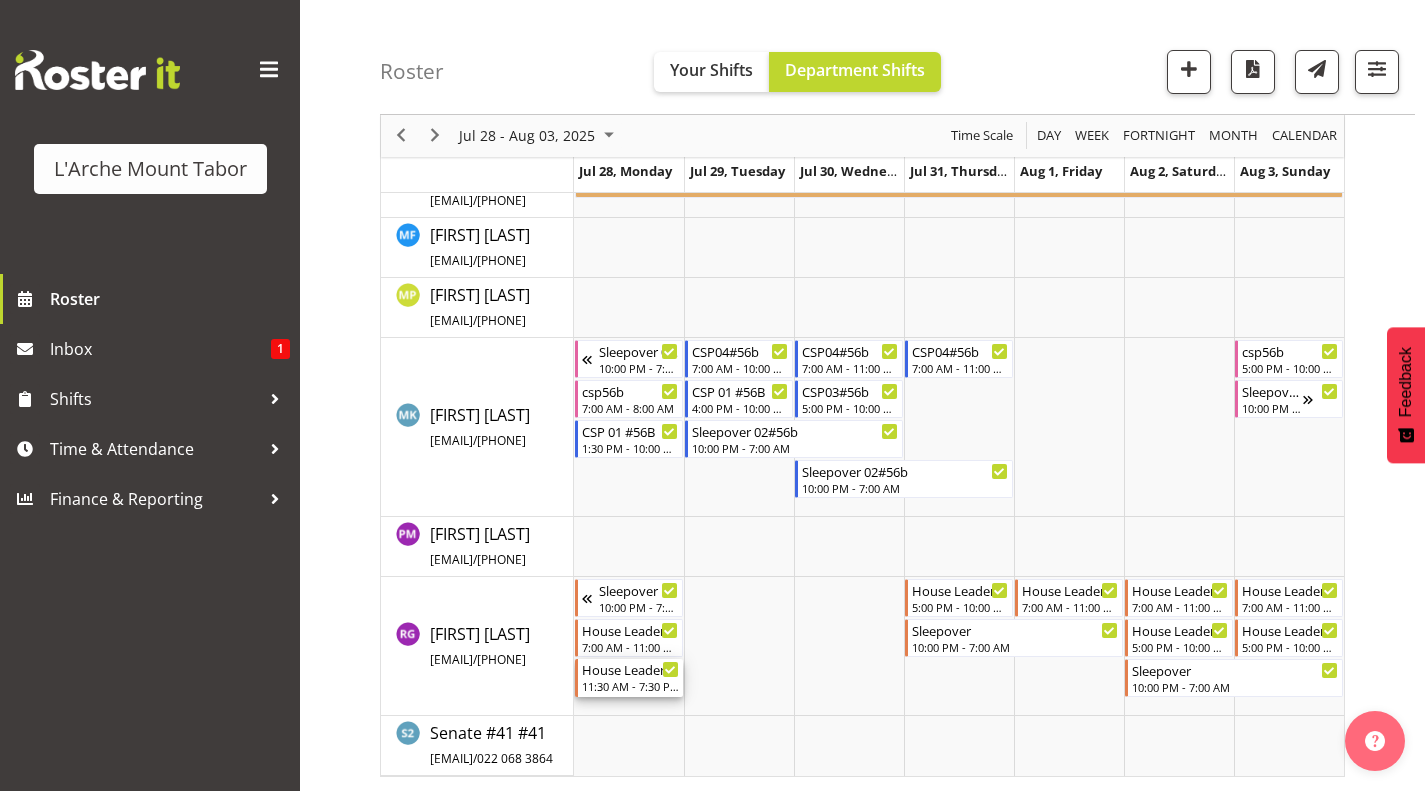 click on "House Leader" at bounding box center [630, 669] 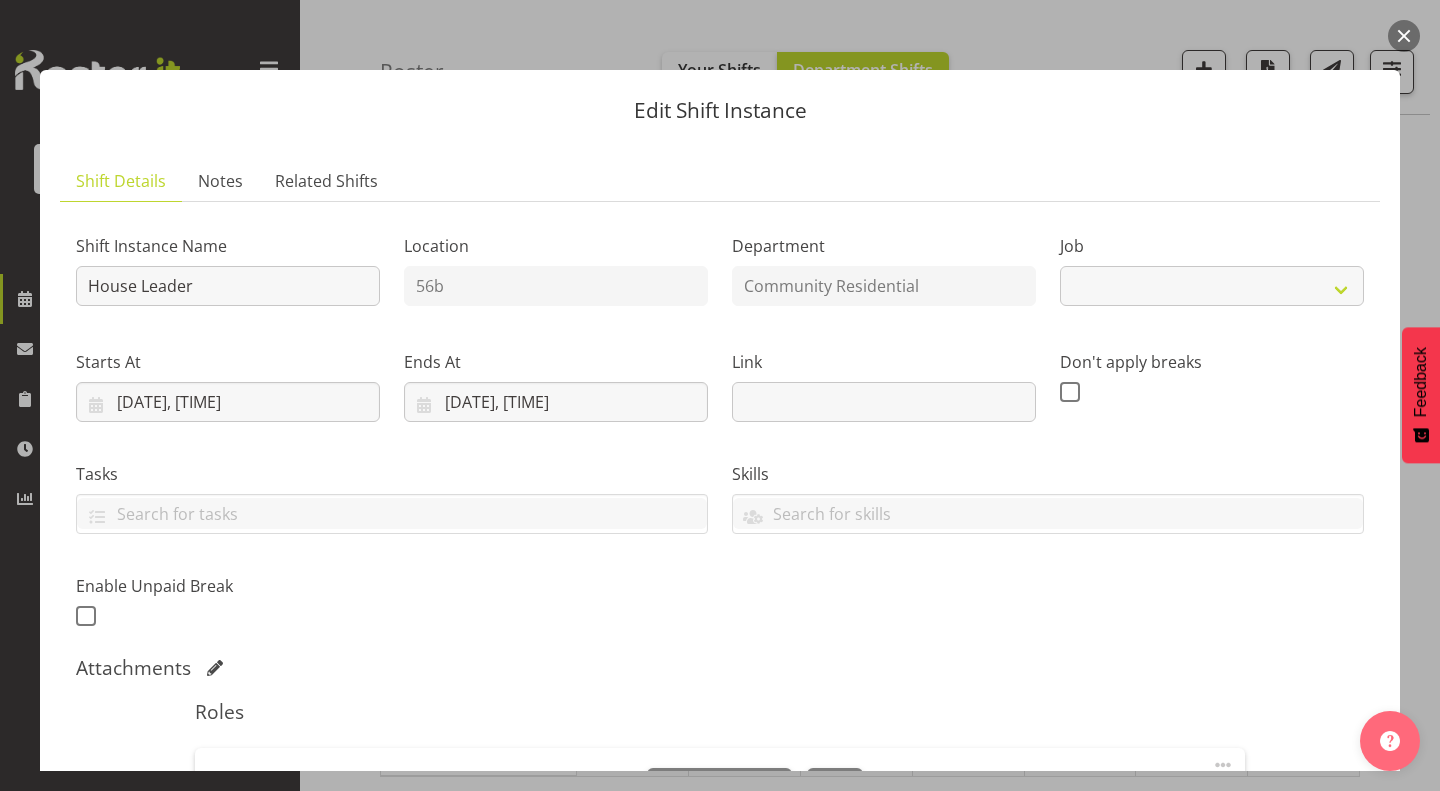 select on "1" 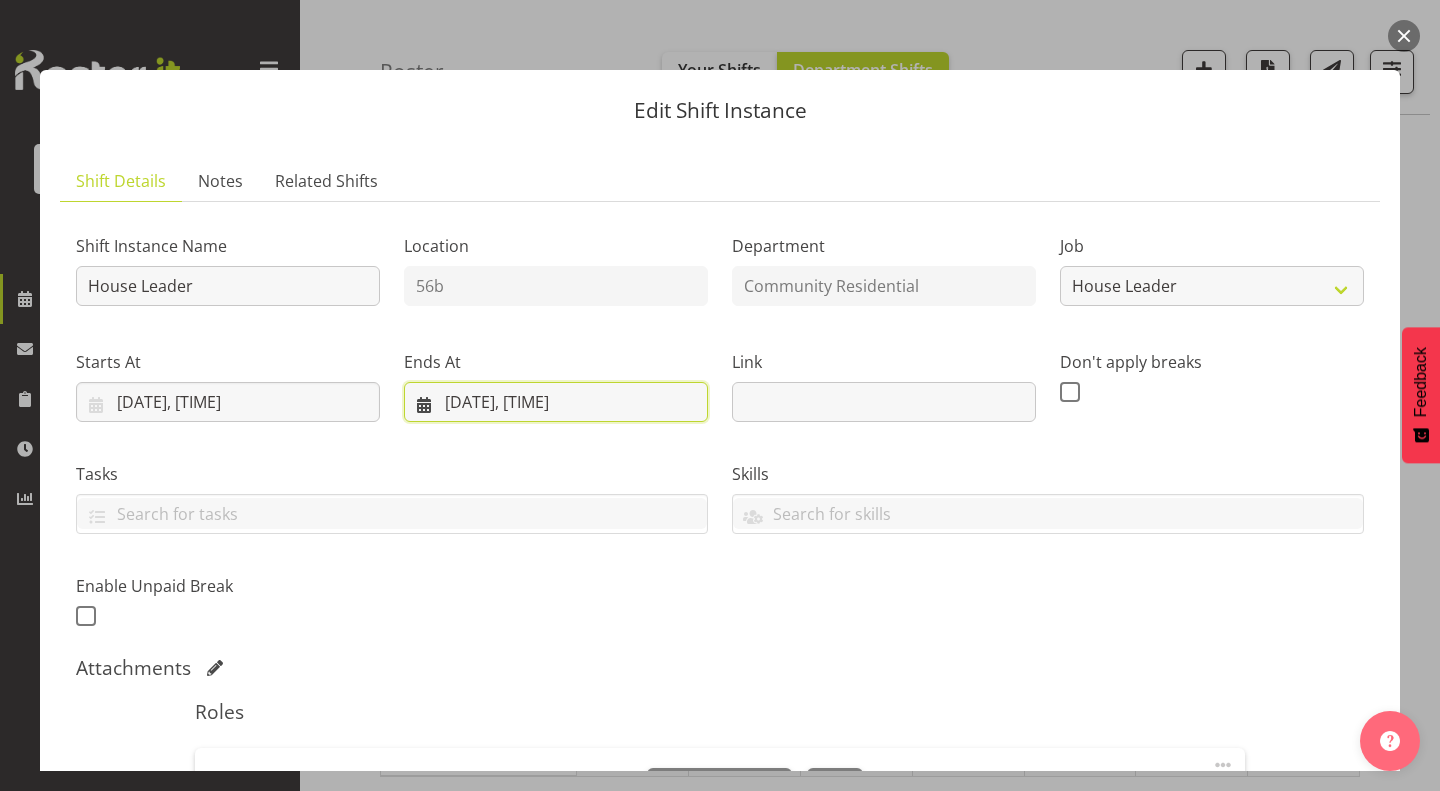 click on "7/28/2025, 7:30 PM" at bounding box center [556, 402] 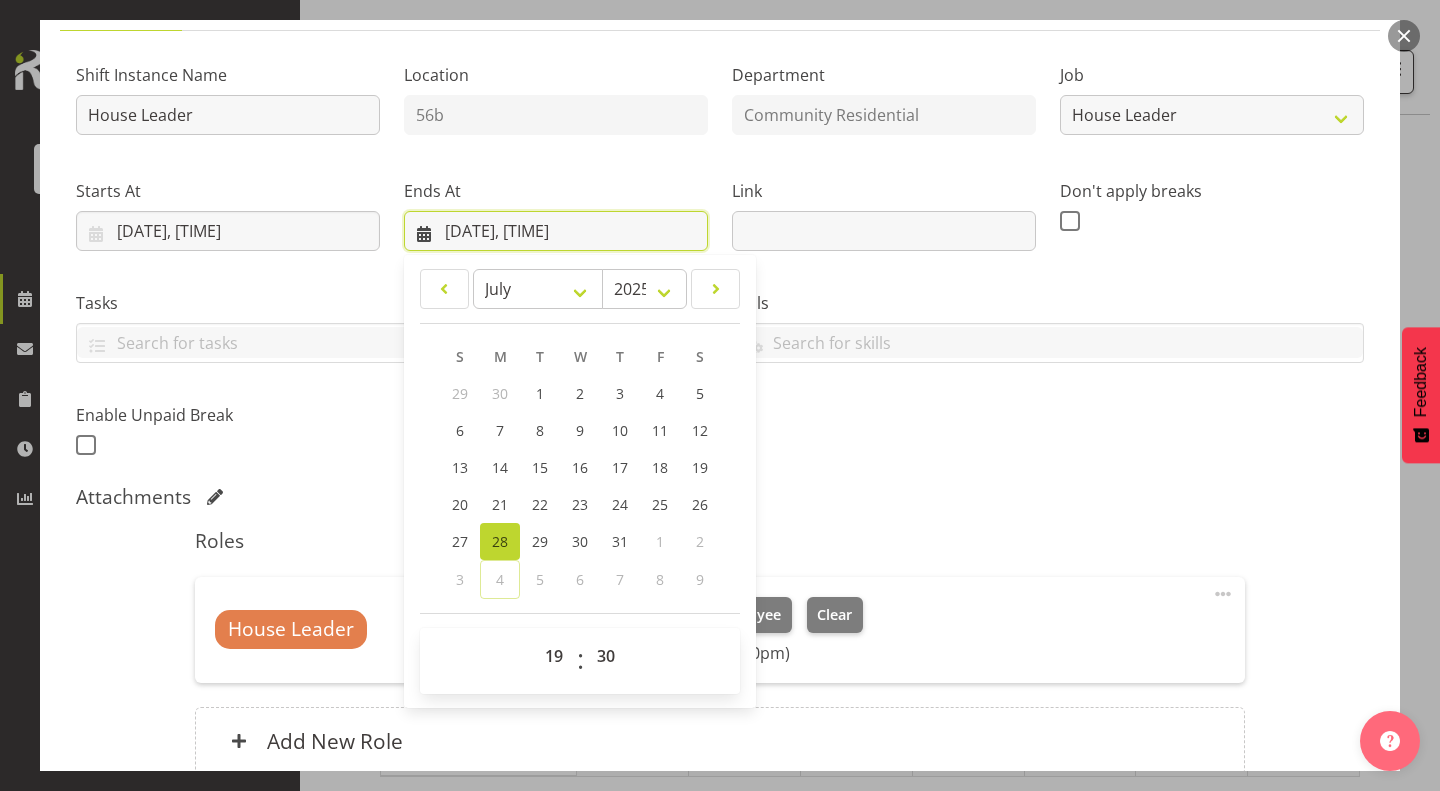 scroll, scrollTop: 185, scrollLeft: 0, axis: vertical 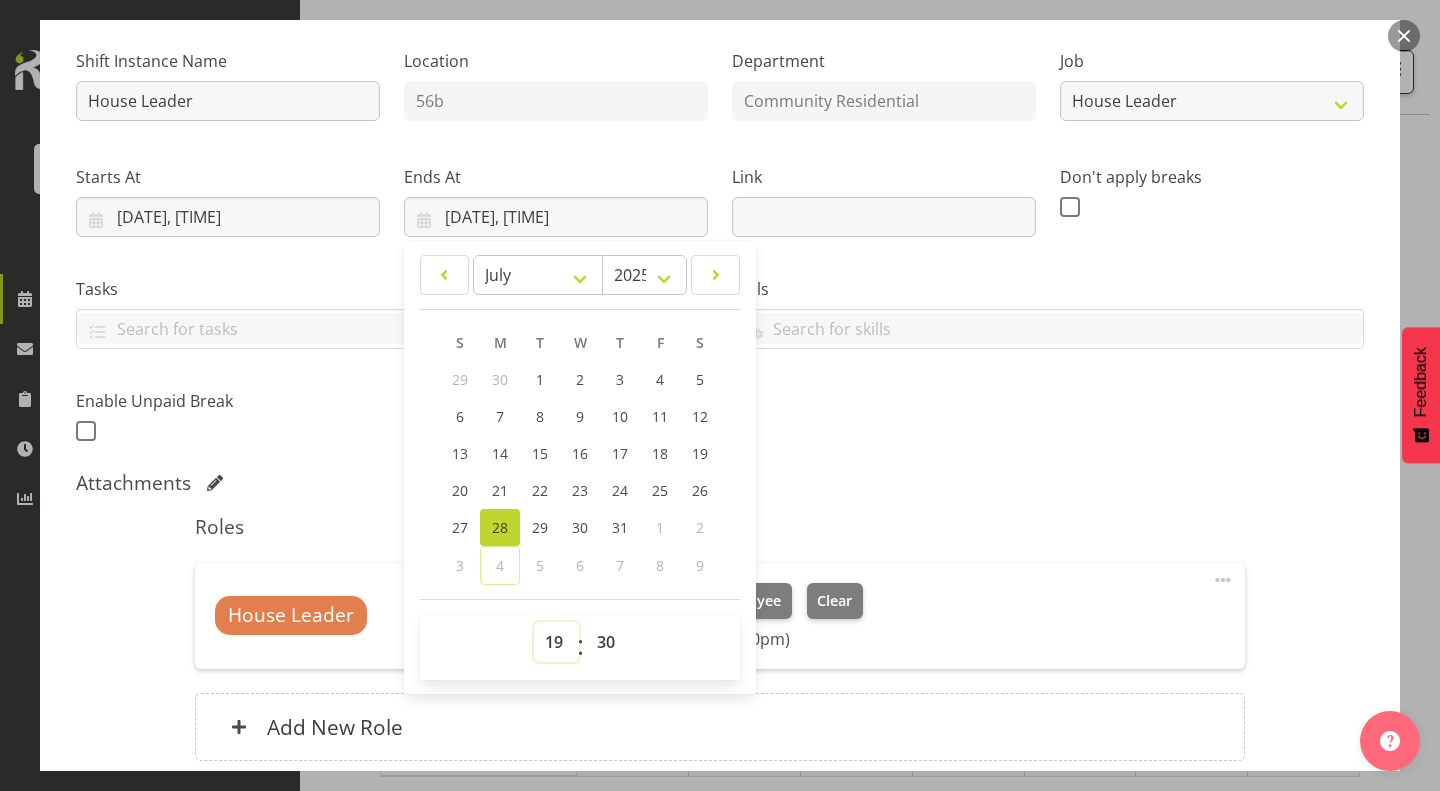 click on "00   01   02   03   04   05   06   07   08   09   10   11   12   13   14   15   16   17   18   19   20   21   22   23" at bounding box center [556, 642] 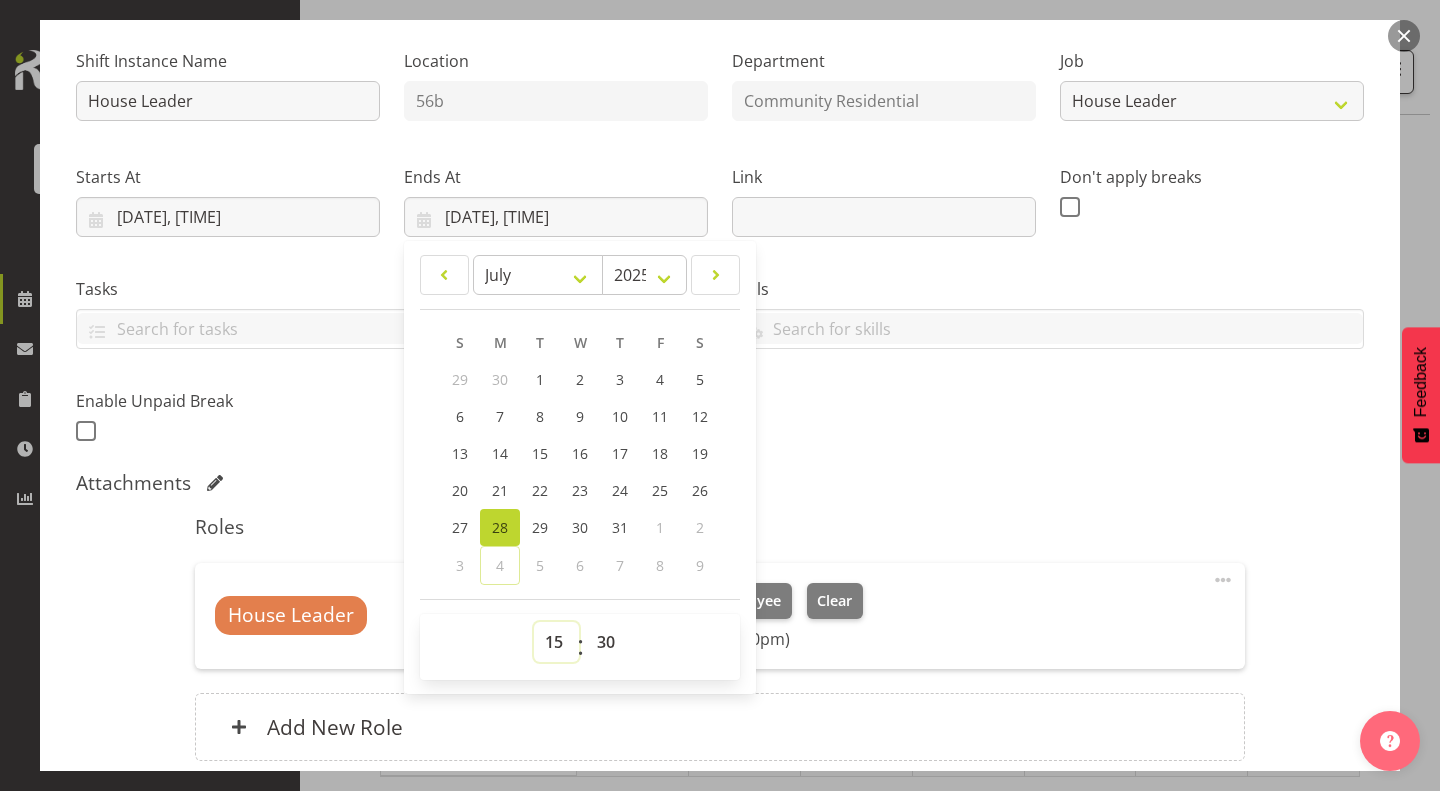 click on "00   01   02   03   04   05   06   07   08   09   10   11   12   13   14   15   16   17   18   19   20   21   22   23" at bounding box center (556, 642) 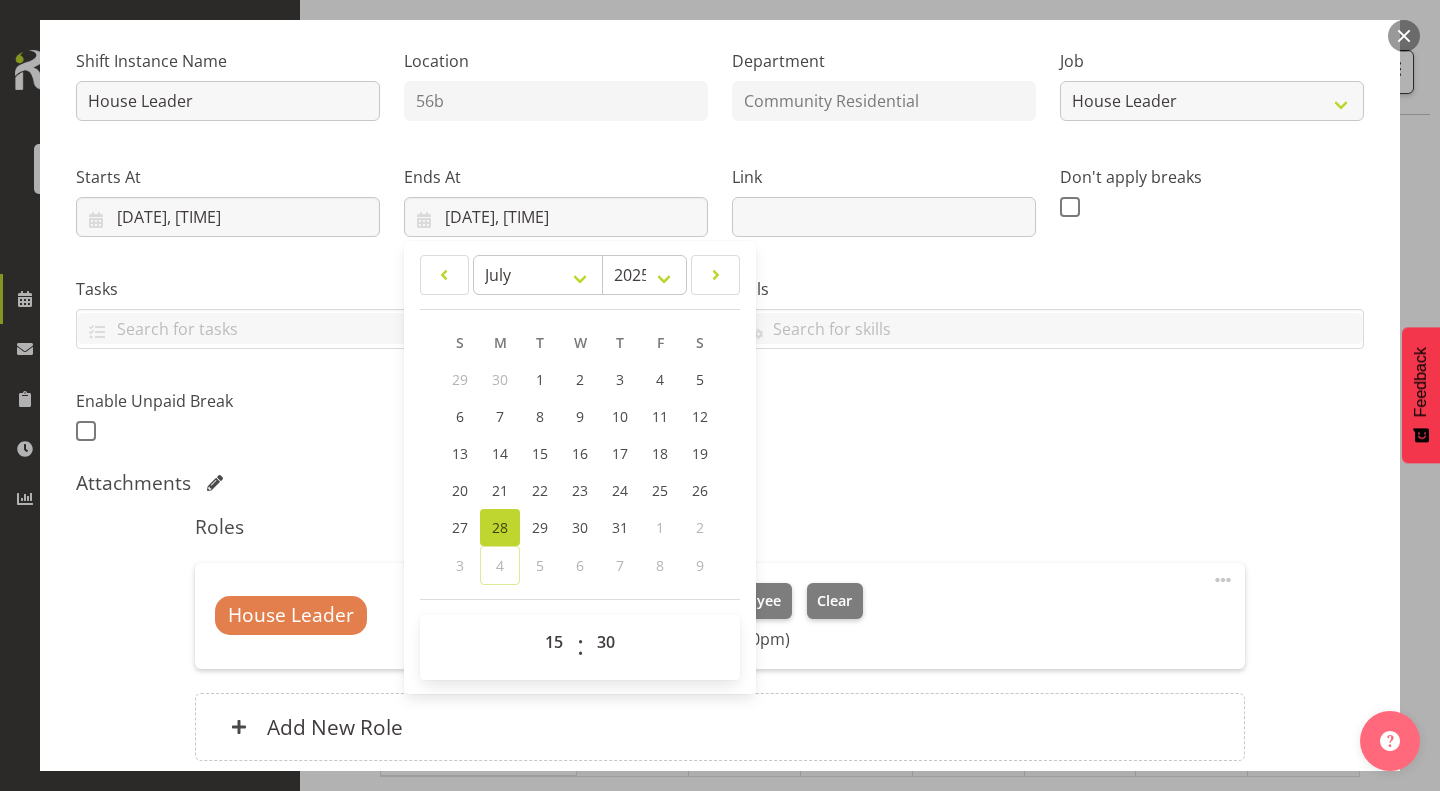 click on "Attachments" at bounding box center (720, 483) 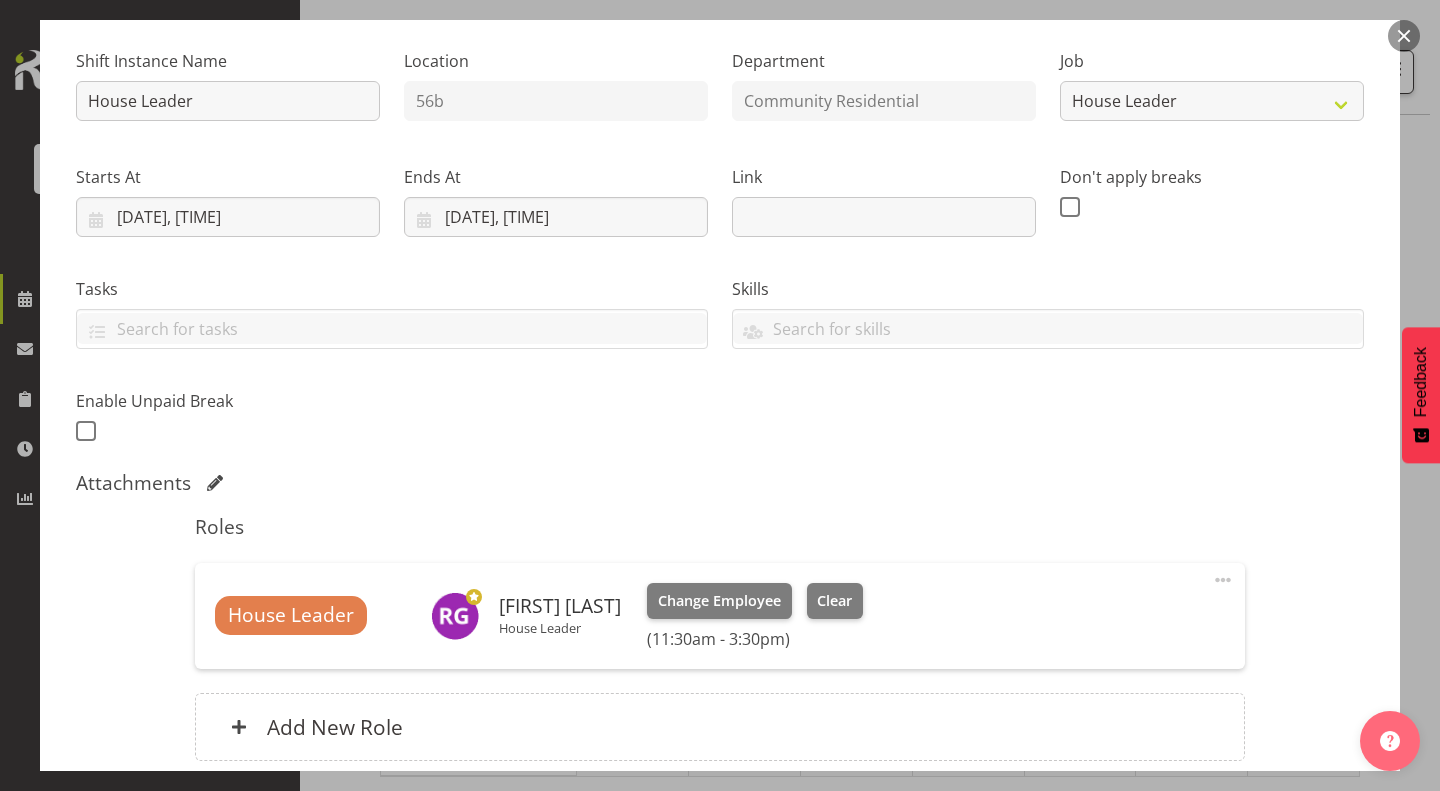 scroll, scrollTop: 352, scrollLeft: 0, axis: vertical 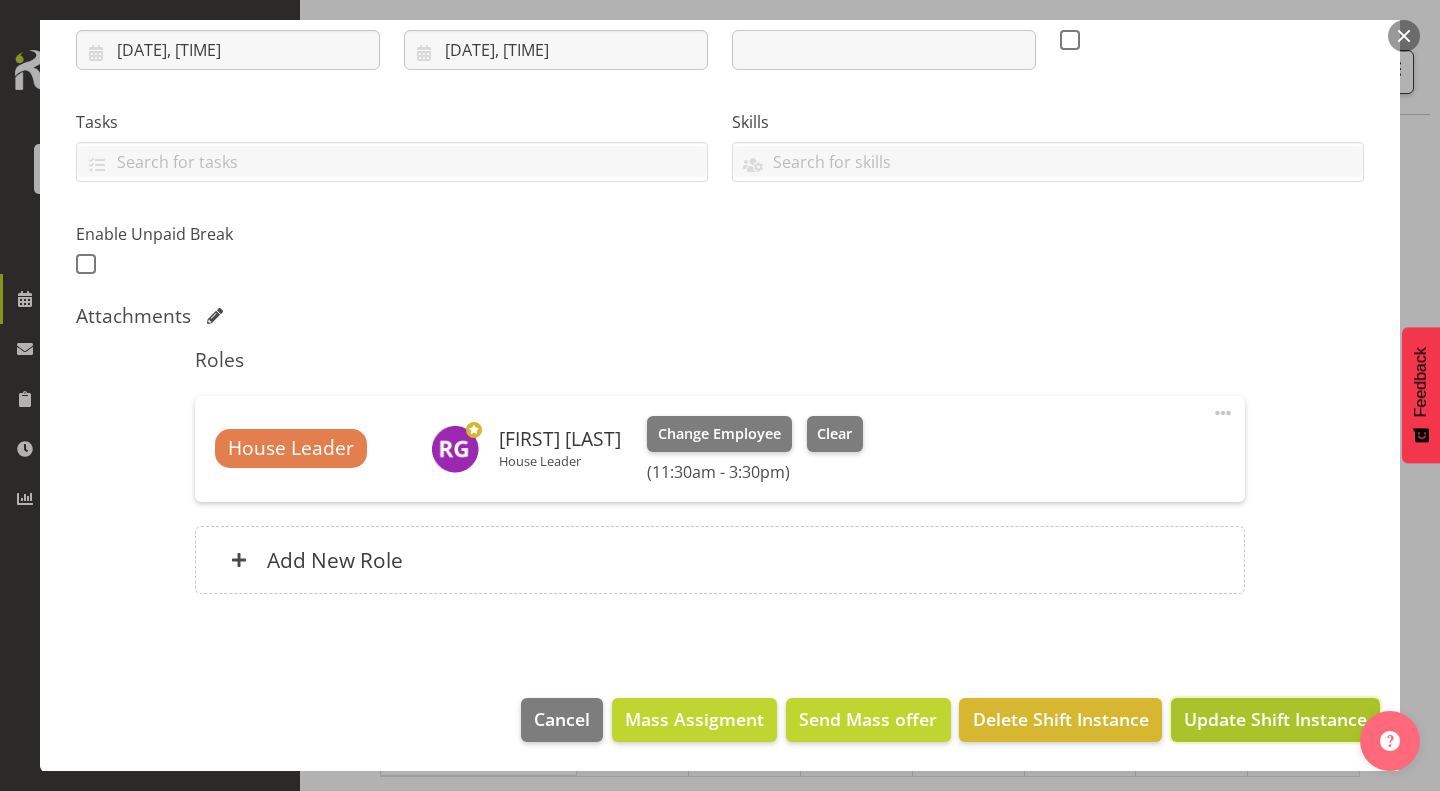 click on "Update Shift Instance" at bounding box center [1275, 720] 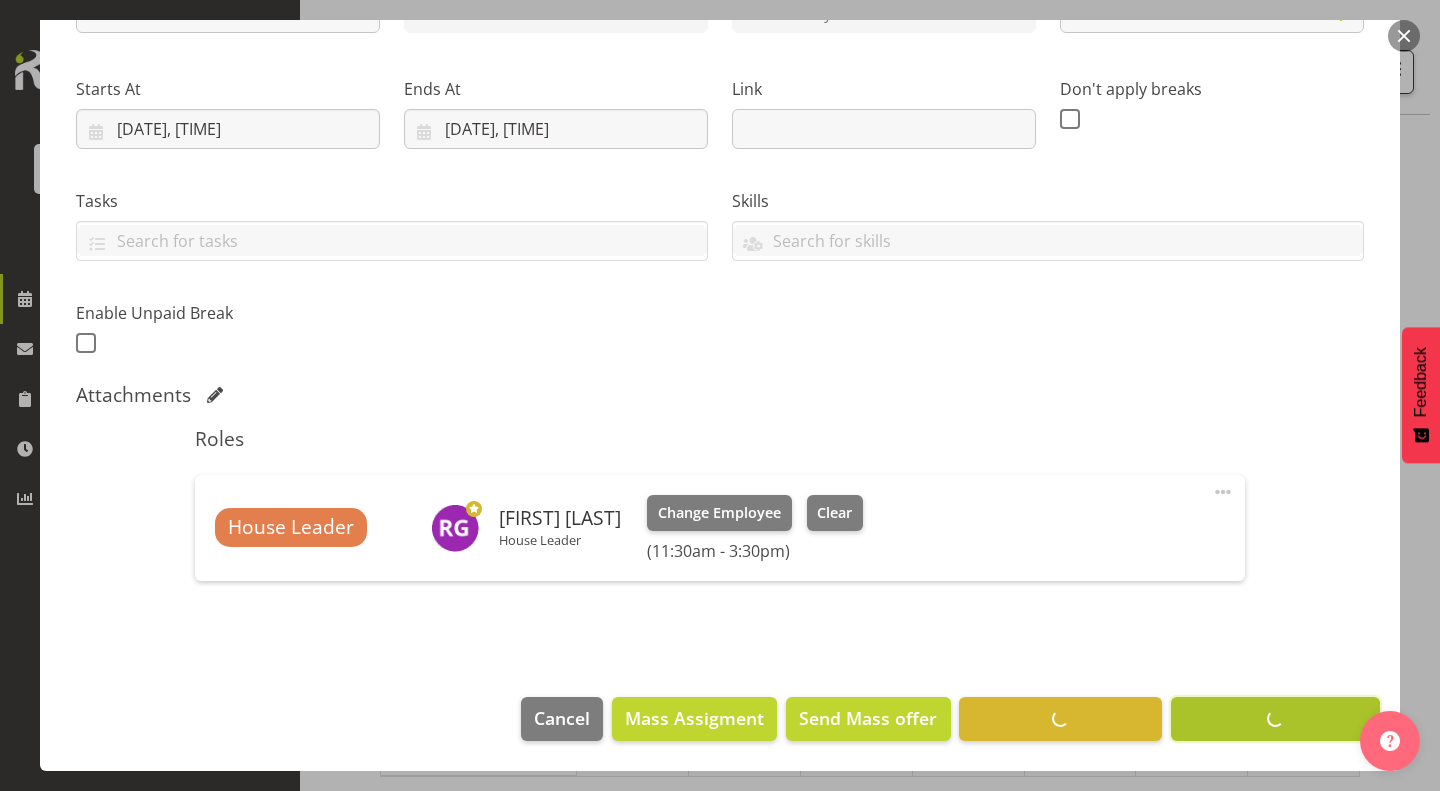 scroll, scrollTop: 272, scrollLeft: 0, axis: vertical 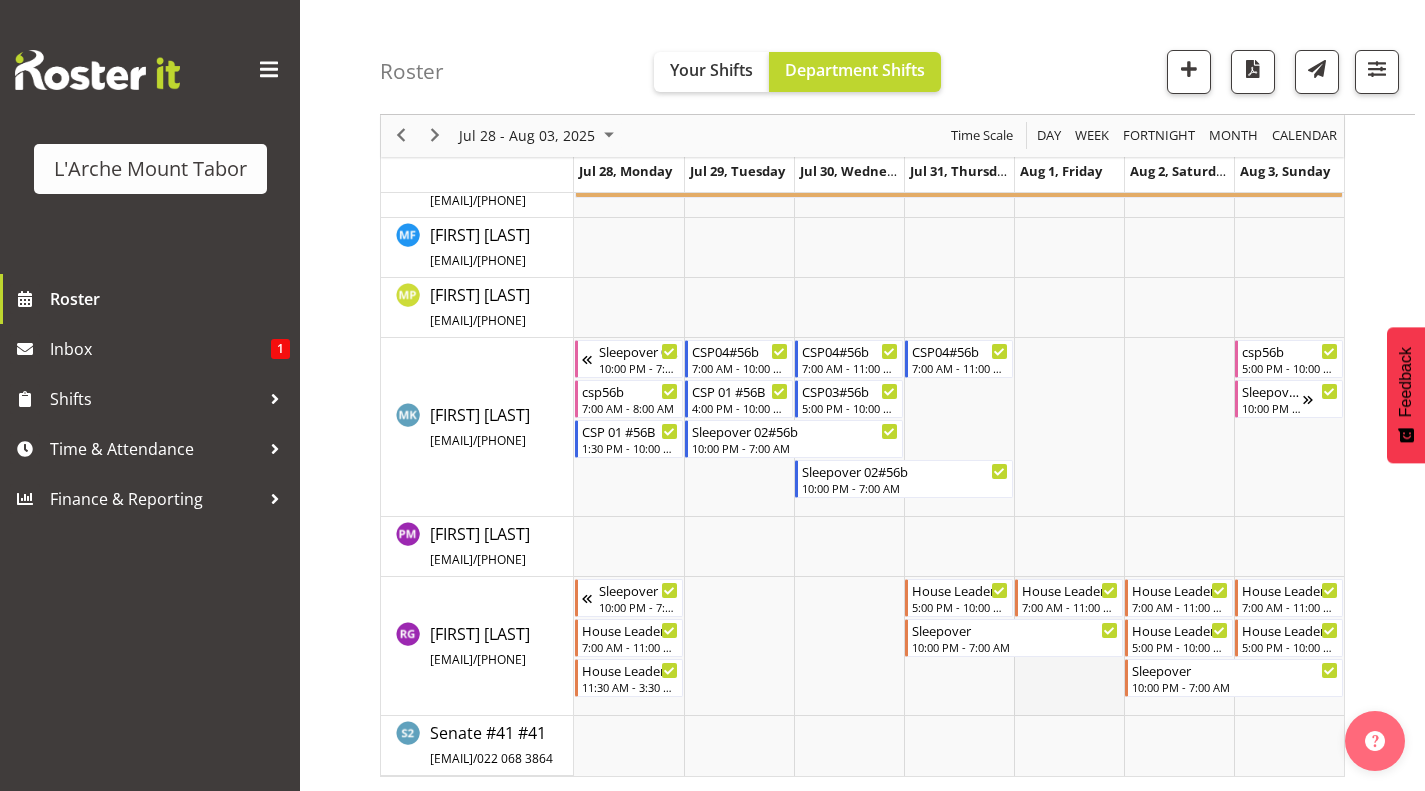 click at bounding box center (1069, 646) 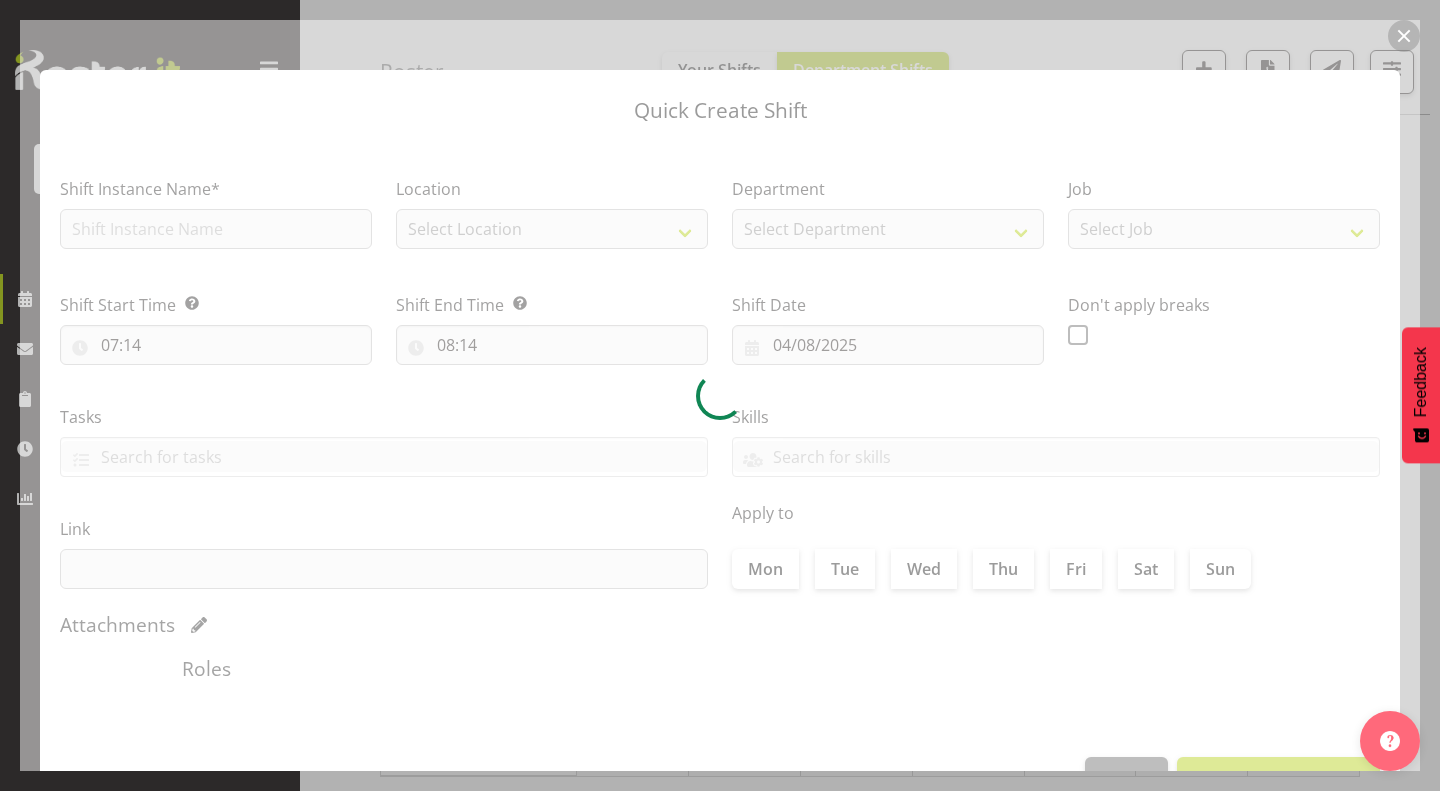 type on "01/08/2025" 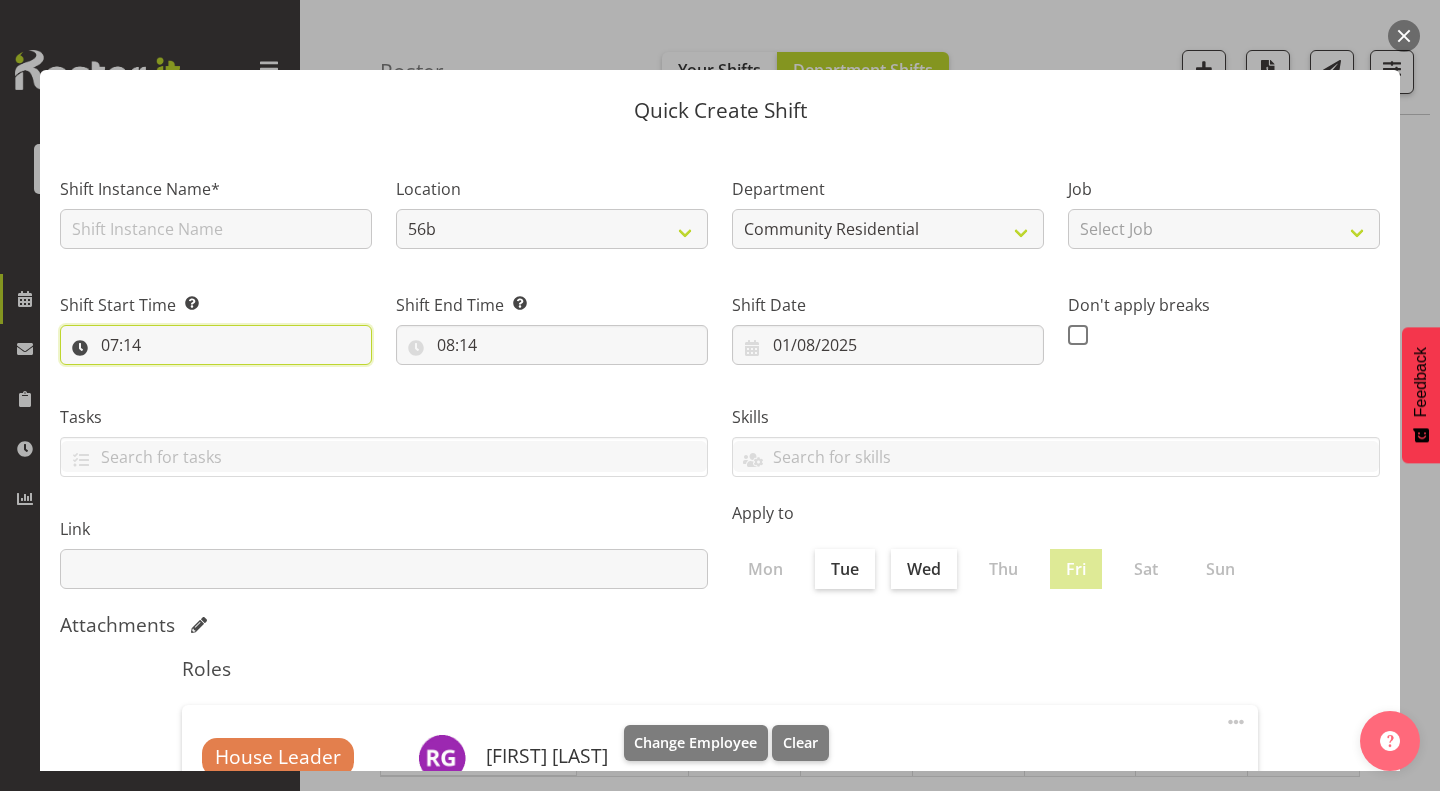 click on "07:14" at bounding box center (216, 345) 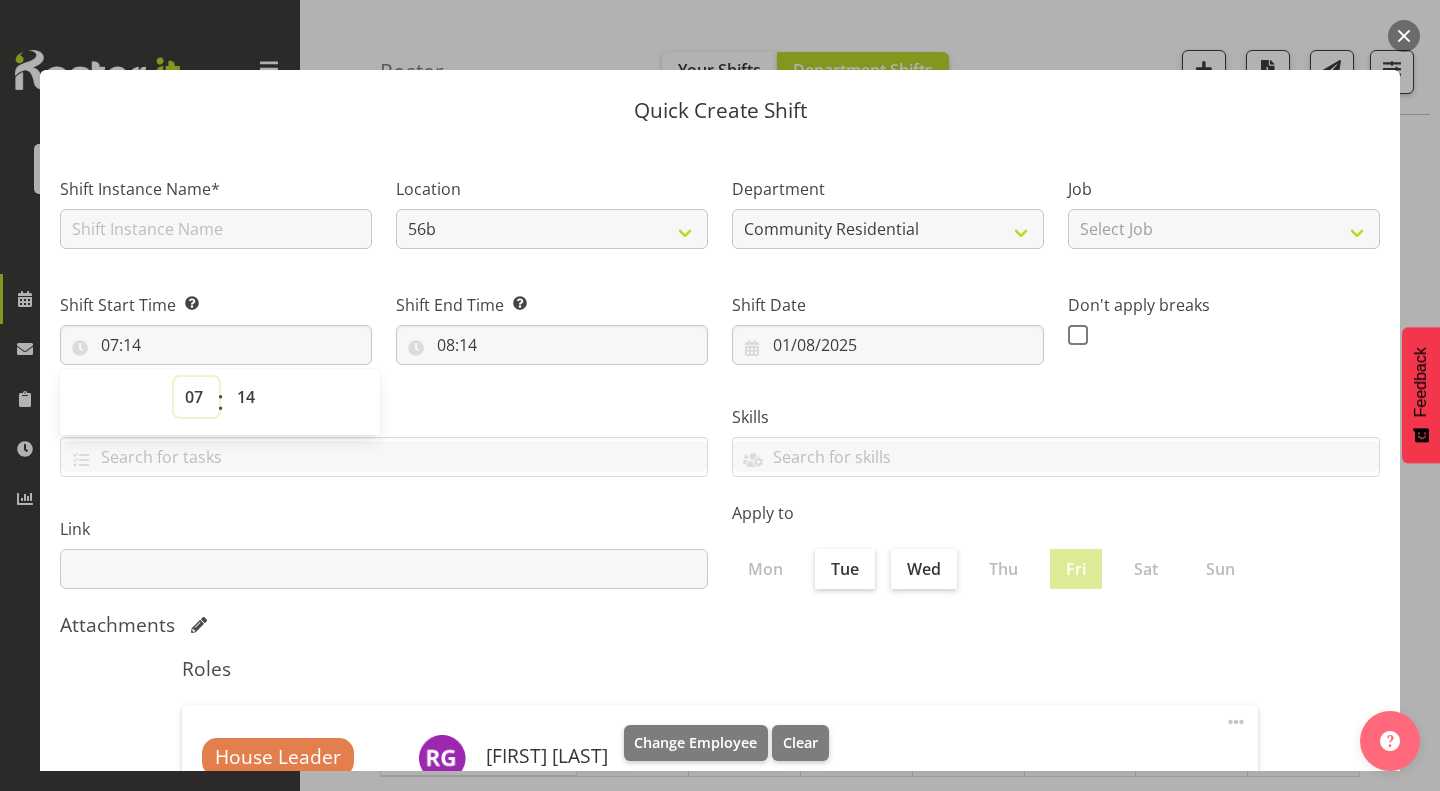 click on "00   01   02   03   04   05   06   07   08   09   10   11   12   13   14   15   16   17   18   19   20   21   22   23" at bounding box center (196, 397) 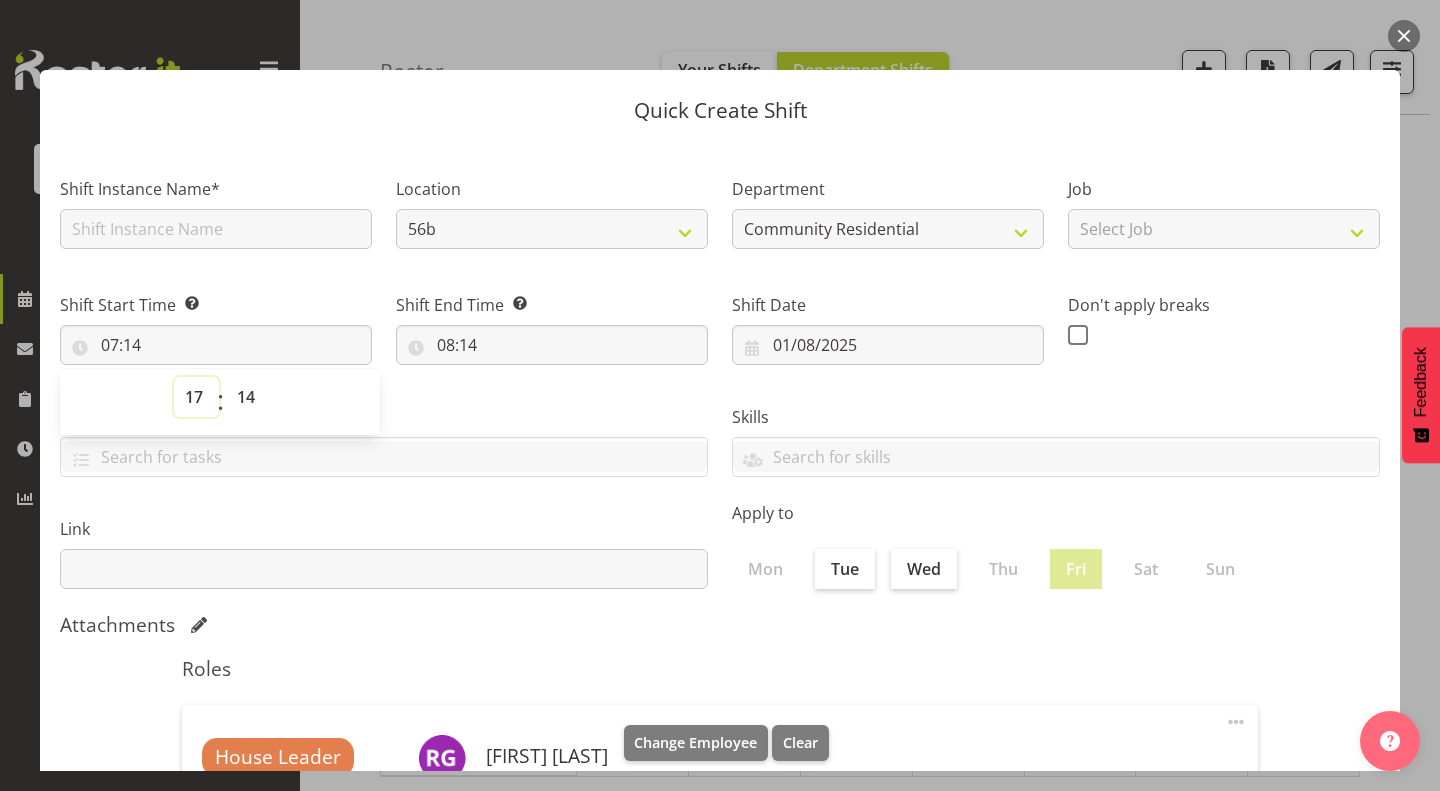 click on "00   01   02   03   04   05   06   07   08   09   10   11   12   13   14   15   16   17   18   19   20   21   22   23" at bounding box center (196, 397) 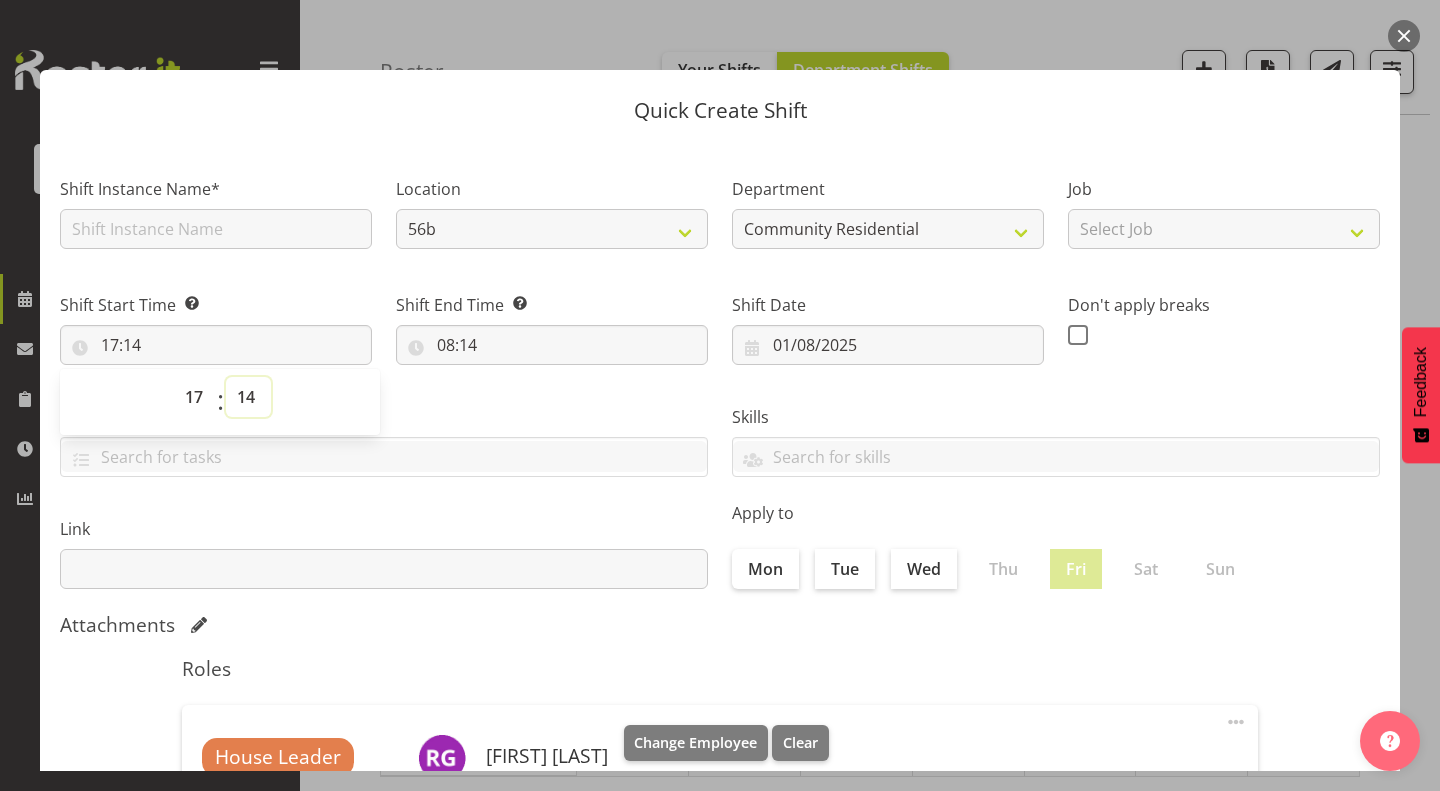 click on "00   01   02   03   04   05   06   07   08   09   10   11   12   13   14   15   16   17   18   19   20   21   22   23   24   25   26   27   28   29   30   31   32   33   34   35   36   37   38   39   40   41   42   43   44   45   46   47   48   49   50   51   52   53   54   55   56   57   58   59" at bounding box center [248, 397] 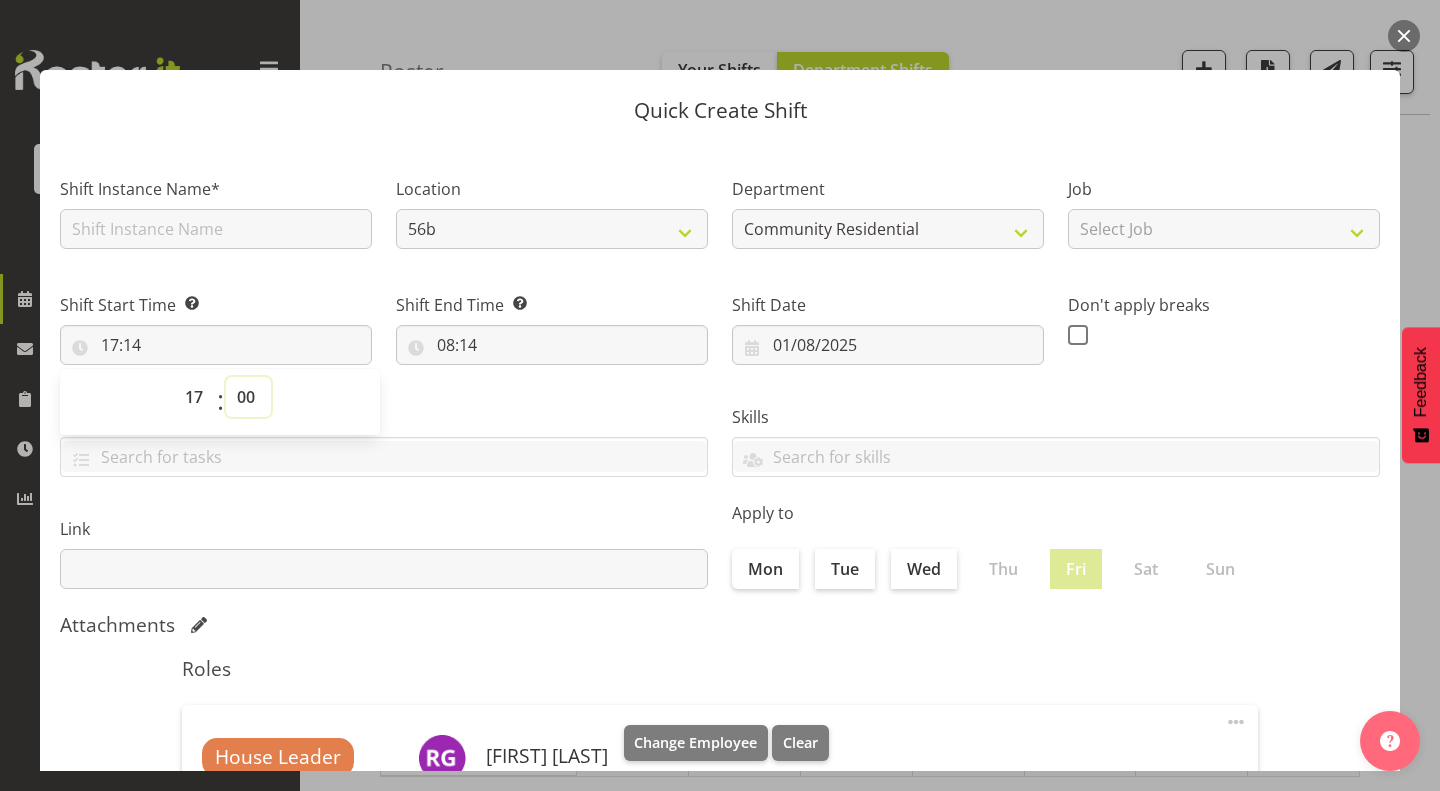 click on "00   01   02   03   04   05   06   07   08   09   10   11   12   13   14   15   16   17   18   19   20   21   22   23   24   25   26   27   28   29   30   31   32   33   34   35   36   37   38   39   40   41   42   43   44   45   46   47   48   49   50   51   52   53   54   55   56   57   58   59" at bounding box center [248, 397] 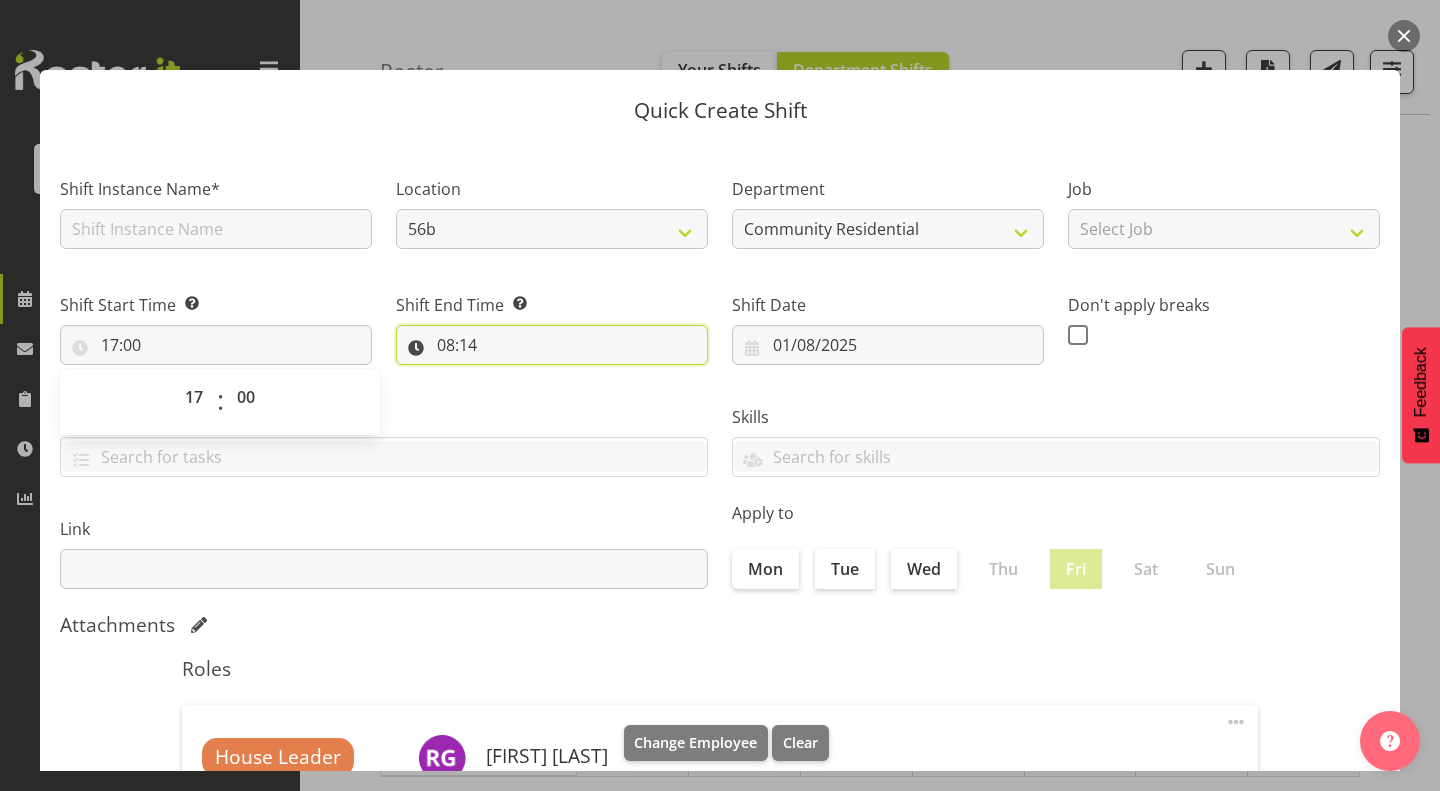 click on "08:14" at bounding box center [552, 345] 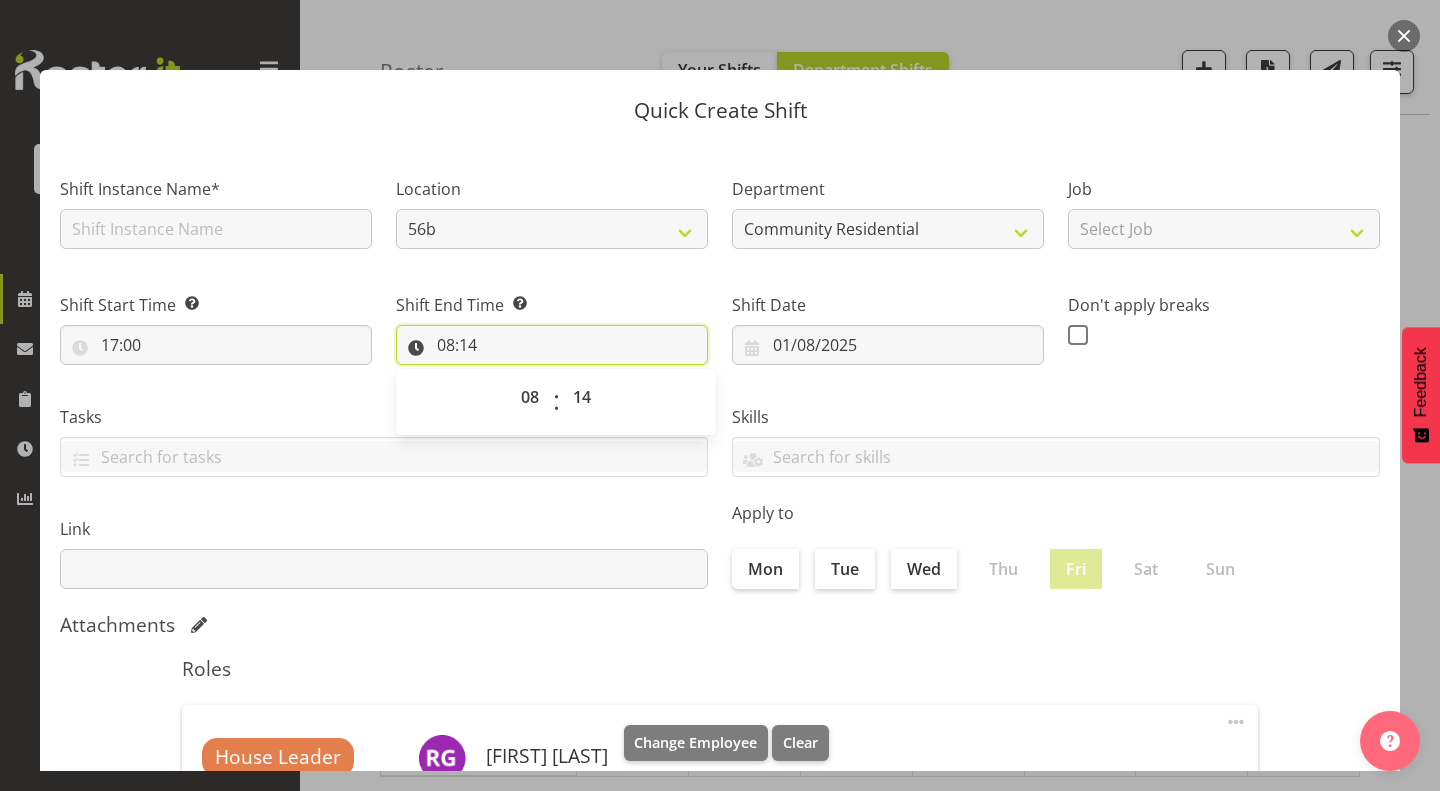 click on "08:14" at bounding box center (552, 345) 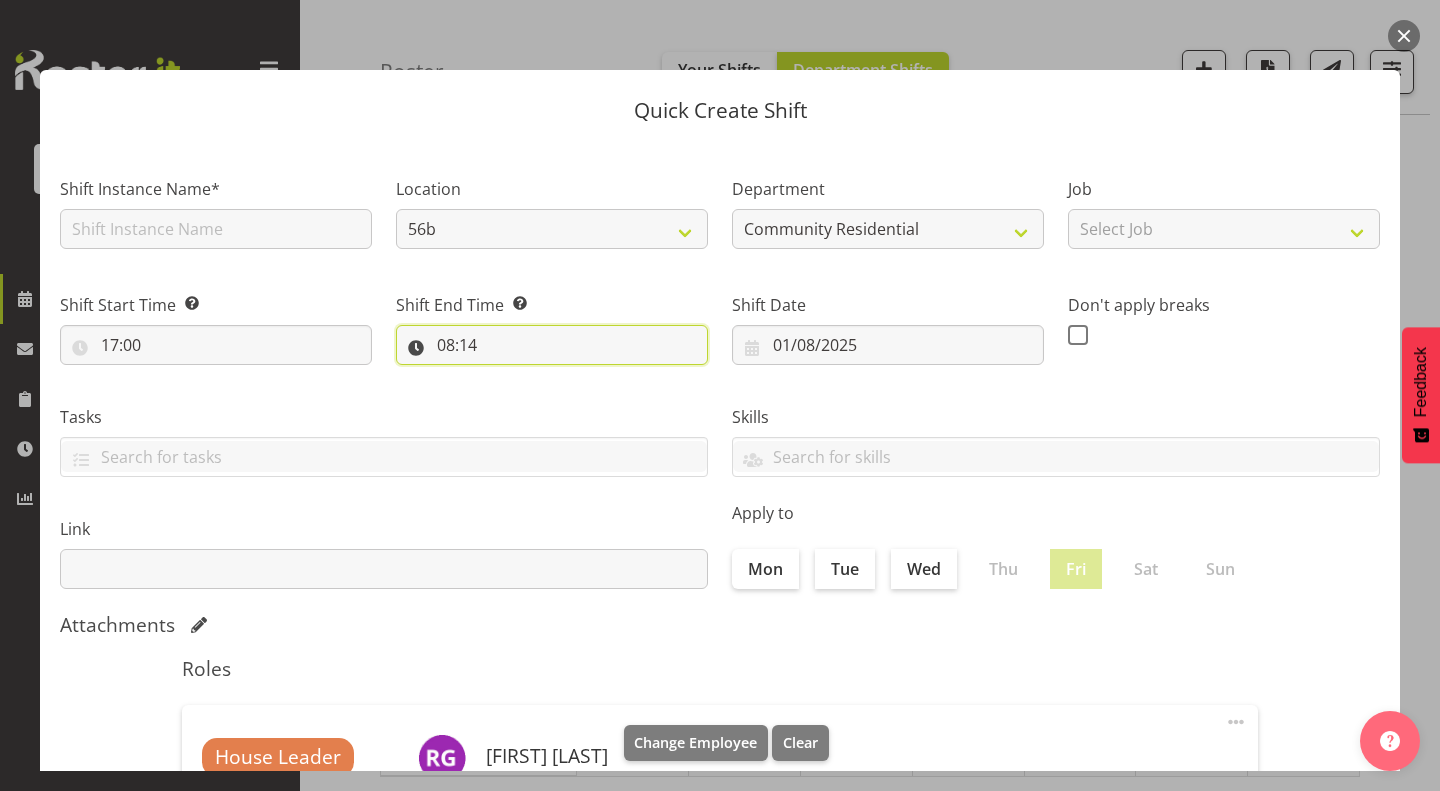 click on "08:14" at bounding box center (552, 345) 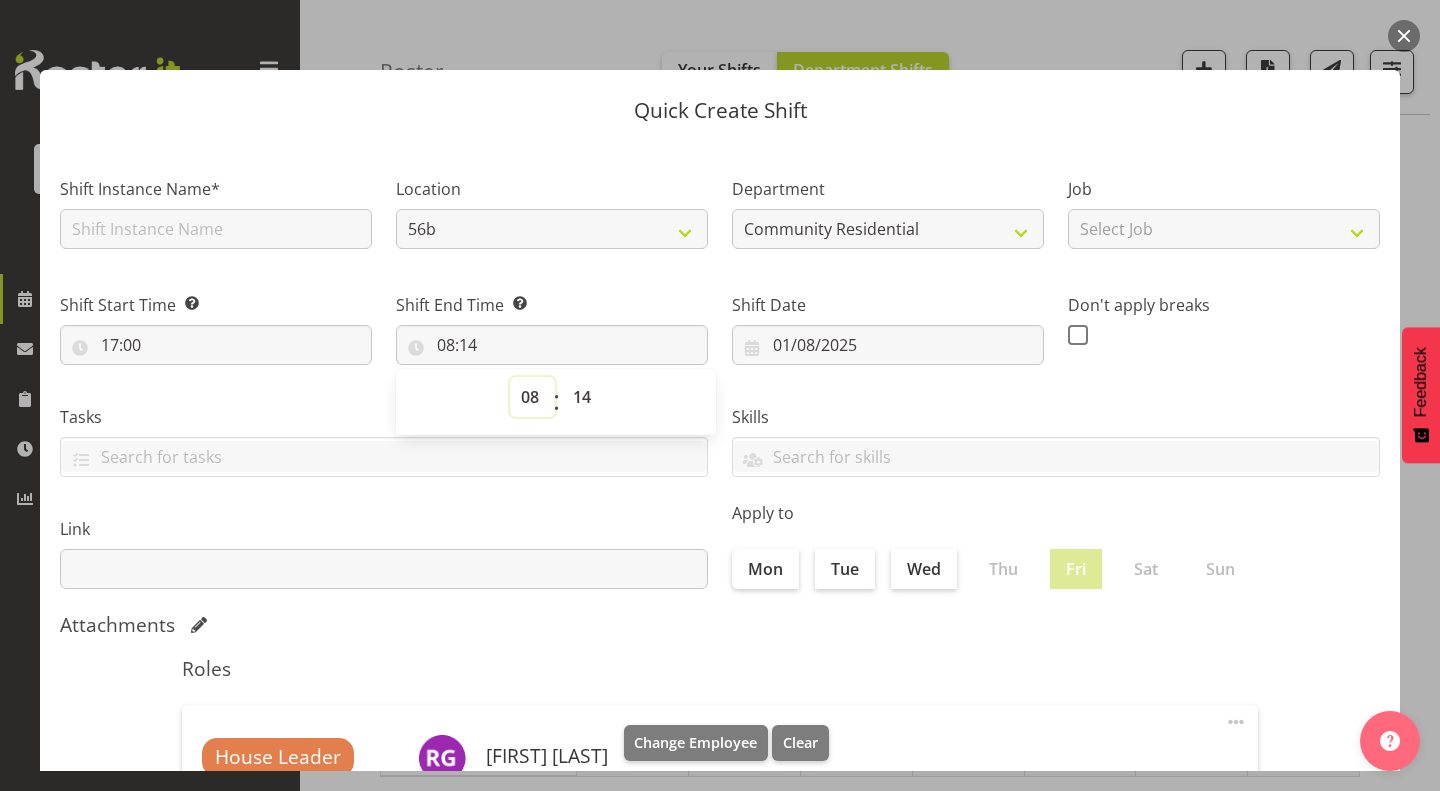 click on "00   01   02   03   04   05   06   07   08   09   10   11   12   13   14   15   16   17   18   19   20   21   22   23" at bounding box center [532, 397] 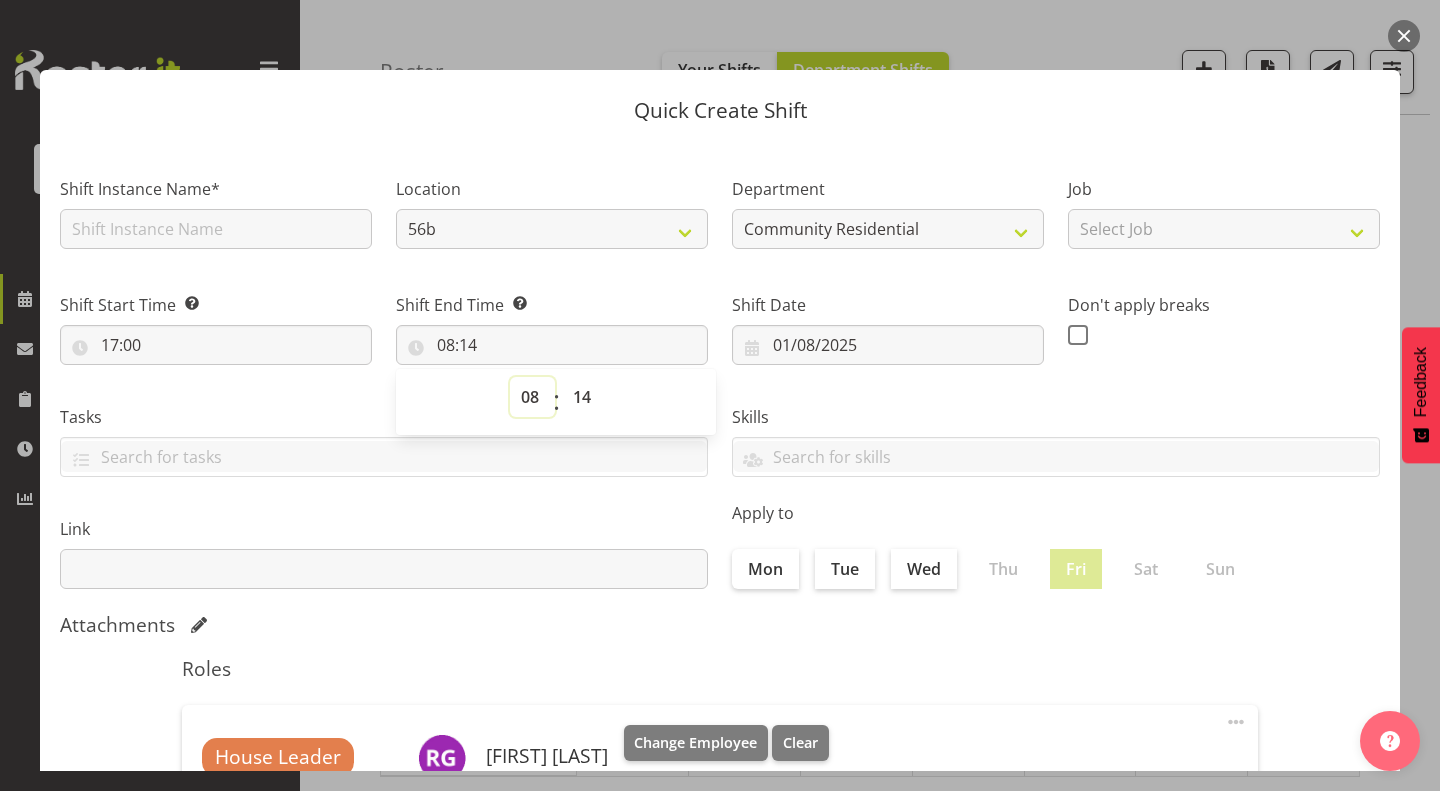 select on "22" 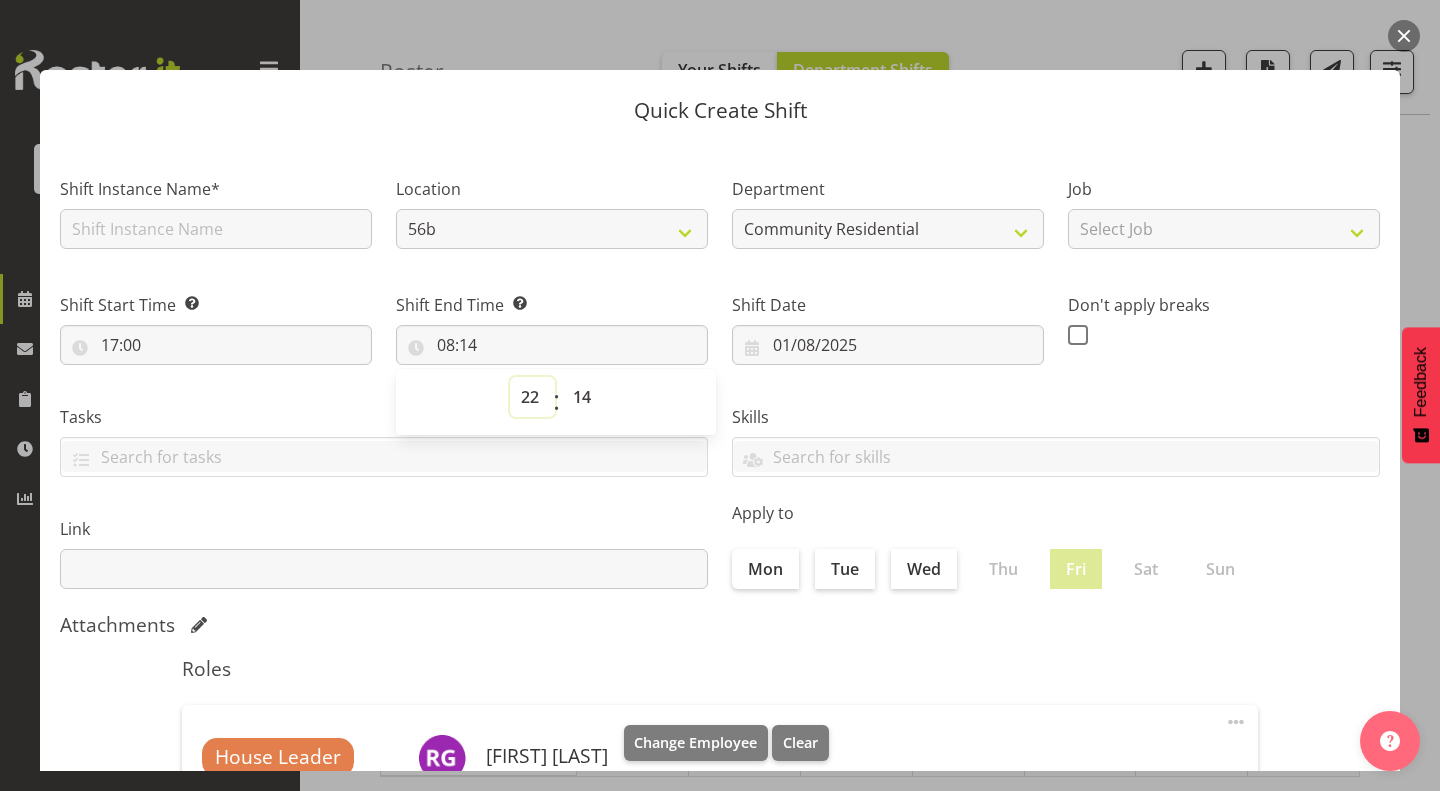 click on "00   01   02   03   04   05   06   07   08   09   10   11   12   13   14   15   16   17   18   19   20   21   22   23" at bounding box center [532, 397] 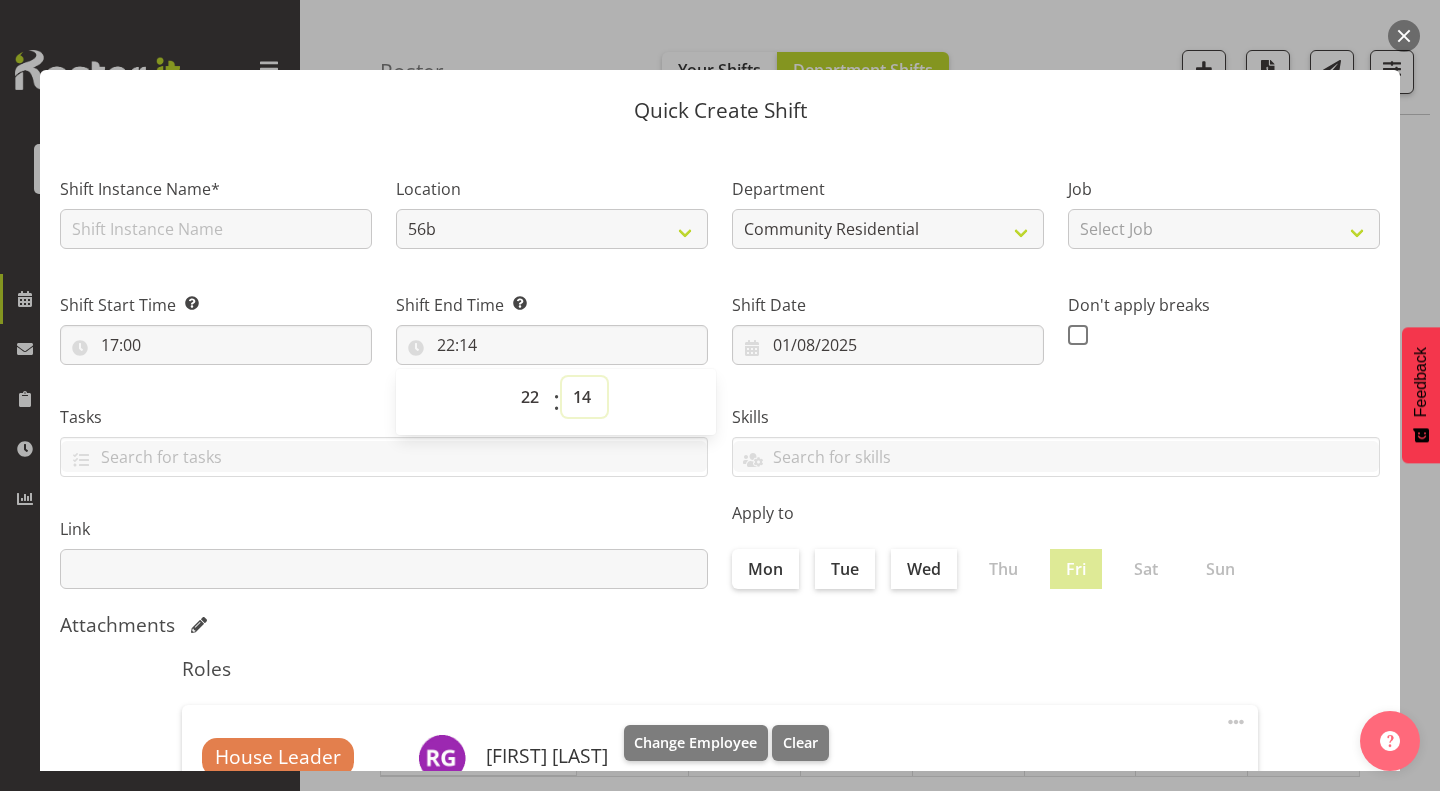 click on "00   01   02   03   04   05   06   07   08   09   10   11   12   13   14   15   16   17   18   19   20   21   22   23   24   25   26   27   28   29   30   31   32   33   34   35   36   37   38   39   40   41   42   43   44   45   46   47   48   49   50   51   52   53   54   55   56   57   58   59" at bounding box center (584, 397) 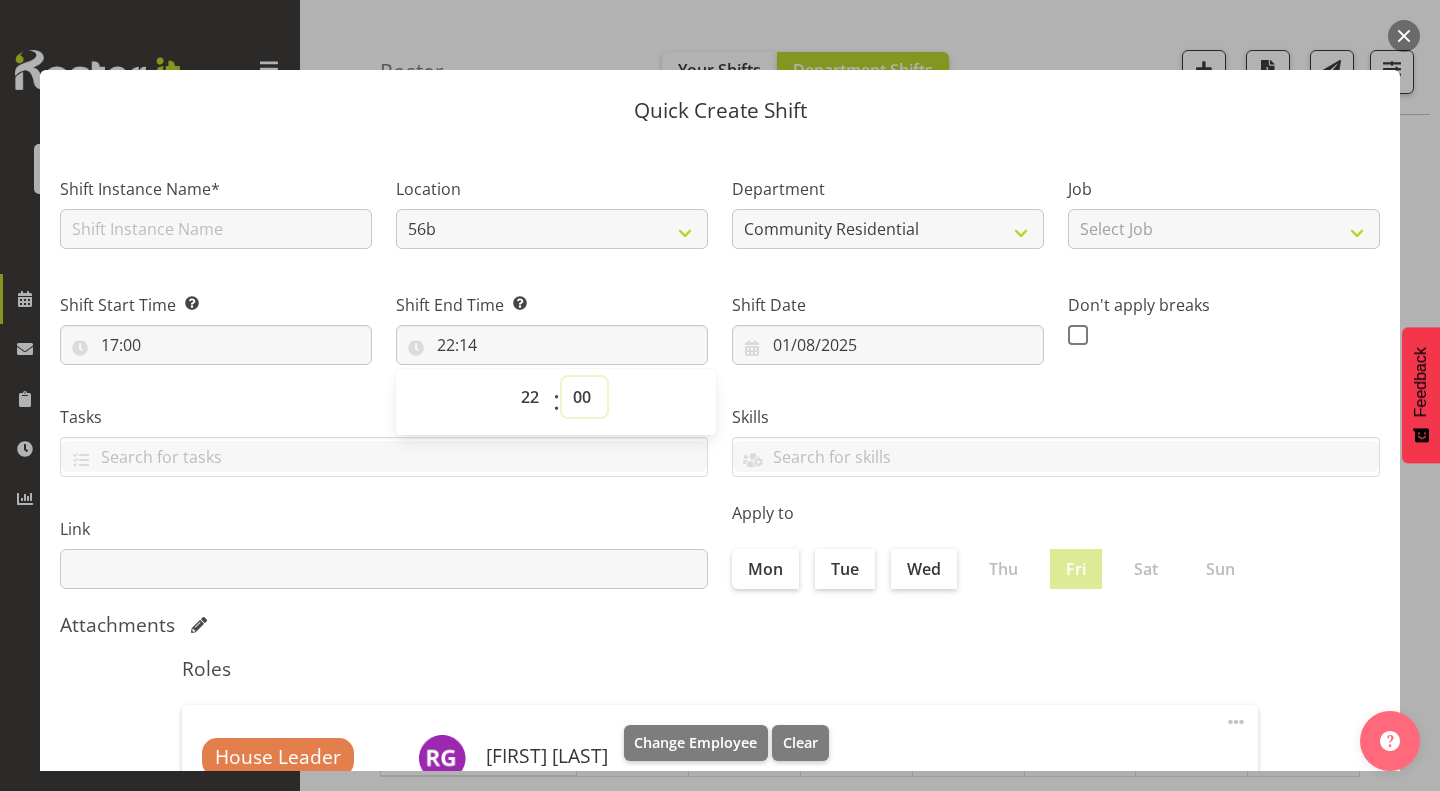 click on "00   01   02   03   04   05   06   07   08   09   10   11   12   13   14   15   16   17   18   19   20   21   22   23   24   25   26   27   28   29   30   31   32   33   34   35   36   37   38   39   40   41   42   43   44   45   46   47   48   49   50   51   52   53   54   55   56   57   58   59" at bounding box center (584, 397) 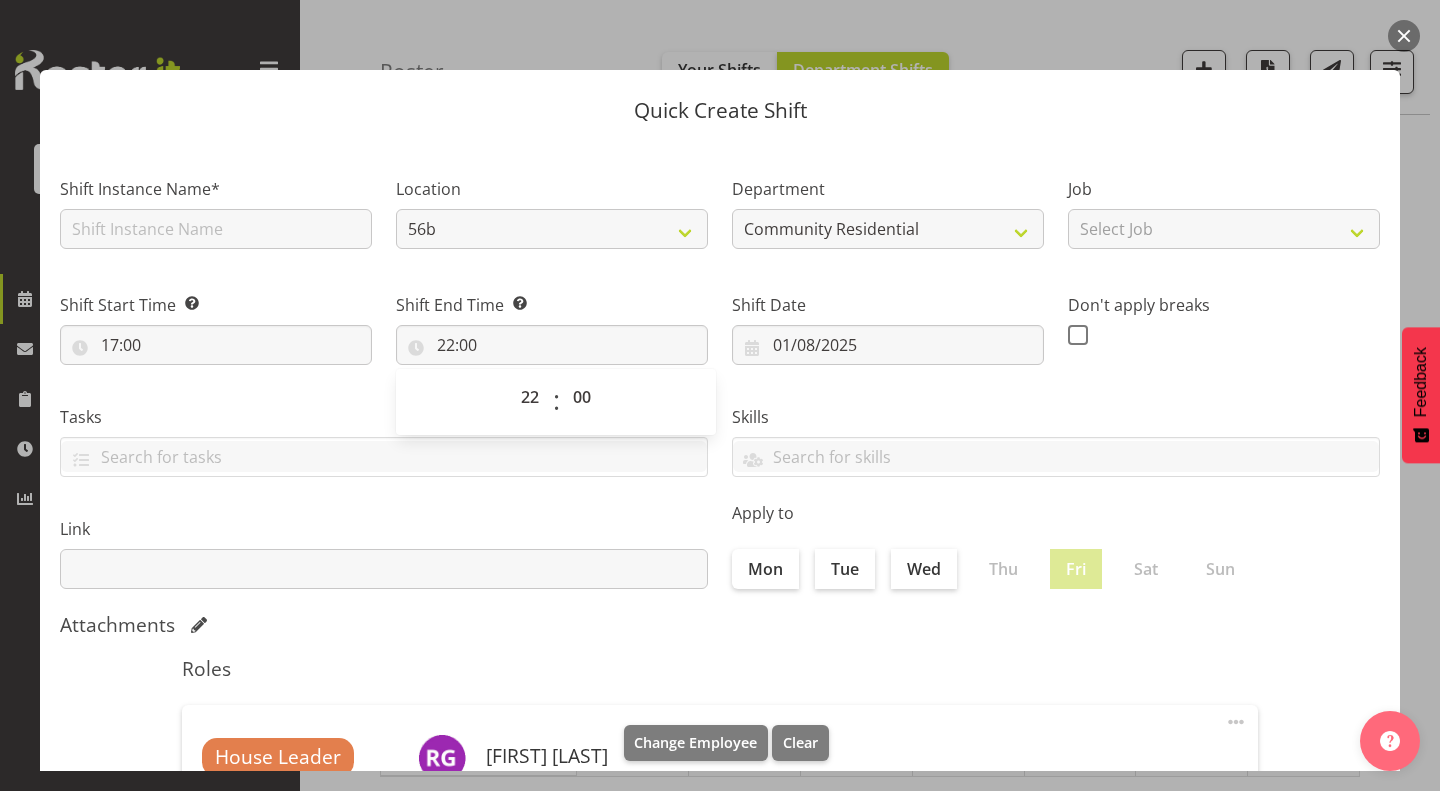 click on "Skills  Senate   Senate" at bounding box center (1056, 433) 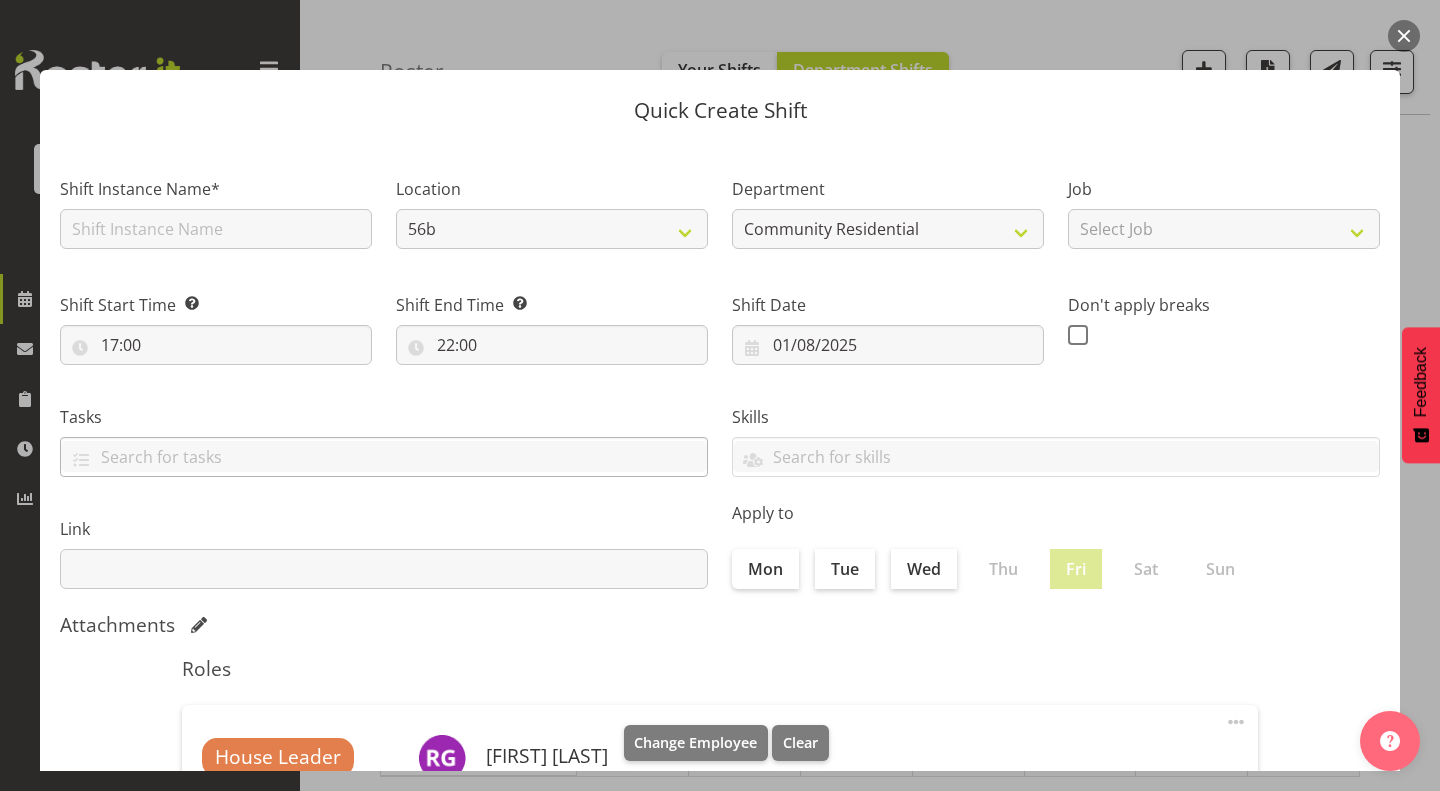 scroll, scrollTop: 269, scrollLeft: 0, axis: vertical 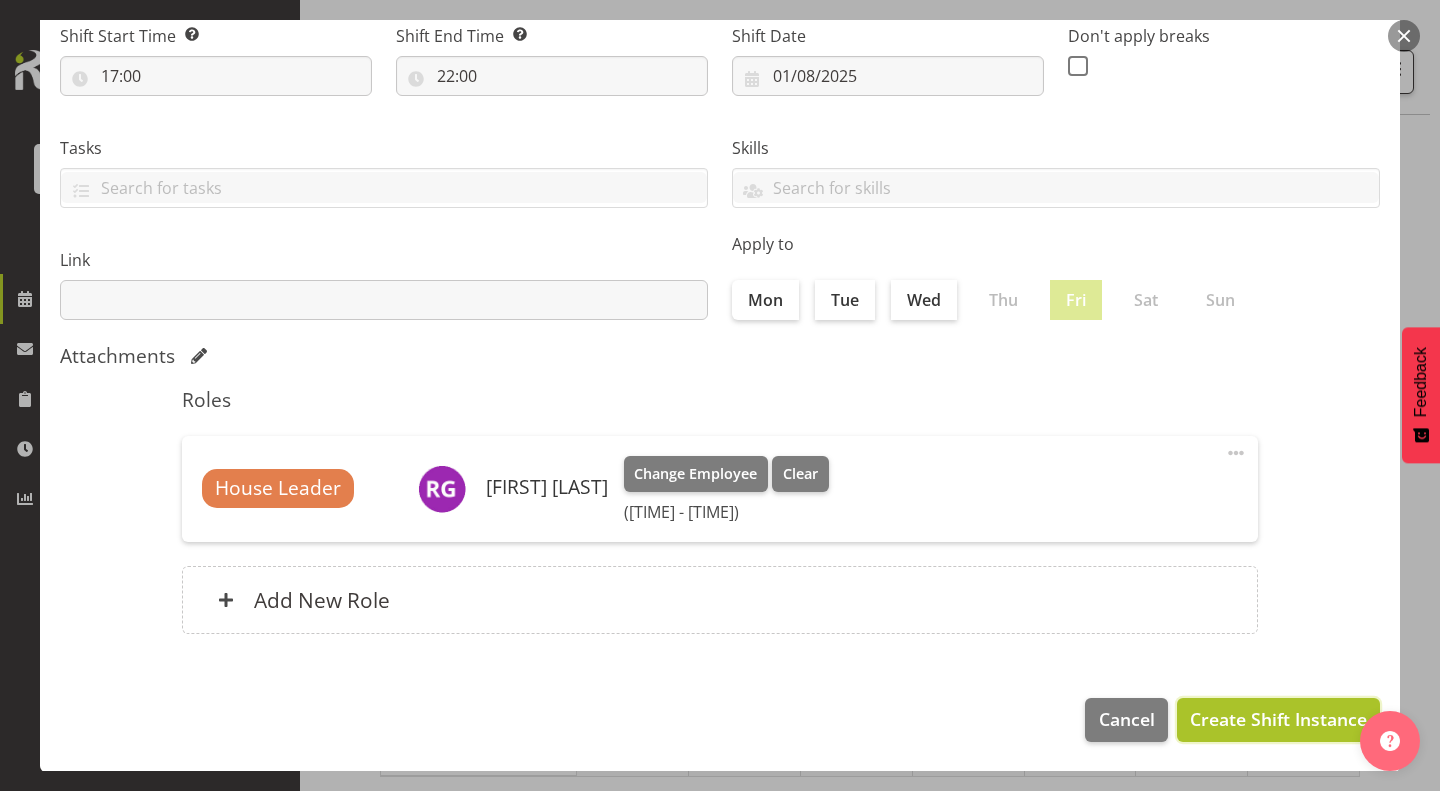 click on "Create Shift Instance" at bounding box center [1278, 719] 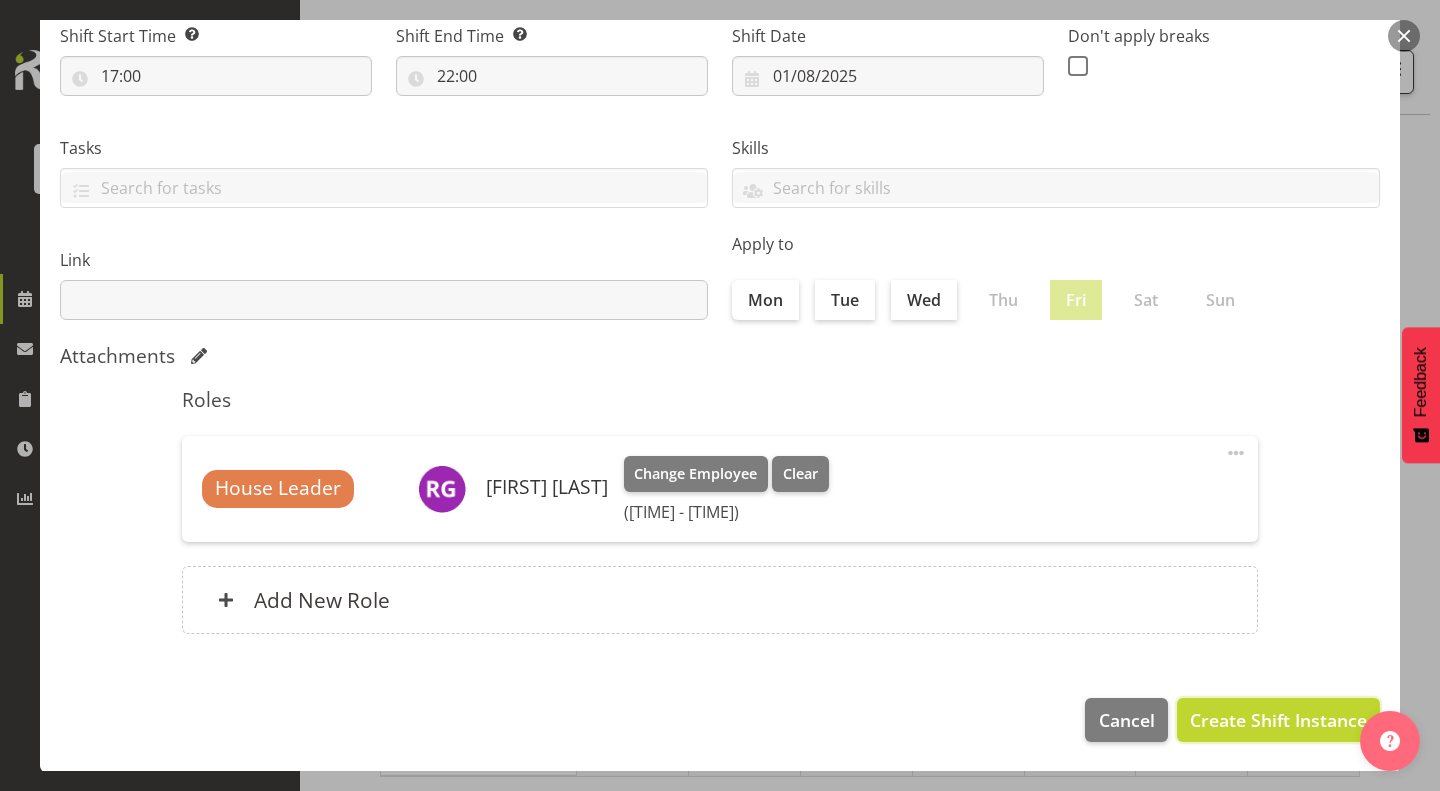 scroll, scrollTop: 0, scrollLeft: 0, axis: both 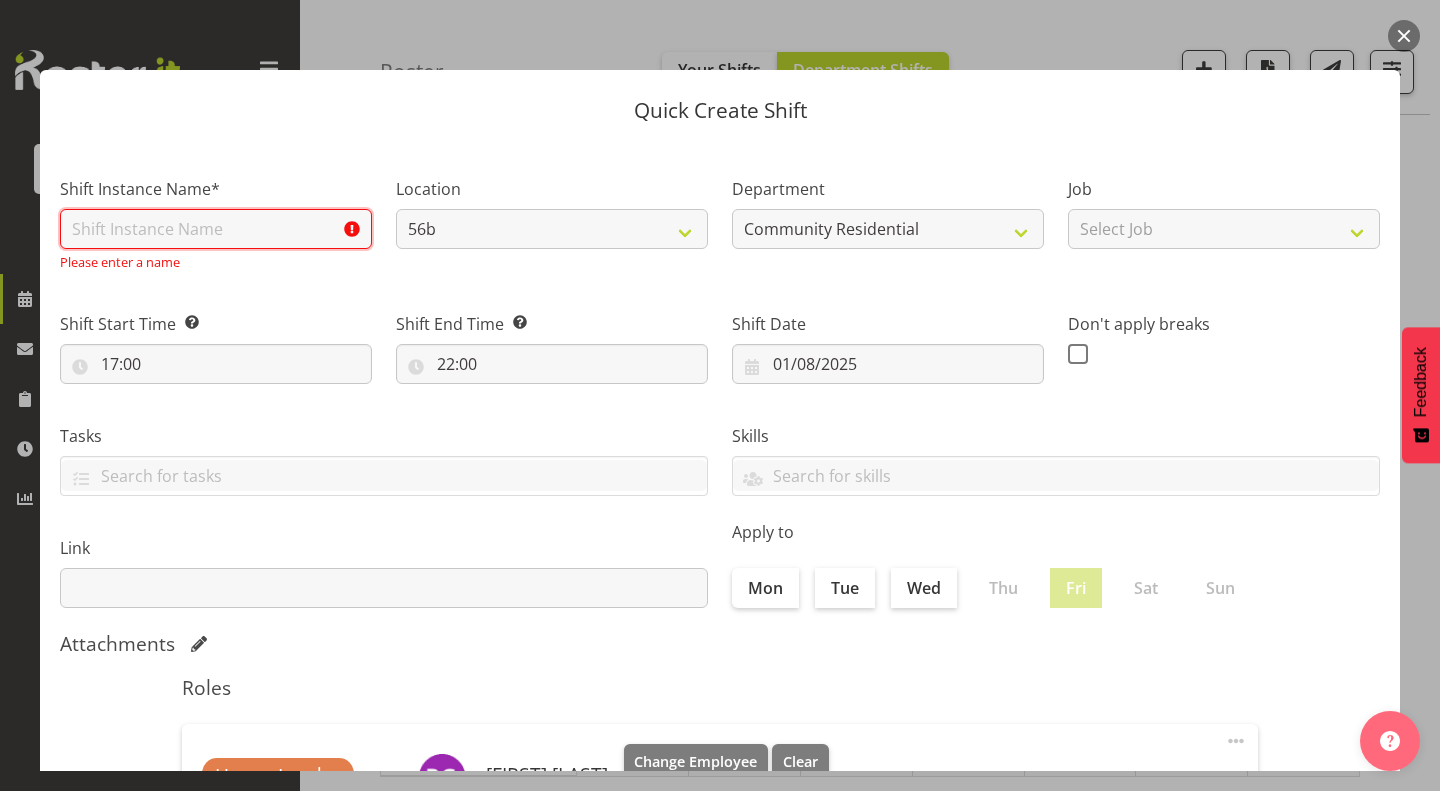 click at bounding box center (216, 229) 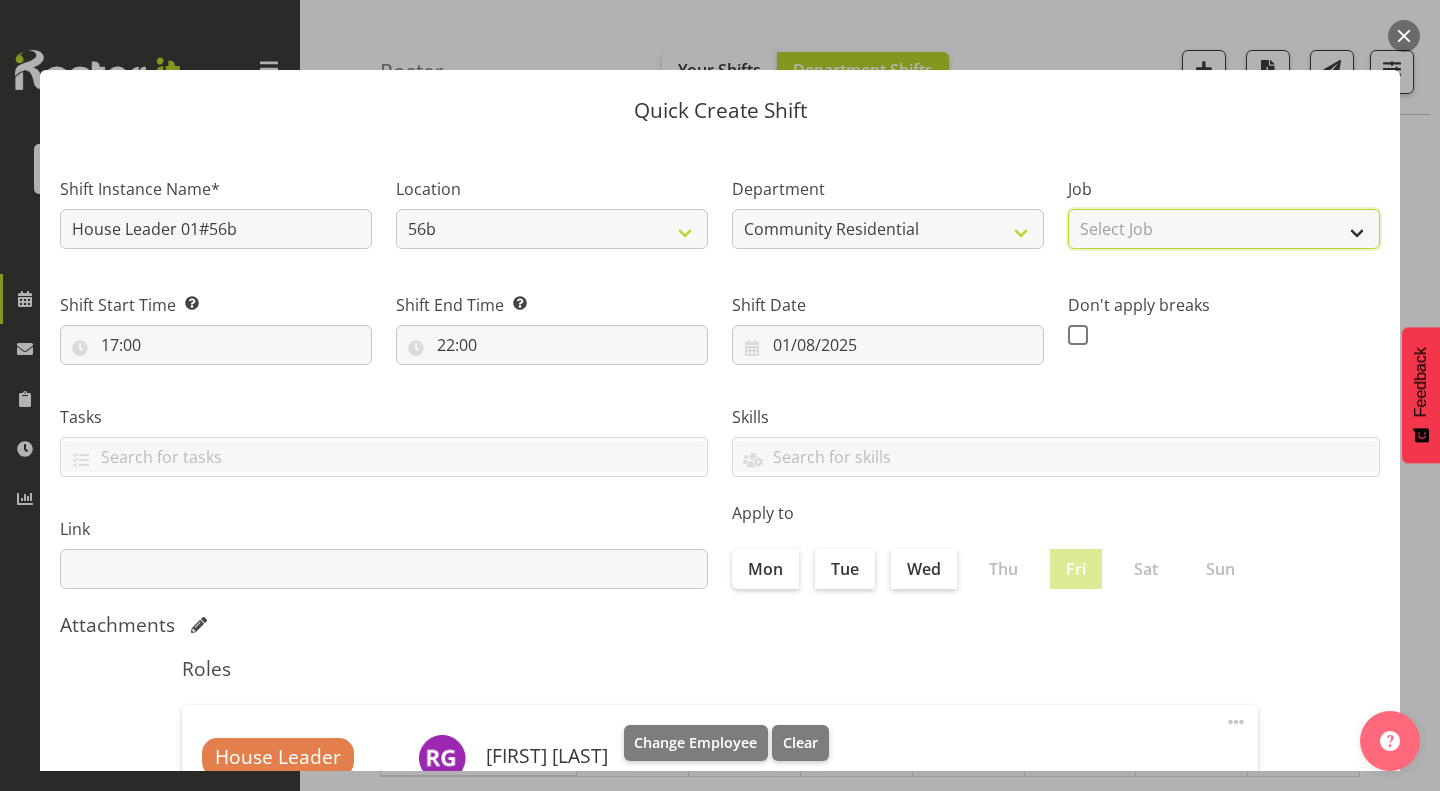 click on "Select Job  Accounts Admin Art Coordinator Community Leader Community Support Person Community Support Person-Casual House Leader Office Admin Senior Coordinator Service Manager Volunteer" at bounding box center [1224, 229] 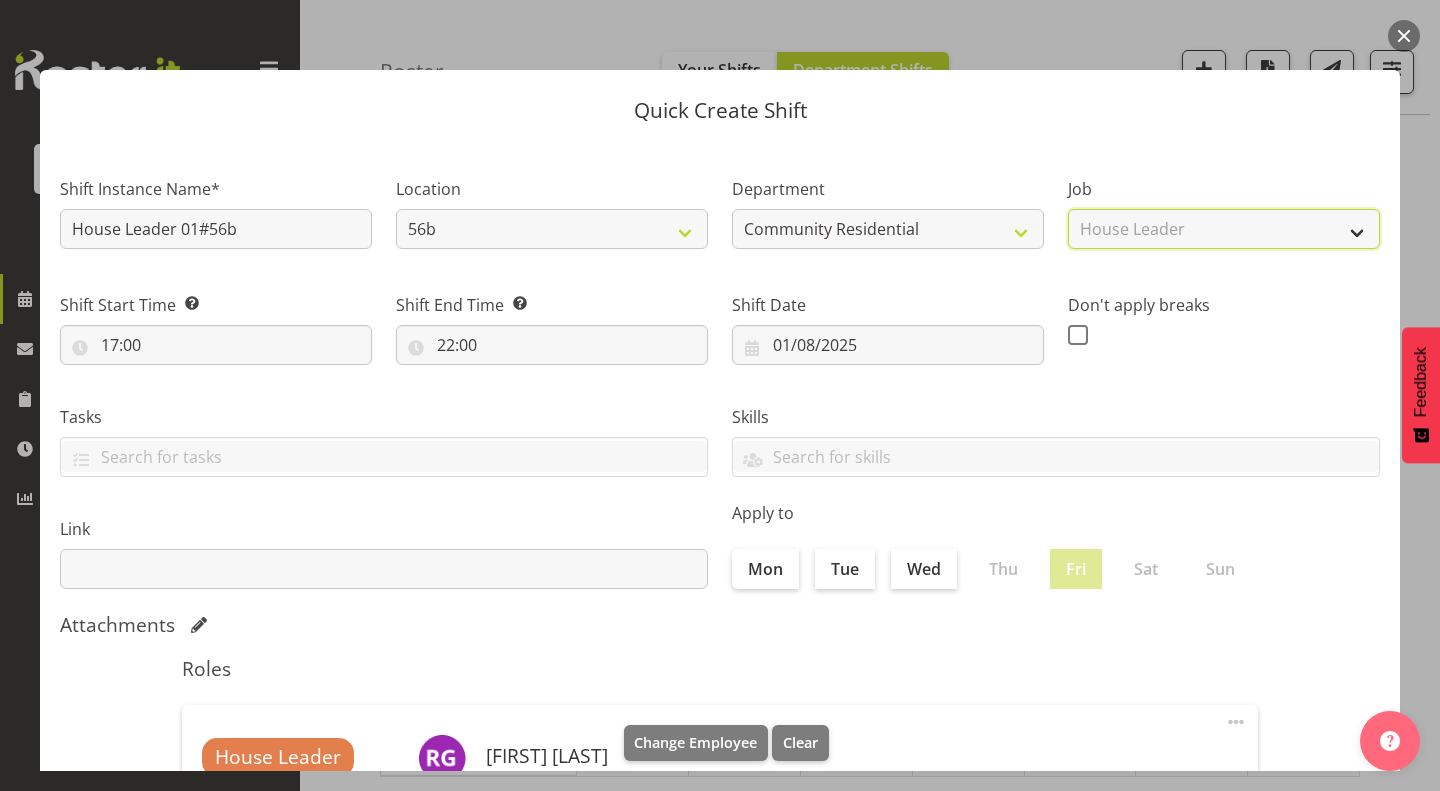 click on "Select Job  Accounts Admin Art Coordinator Community Leader Community Support Person Community Support Person-Casual House Leader Office Admin Senior Coordinator Service Manager Volunteer" at bounding box center (1224, 229) 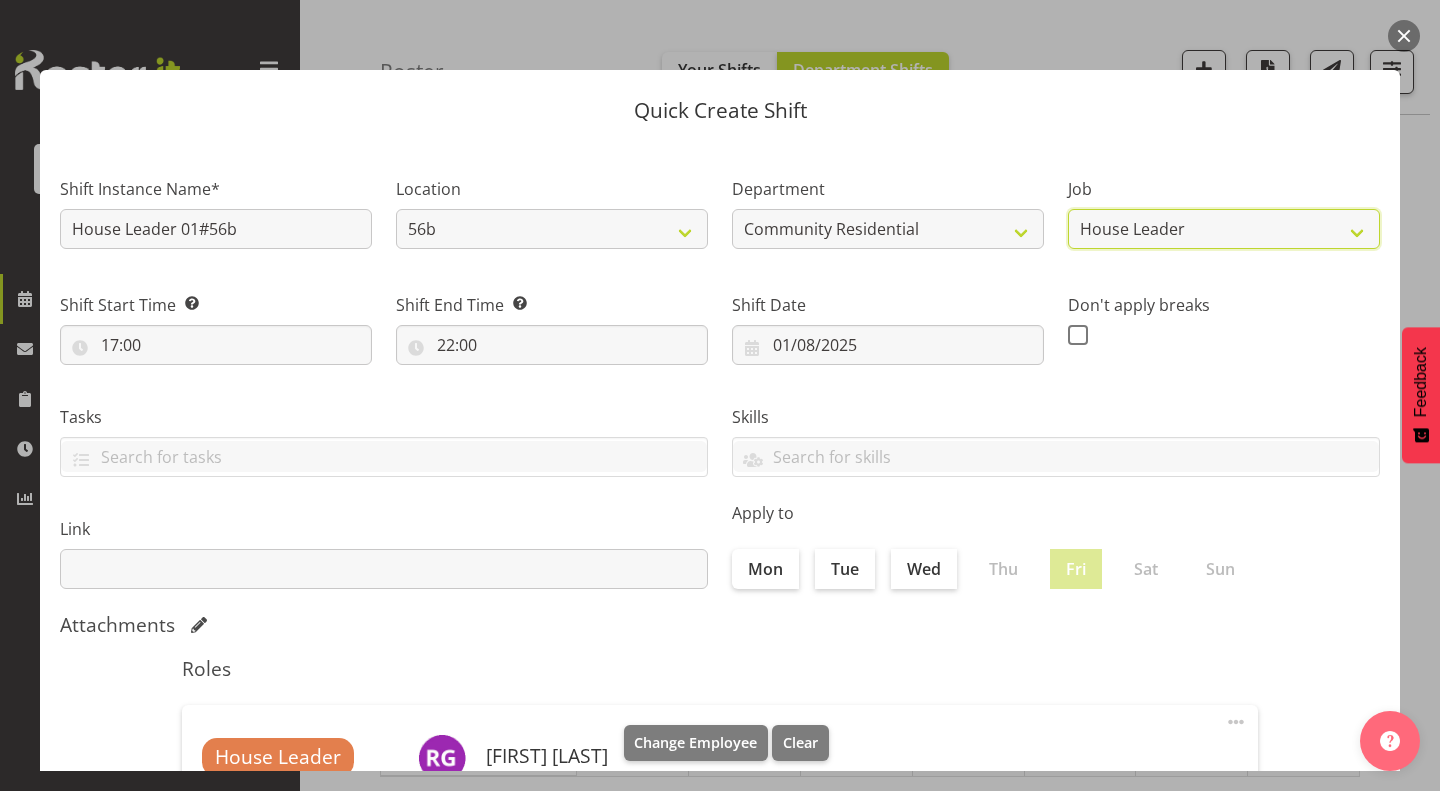scroll, scrollTop: 269, scrollLeft: 0, axis: vertical 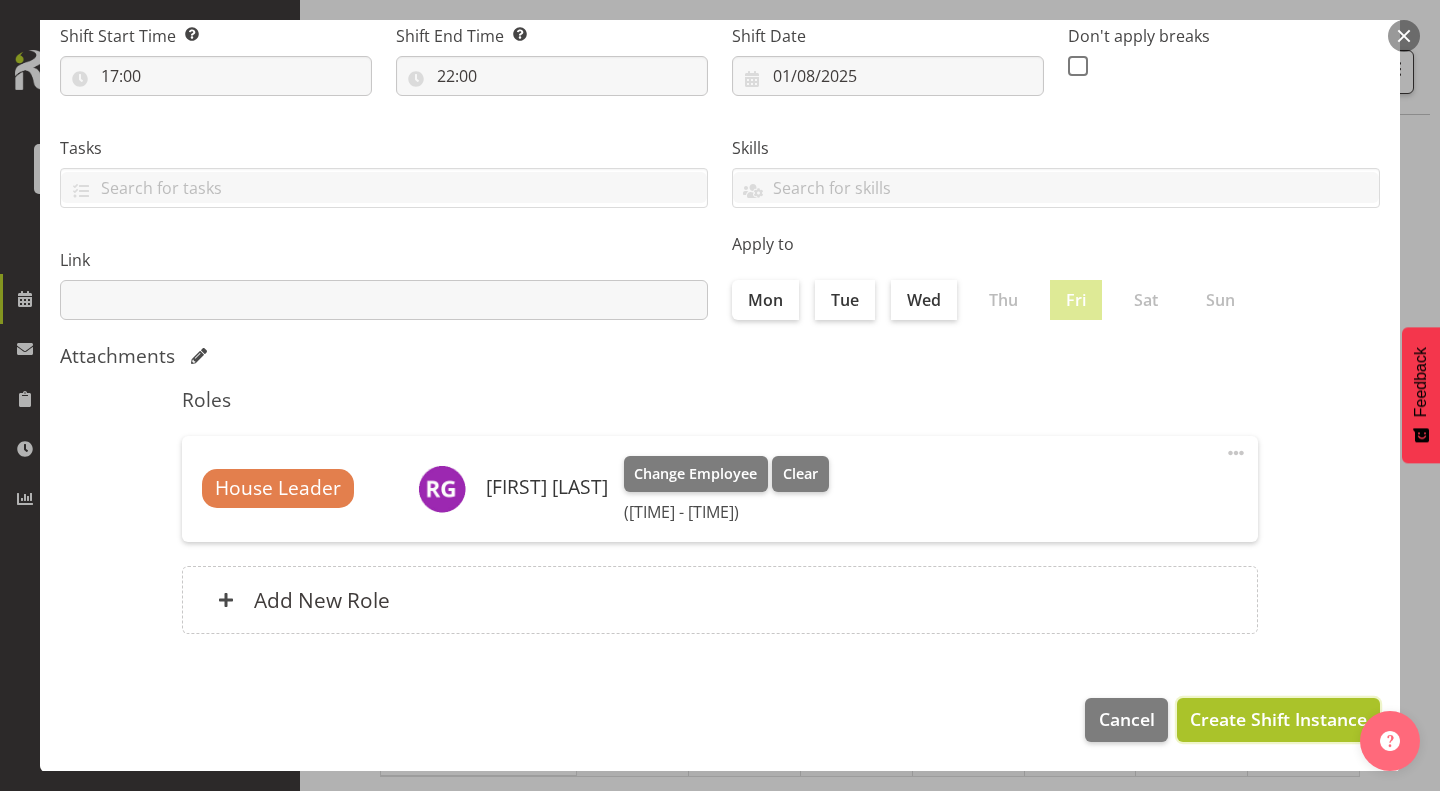 click on "Create Shift Instance" at bounding box center (1278, 719) 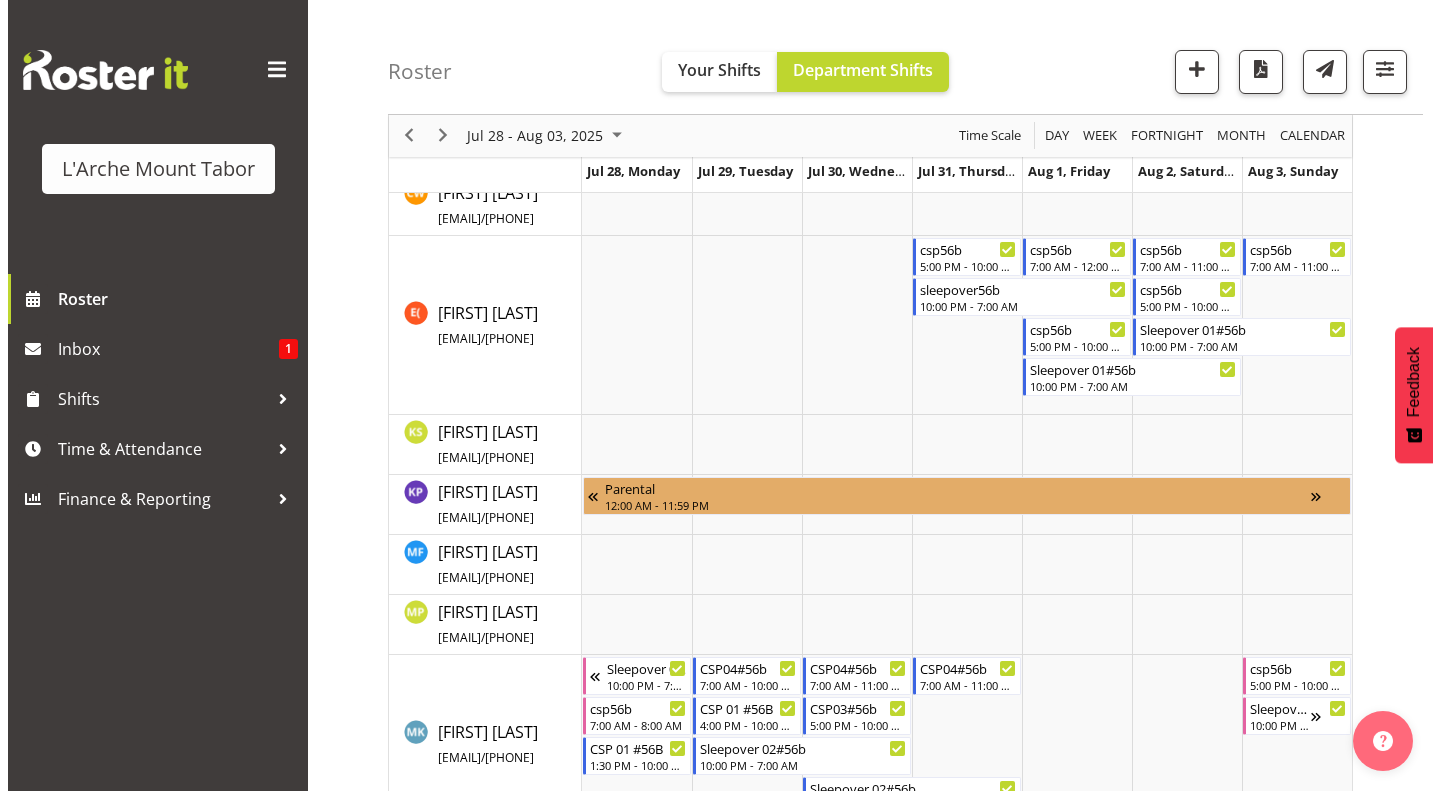scroll, scrollTop: 821, scrollLeft: 0, axis: vertical 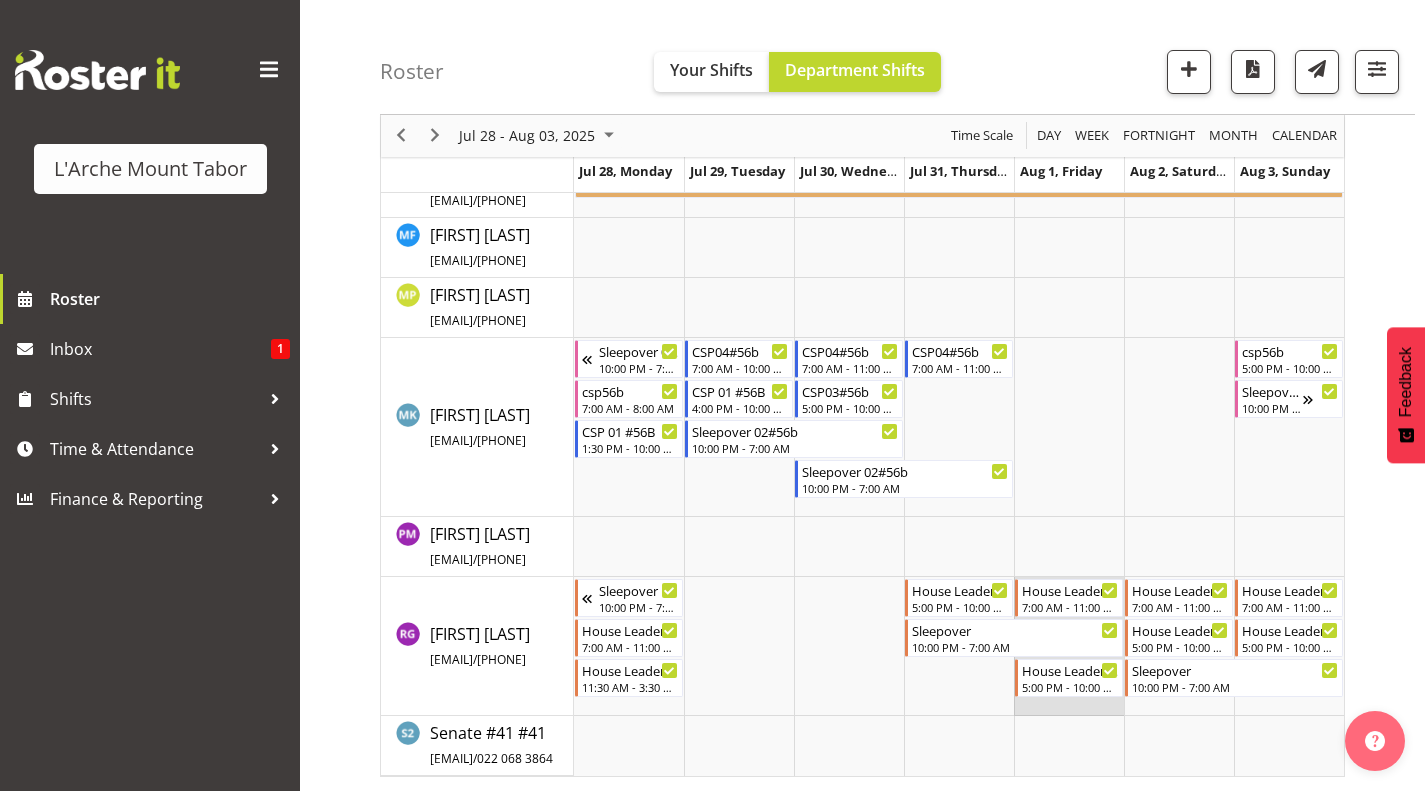 click at bounding box center [1069, 646] 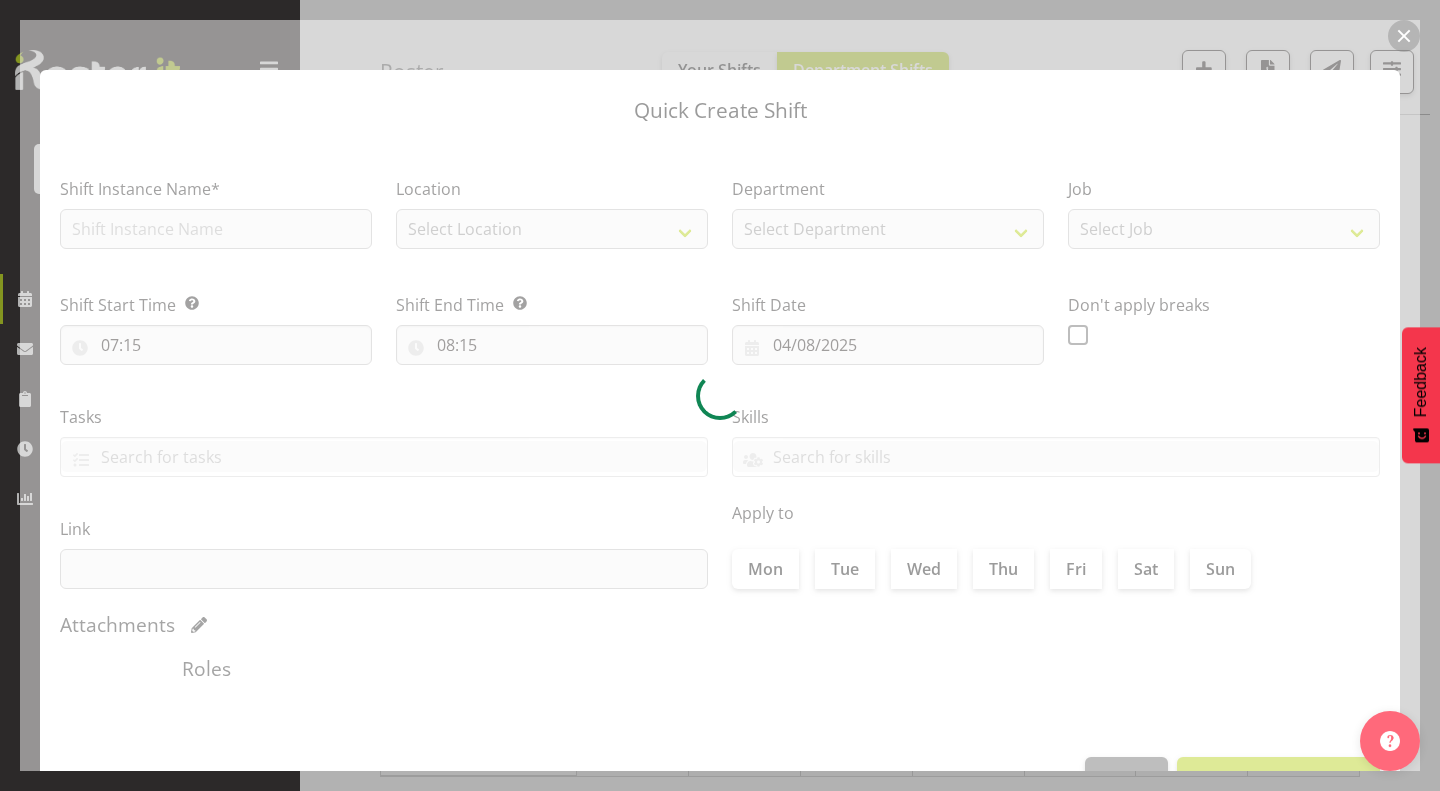 type on "01/08/2025" 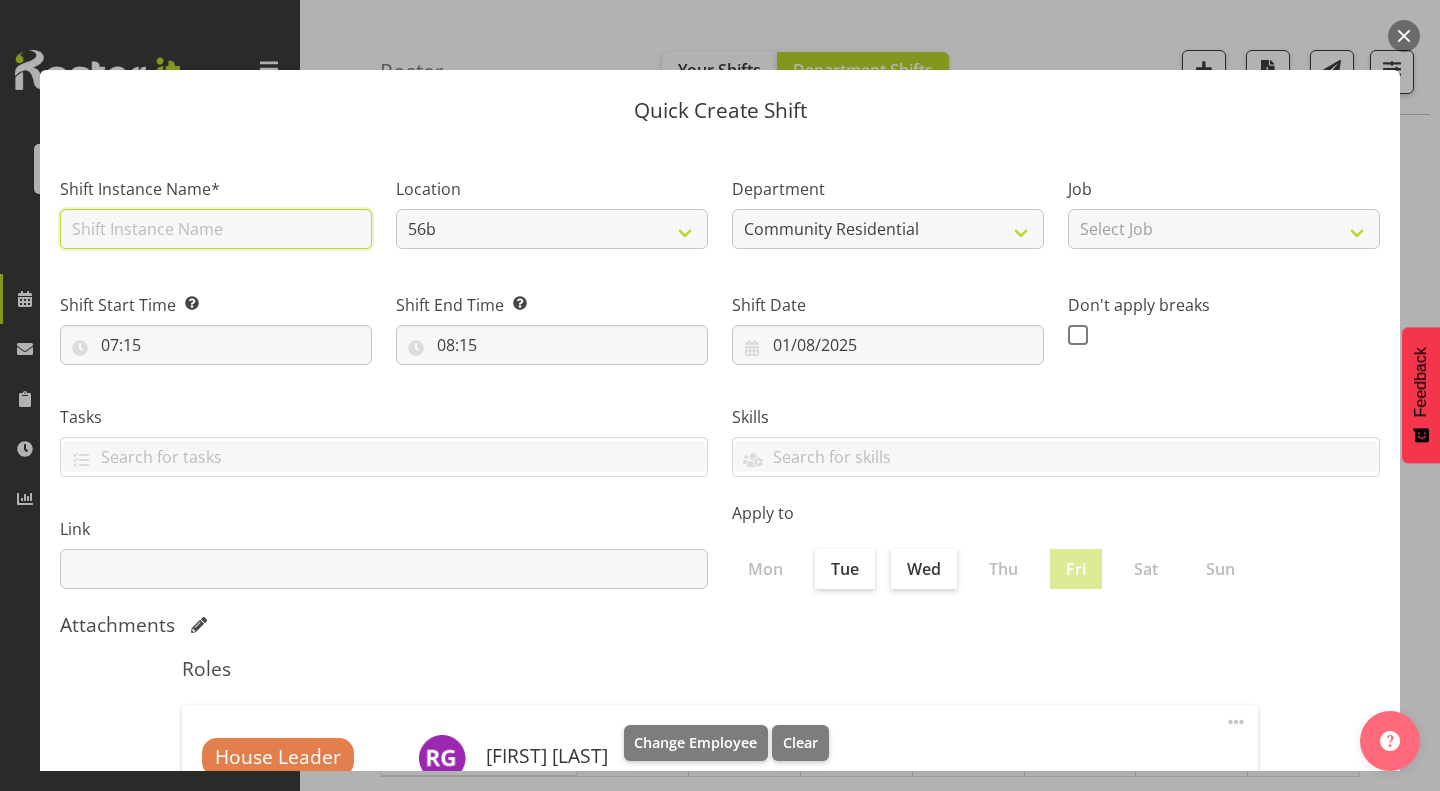 click at bounding box center (216, 229) 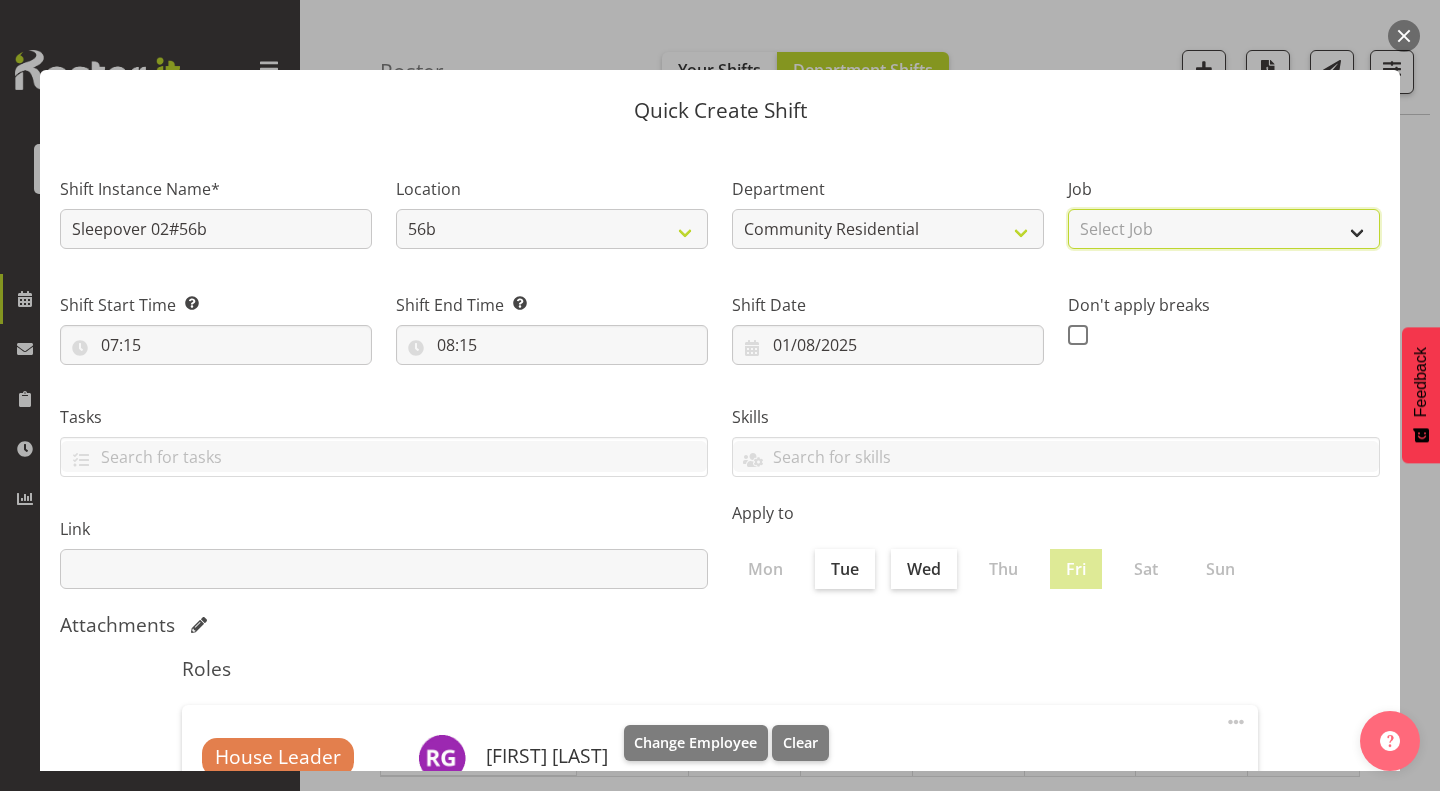 click on "Select Job  Accounts Admin Art Coordinator Community Leader Community Support Person Community Support Person-Casual House Leader Office Admin Senior Coordinator Service Manager Volunteer" at bounding box center [1224, 229] 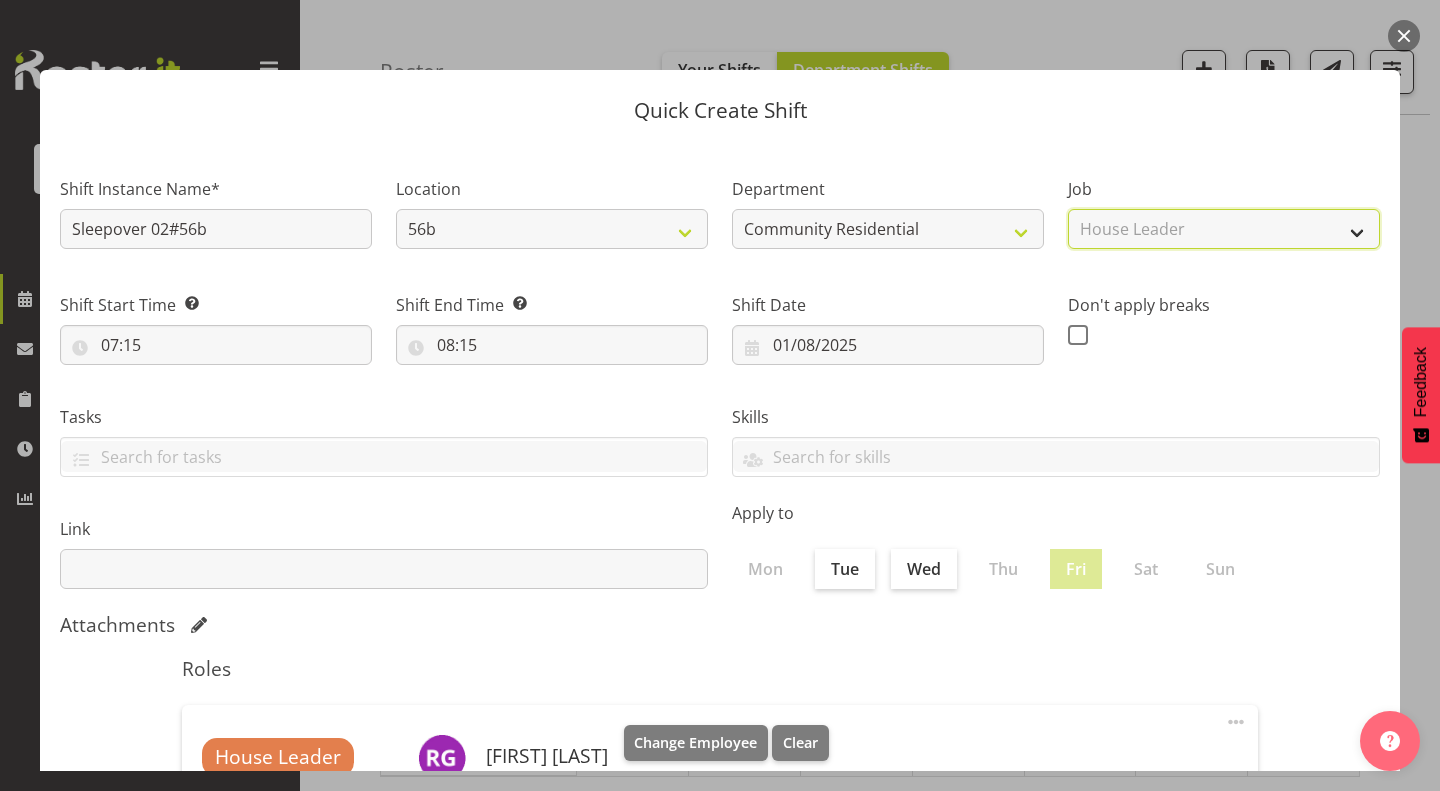 click on "Select Job  Accounts Admin Art Coordinator Community Leader Community Support Person Community Support Person-Casual House Leader Office Admin Senior Coordinator Service Manager Volunteer" at bounding box center (1224, 229) 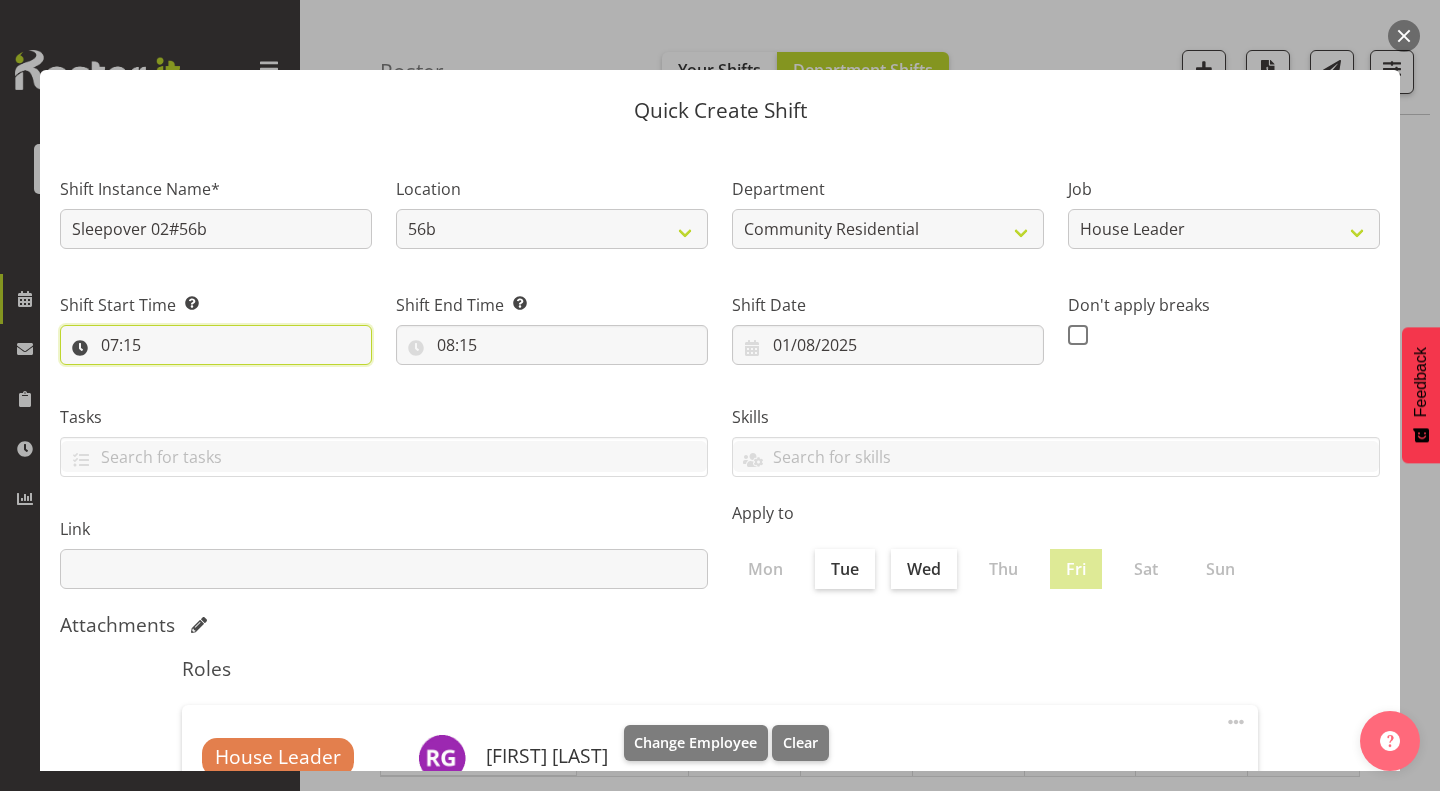 click on "07:15" at bounding box center [216, 345] 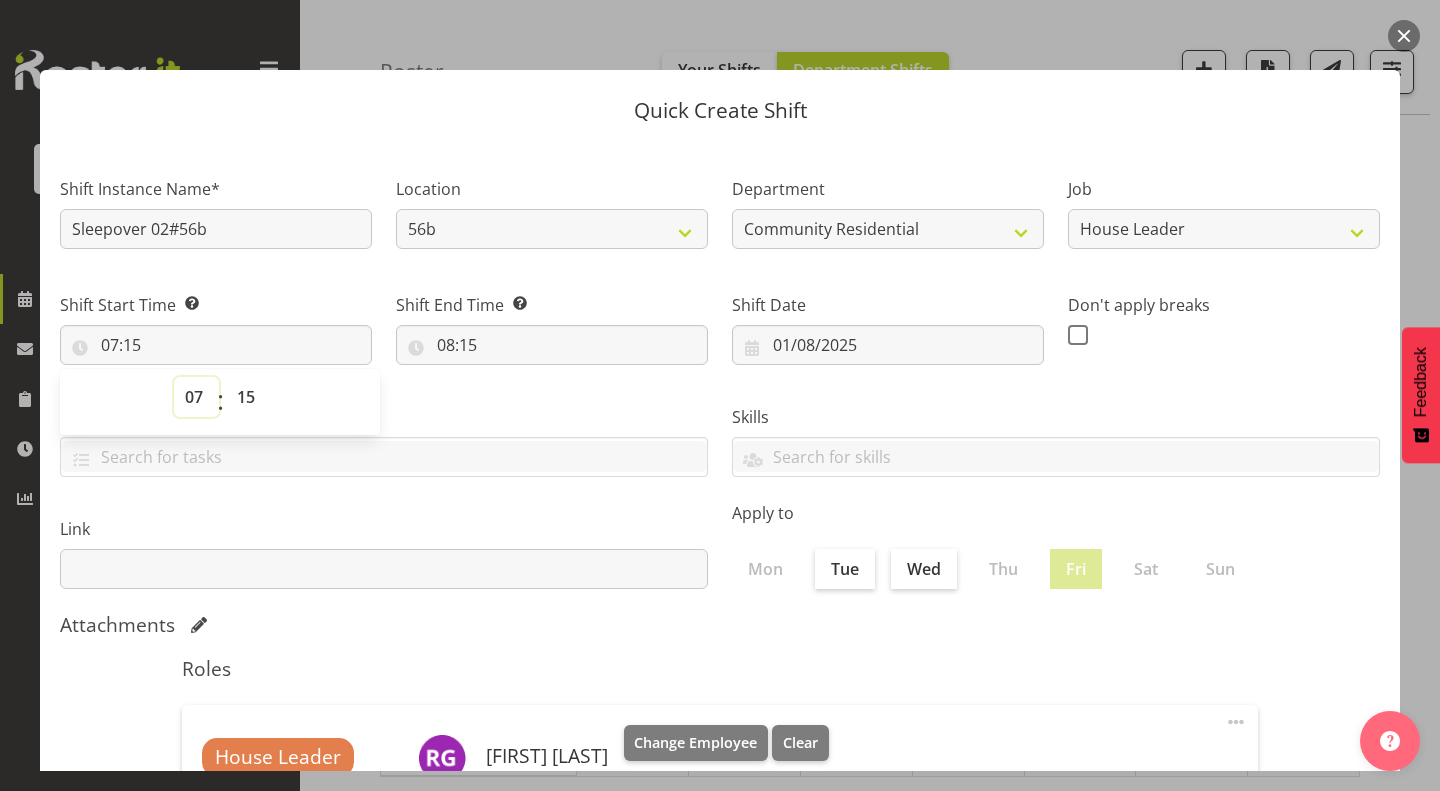 click on "00   01   02   03   04   05   06   07   08   09   10   11   12   13   14   15   16   17   18   19   20   21   22   23" at bounding box center (196, 397) 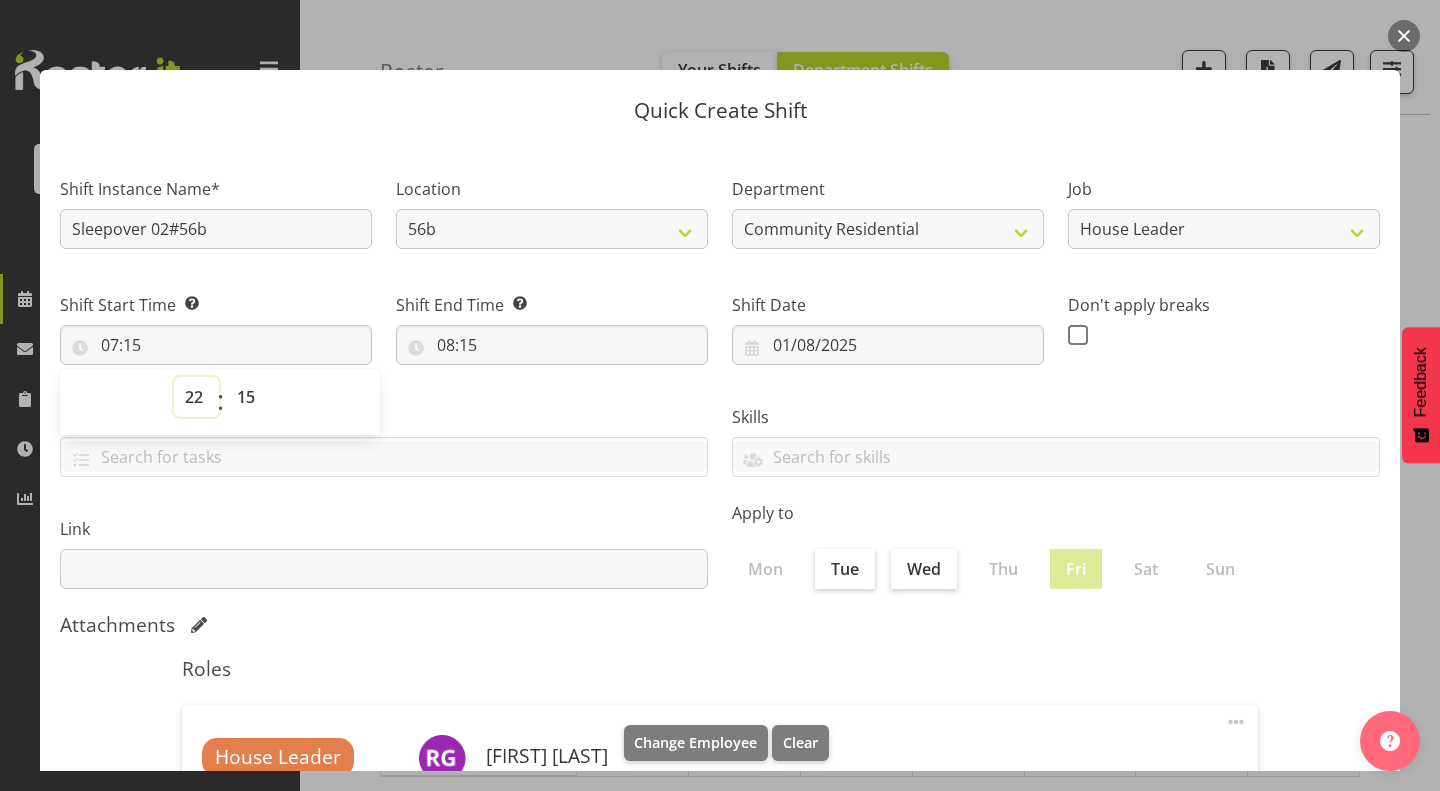 click on "00   01   02   03   04   05   06   07   08   09   10   11   12   13   14   15   16   17   18   19   20   21   22   23" at bounding box center [196, 397] 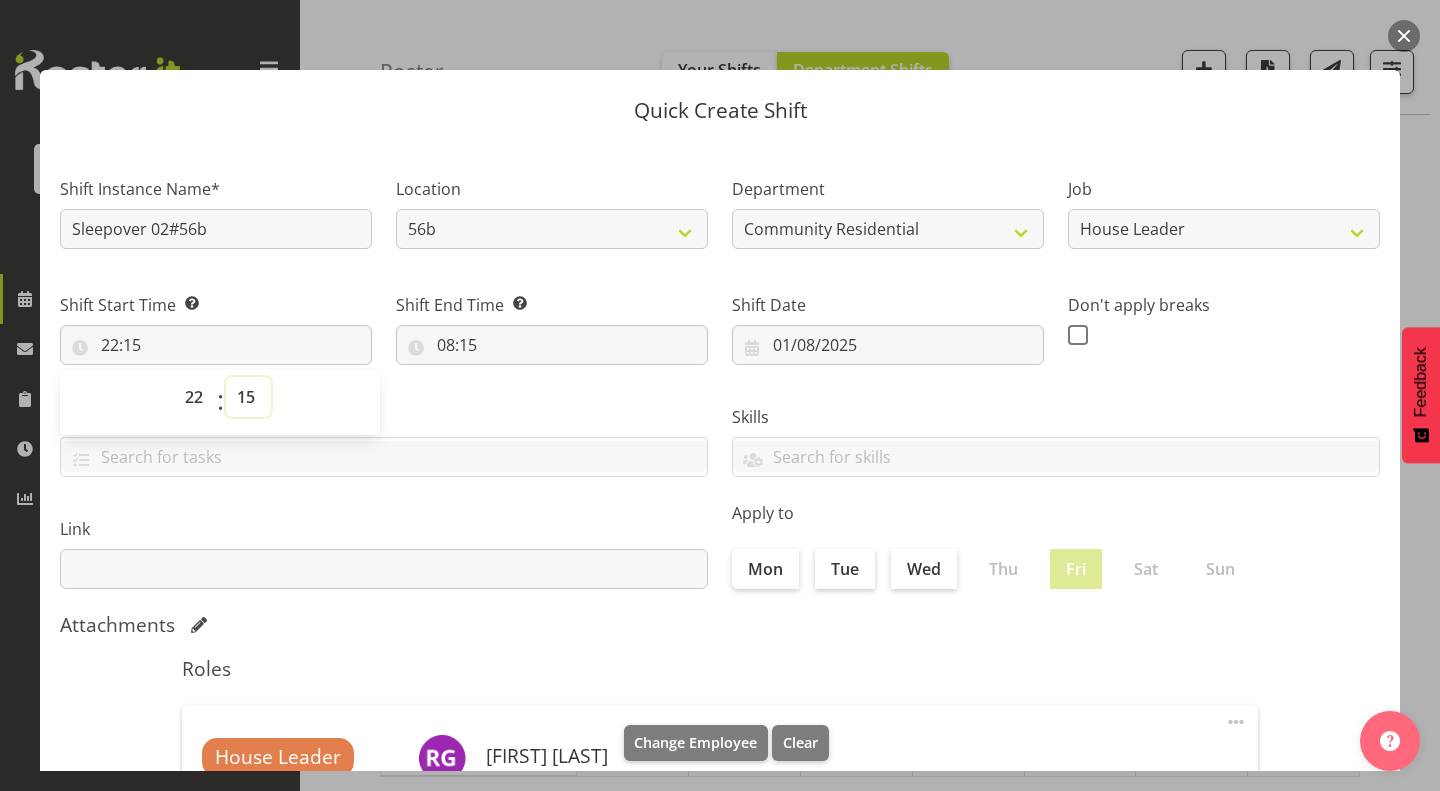 click on "00   01   02   03   04   05   06   07   08   09   10   11   12   13   14   15   16   17   18   19   20   21   22   23   24   25   26   27   28   29   30   31   32   33   34   35   36   37   38   39   40   41   42   43   44   45   46   47   48   49   50   51   52   53   54   55   56   57   58   59" at bounding box center (248, 397) 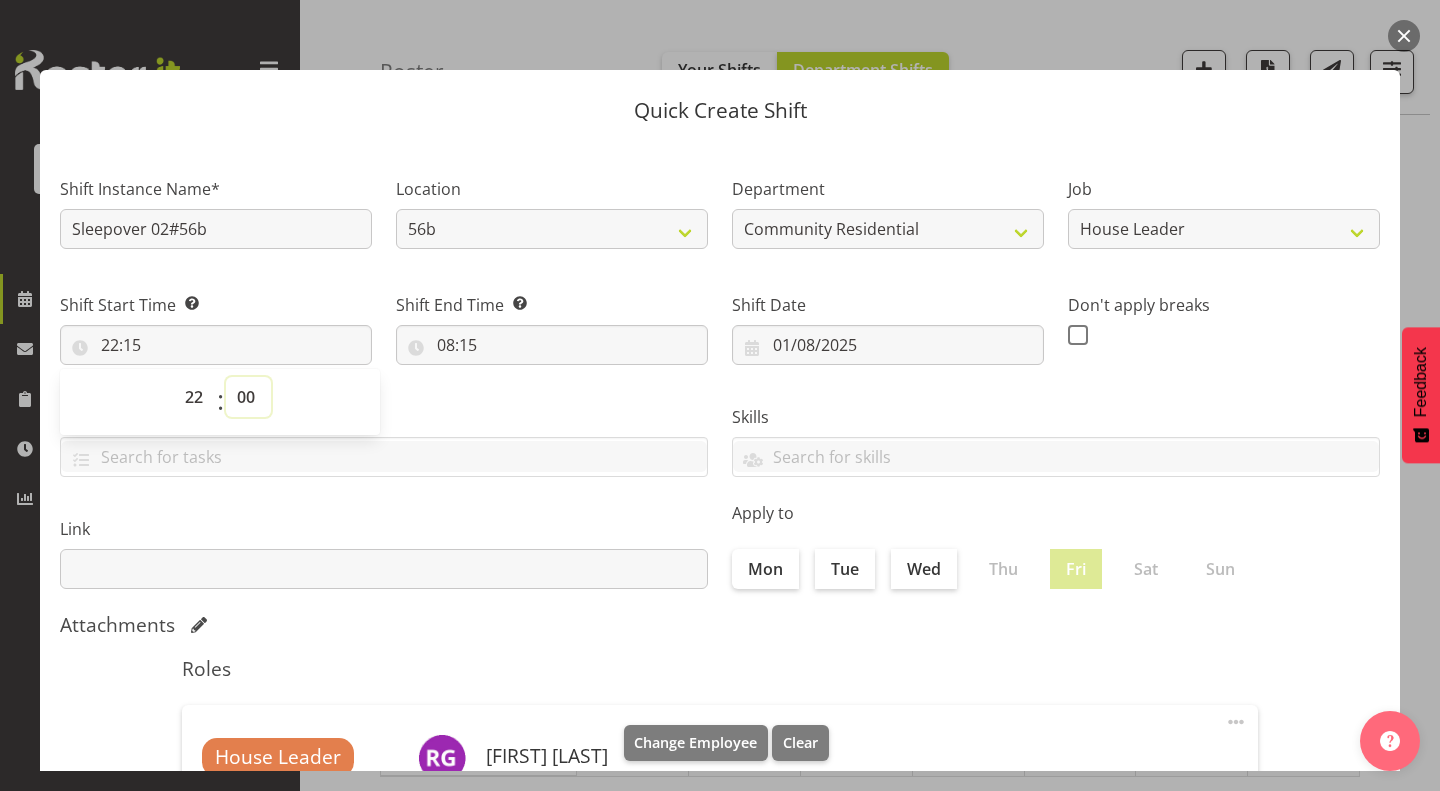 click on "00   01   02   03   04   05   06   07   08   09   10   11   12   13   14   15   16   17   18   19   20   21   22   23   24   25   26   27   28   29   30   31   32   33   34   35   36   37   38   39   40   41   42   43   44   45   46   47   48   49   50   51   52   53   54   55   56   57   58   59" at bounding box center [248, 397] 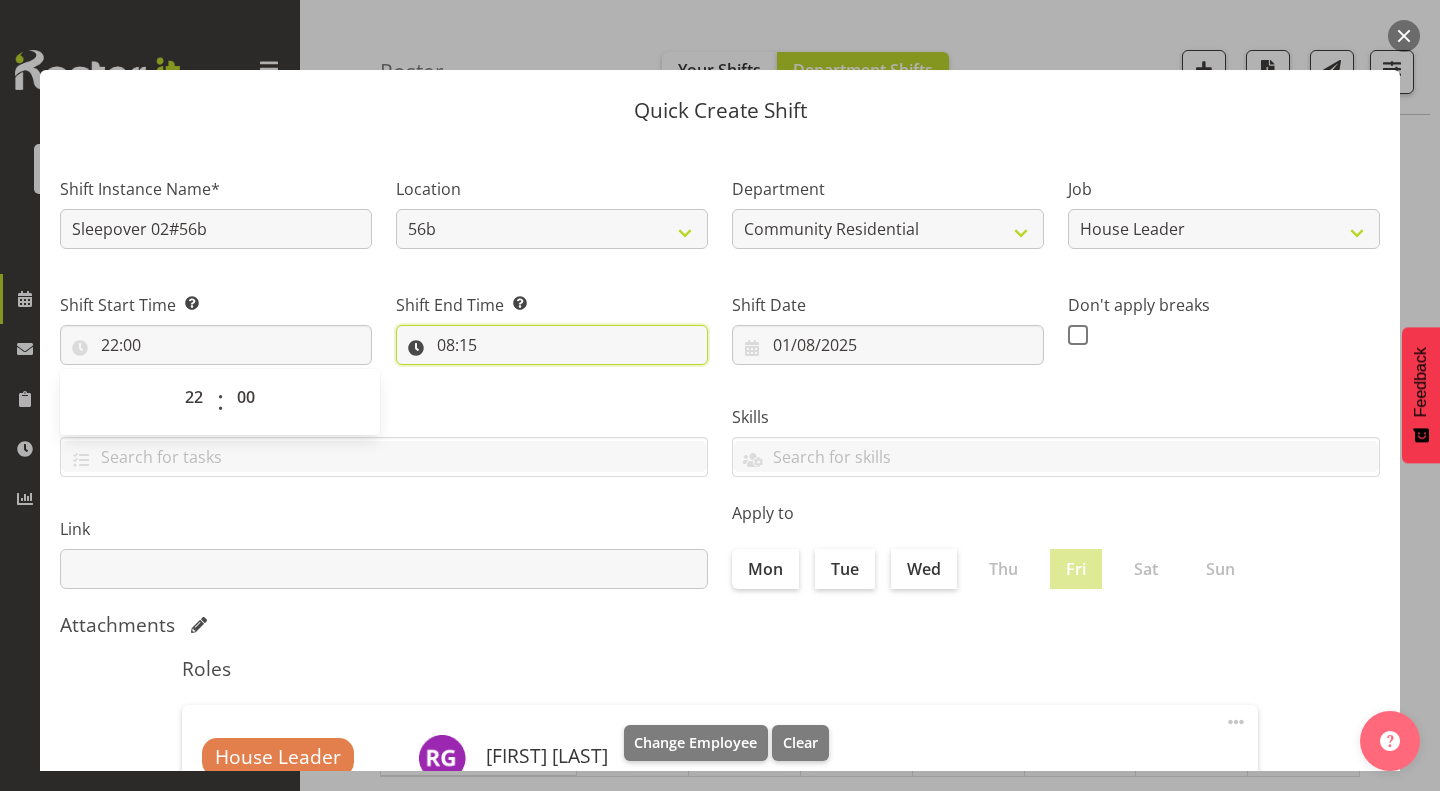 click on "08:15" at bounding box center [552, 345] 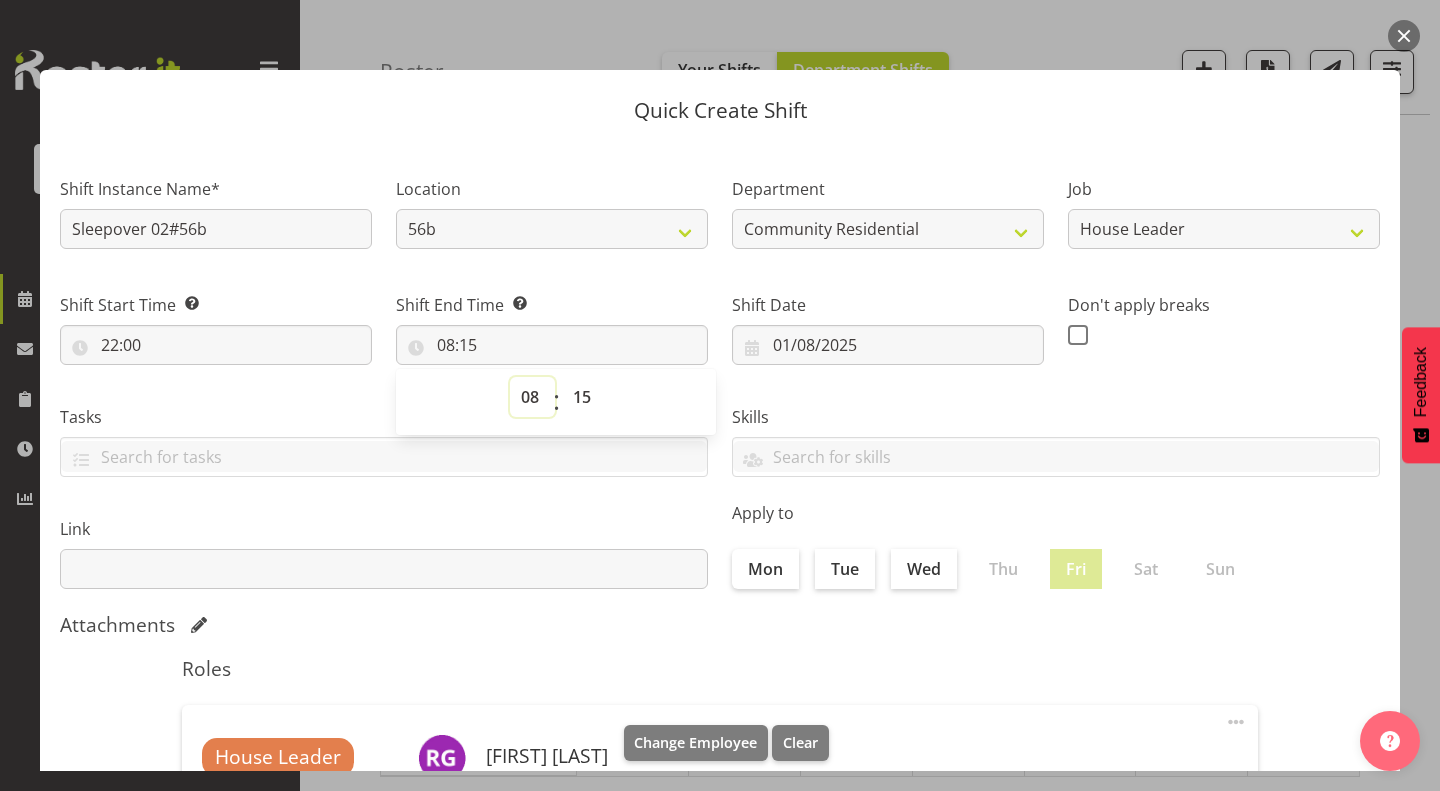 click on "00   01   02   03   04   05   06   07   08   09   10   11   12   13   14   15   16   17   18   19   20   21   22   23" at bounding box center (532, 397) 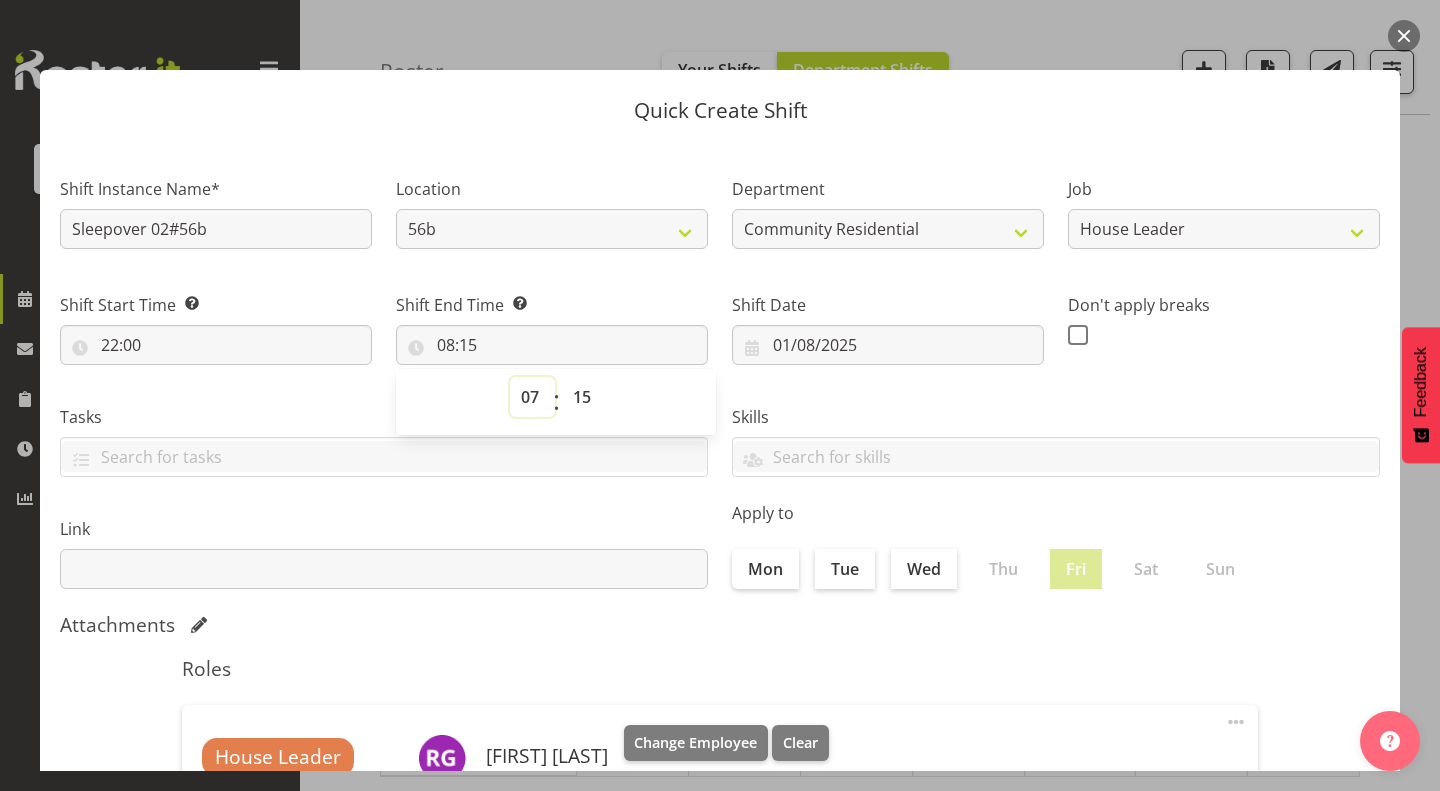 click on "00   01   02   03   04   05   06   07   08   09   10   11   12   13   14   15   16   17   18   19   20   21   22   23" at bounding box center [532, 397] 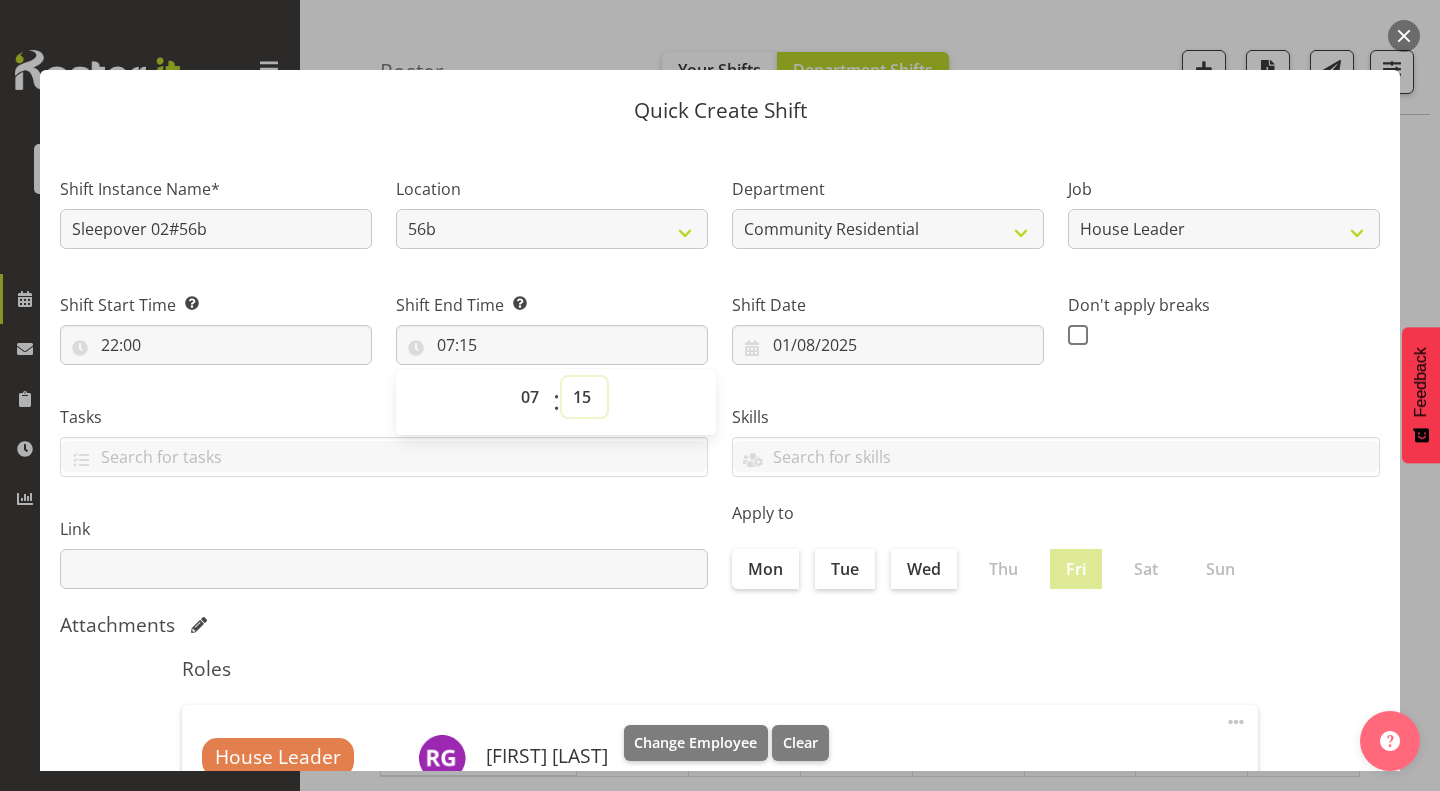 click on "00   01   02   03   04   05   06   07   08   09   10   11   12   13   14   15   16   17   18   19   20   21   22   23   24   25   26   27   28   29   30   31   32   33   34   35   36   37   38   39   40   41   42   43   44   45   46   47   48   49   50   51   52   53   54   55   56   57   58   59" at bounding box center [584, 397] 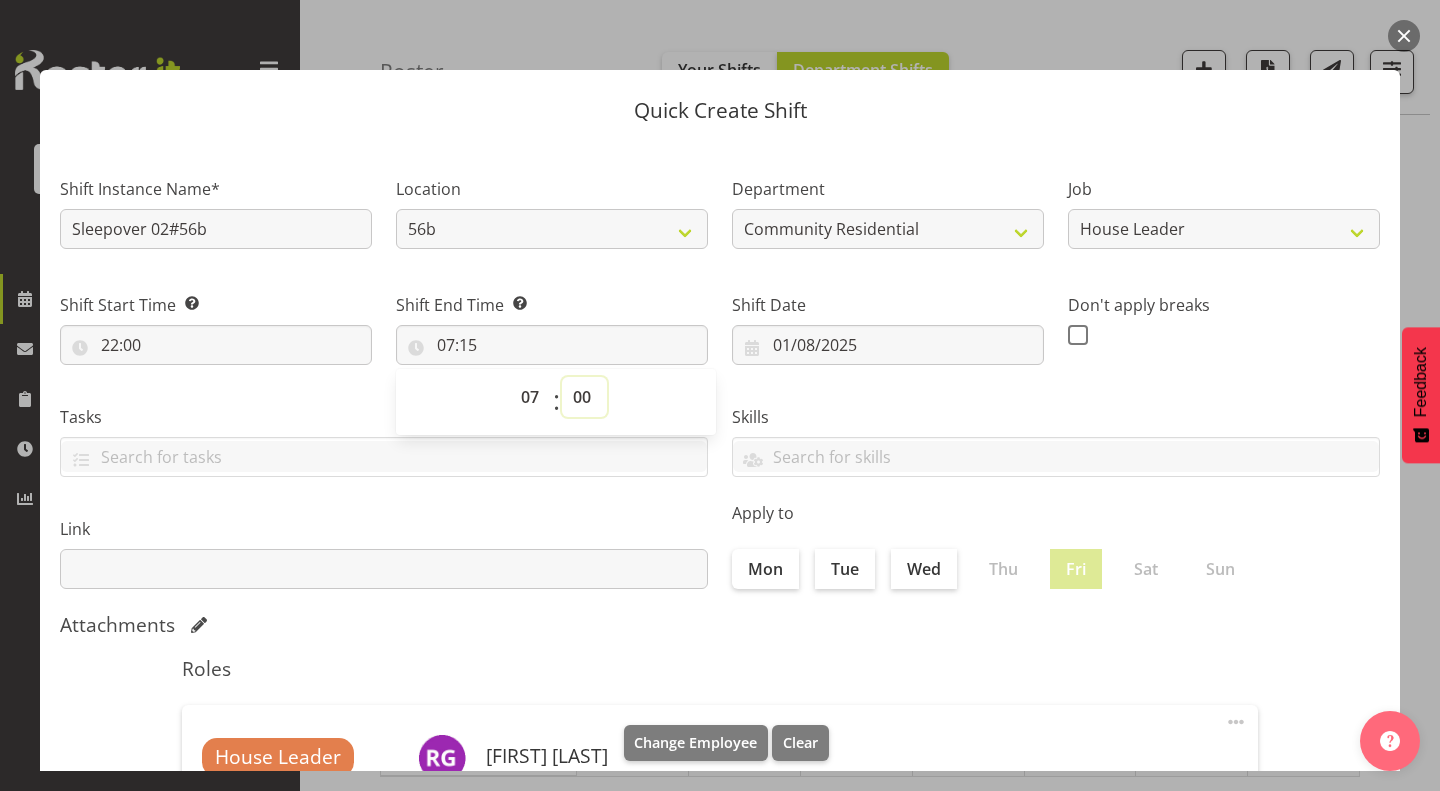 click on "00   01   02   03   04   05   06   07   08   09   10   11   12   13   14   15   16   17   18   19   20   21   22   23   24   25   26   27   28   29   30   31   32   33   34   35   36   37   38   39   40   41   42   43   44   45   46   47   48   49   50   51   52   53   54   55   56   57   58   59" at bounding box center [584, 397] 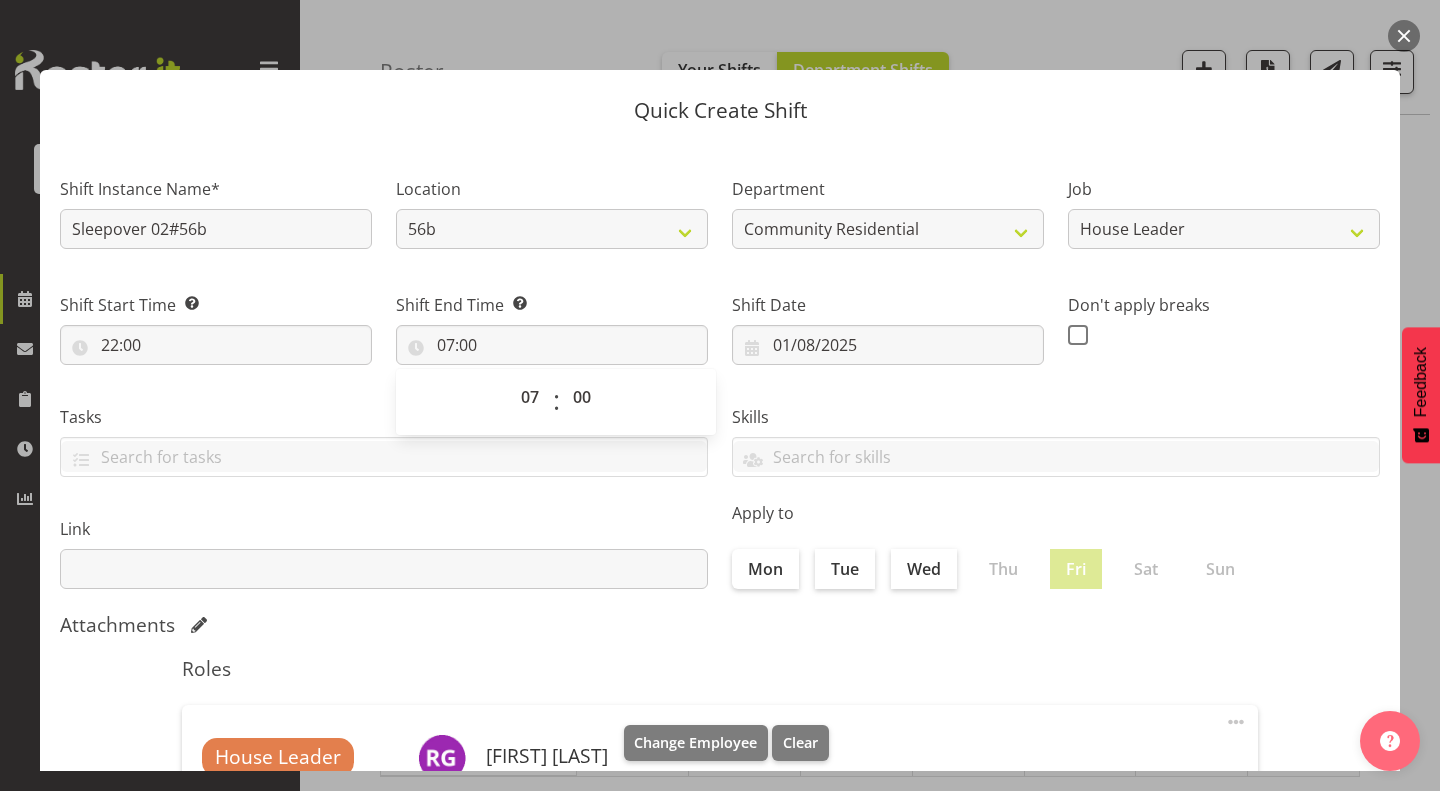 click on "Skills  Senate   Senate" at bounding box center (1056, 433) 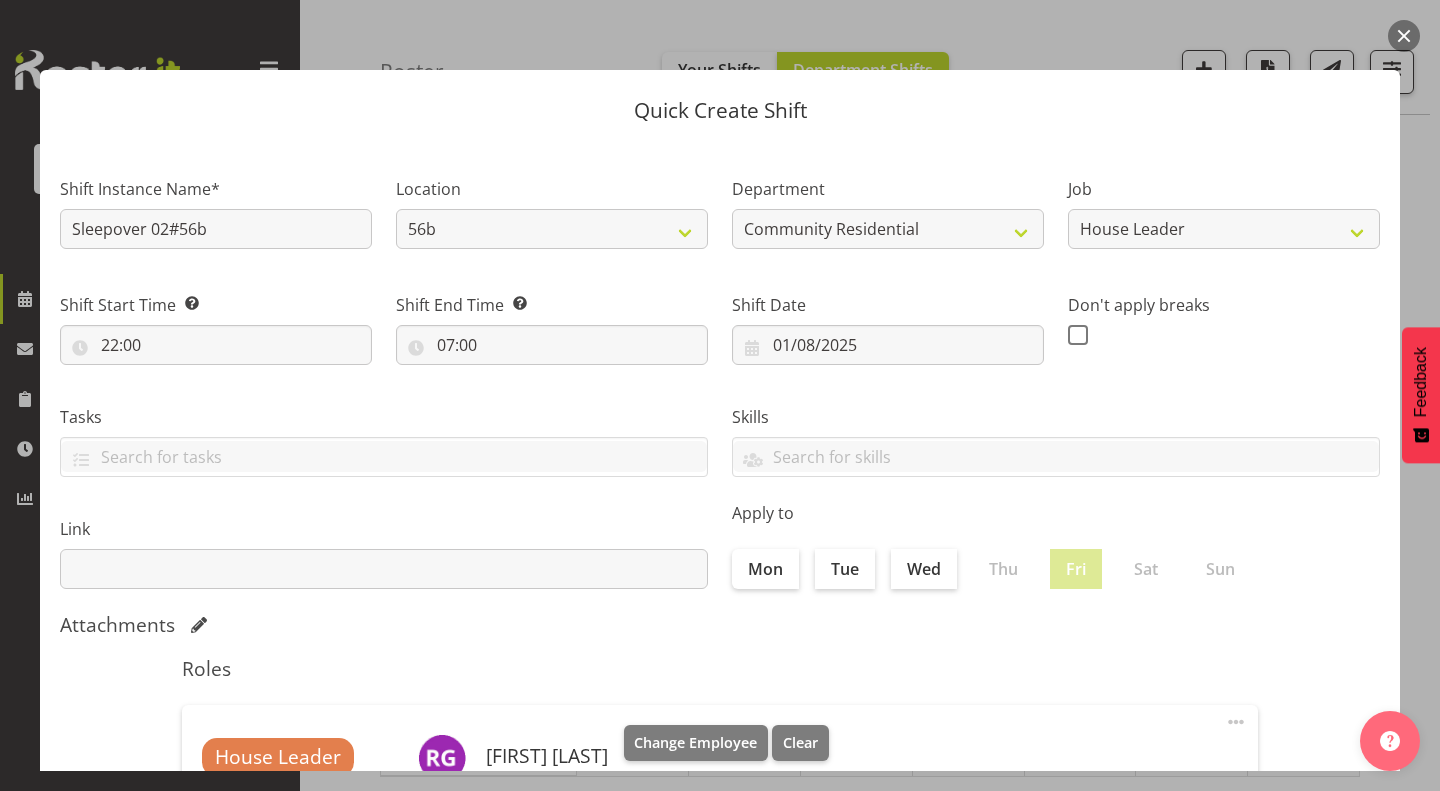 scroll, scrollTop: 269, scrollLeft: 0, axis: vertical 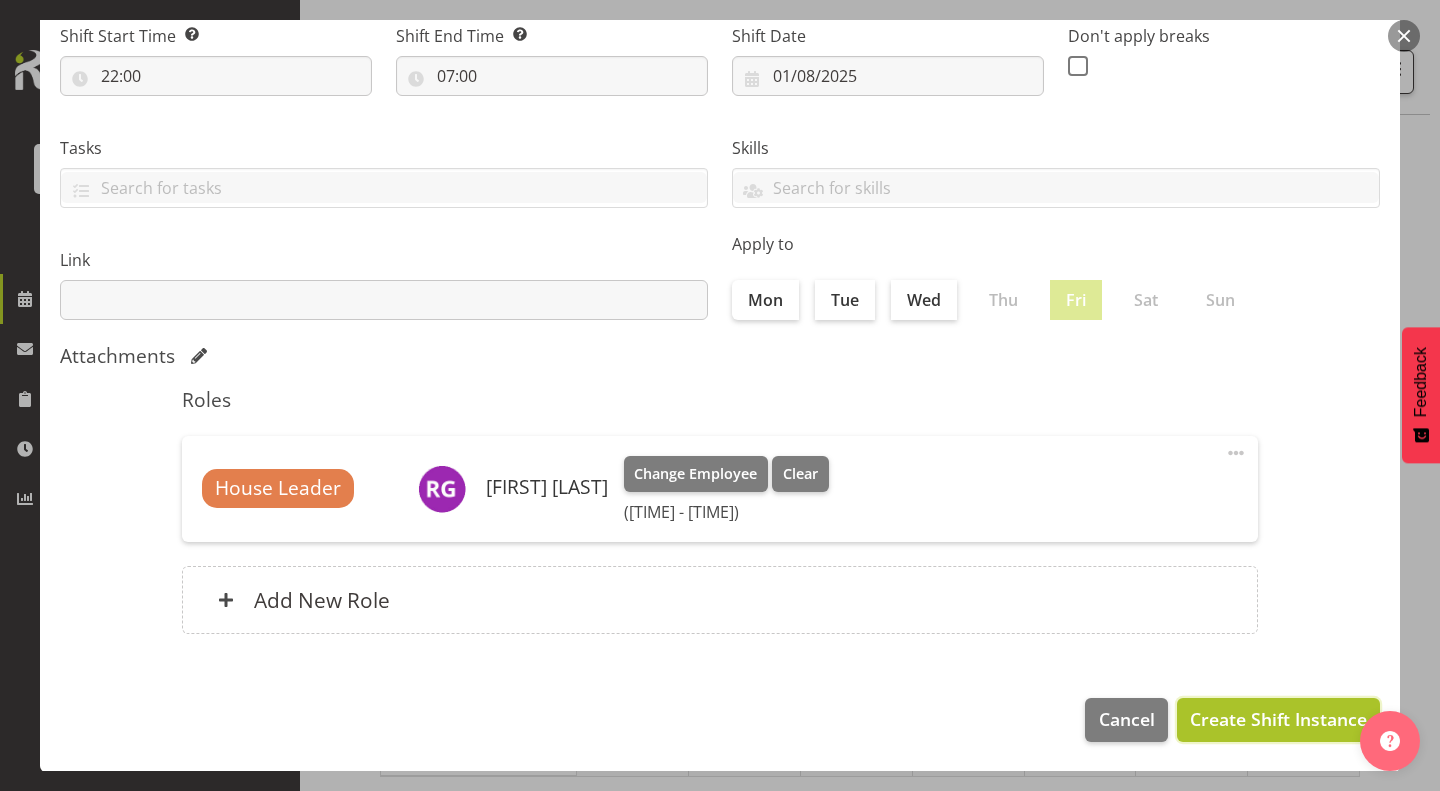 click on "Create Shift Instance" at bounding box center [1278, 719] 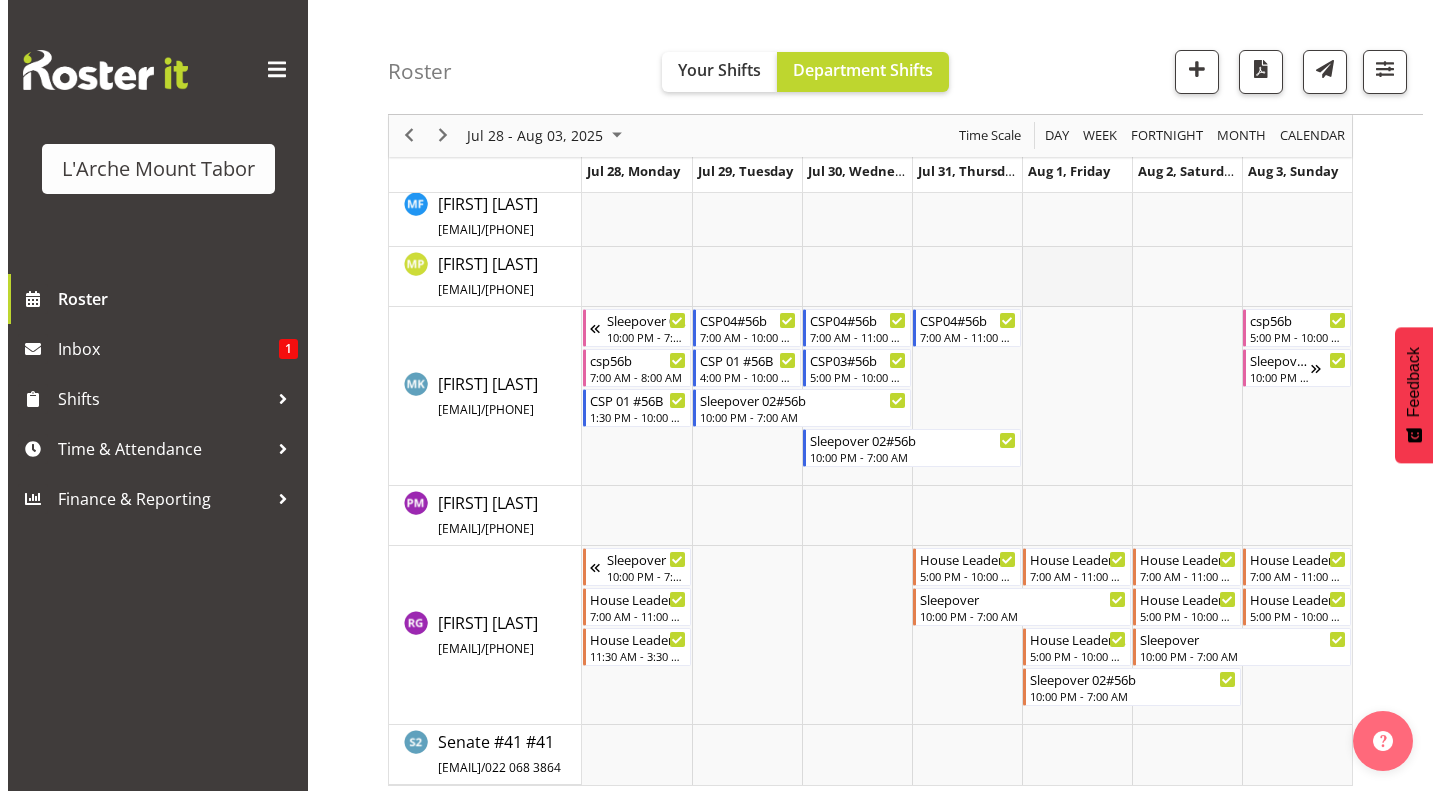 scroll, scrollTop: 861, scrollLeft: 0, axis: vertical 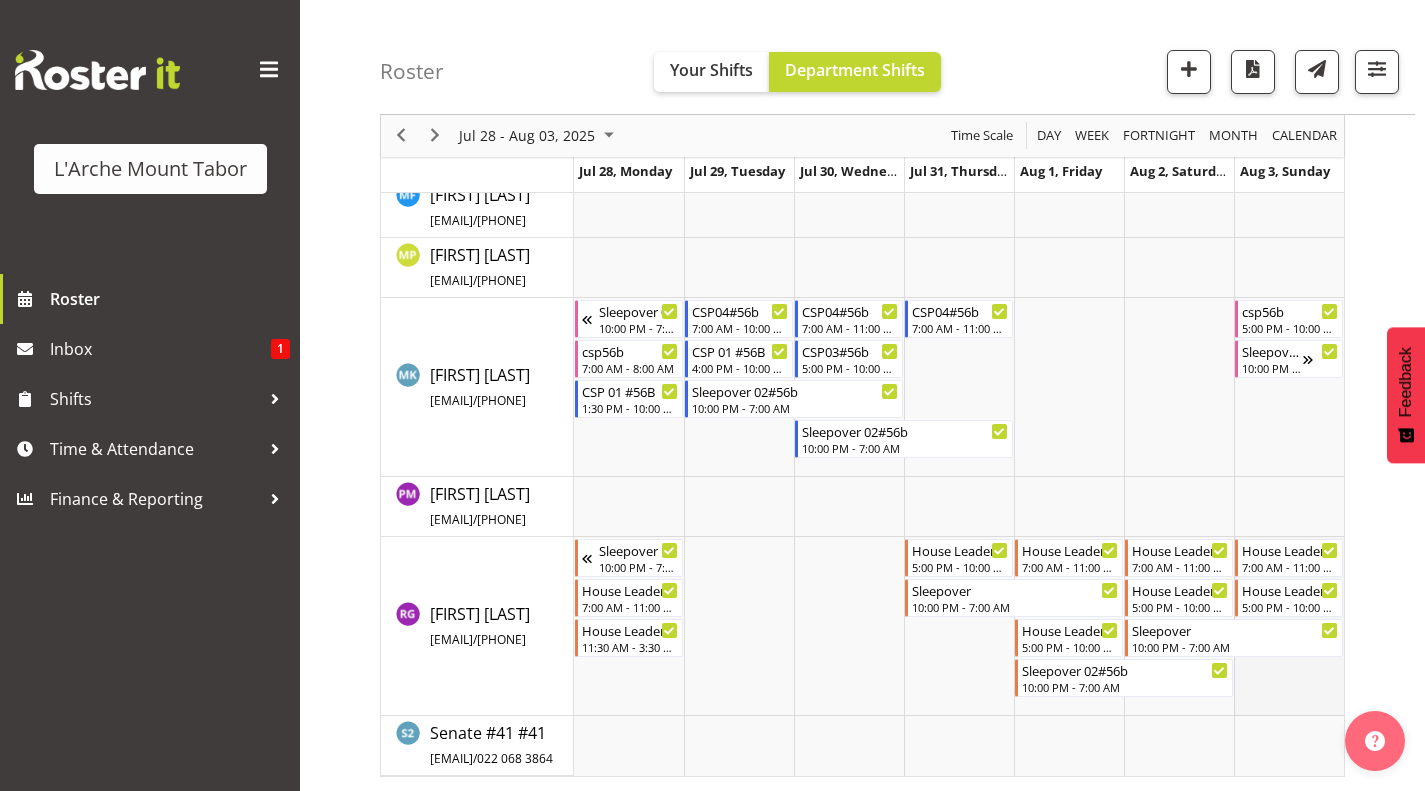 click at bounding box center [1289, 626] 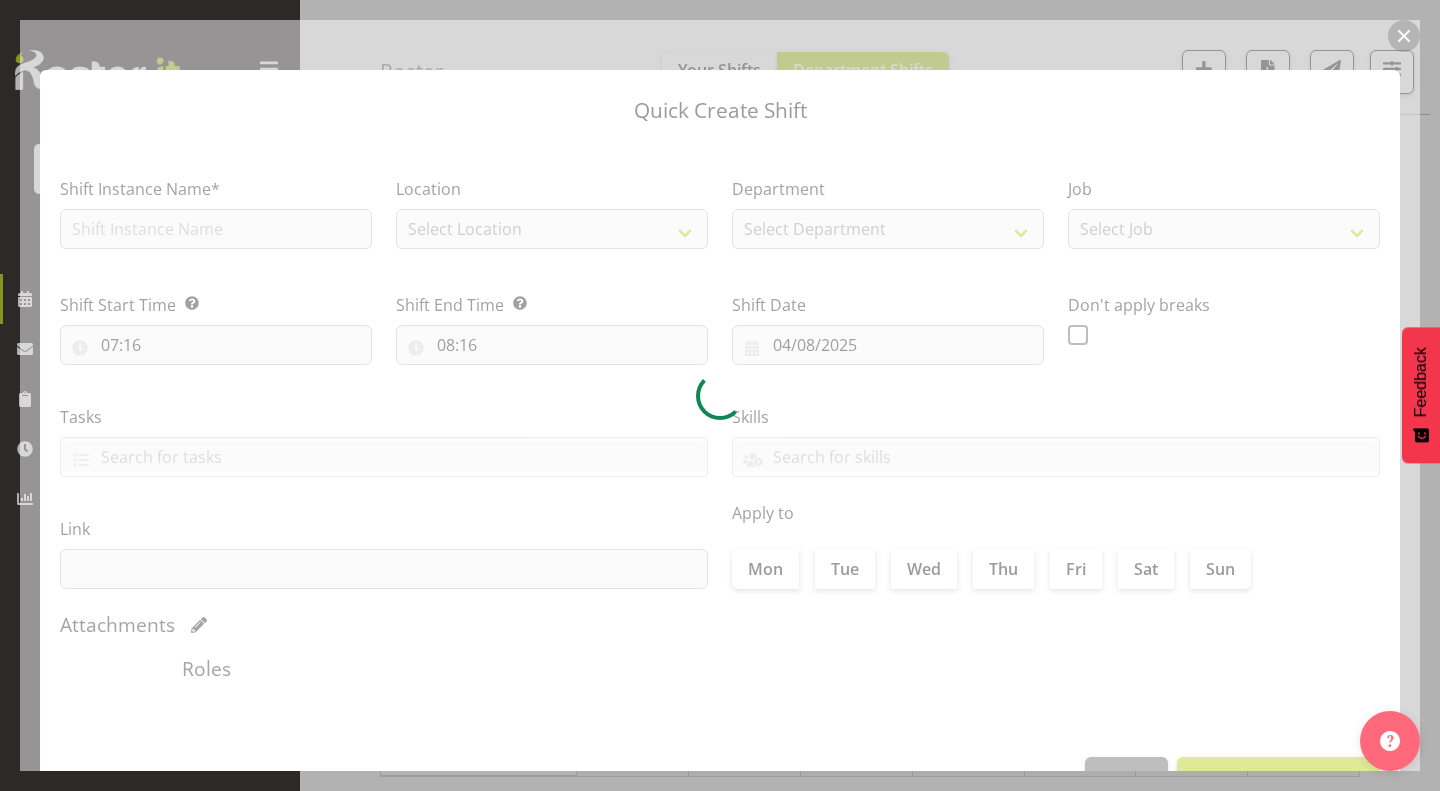 type on "03/08/2025" 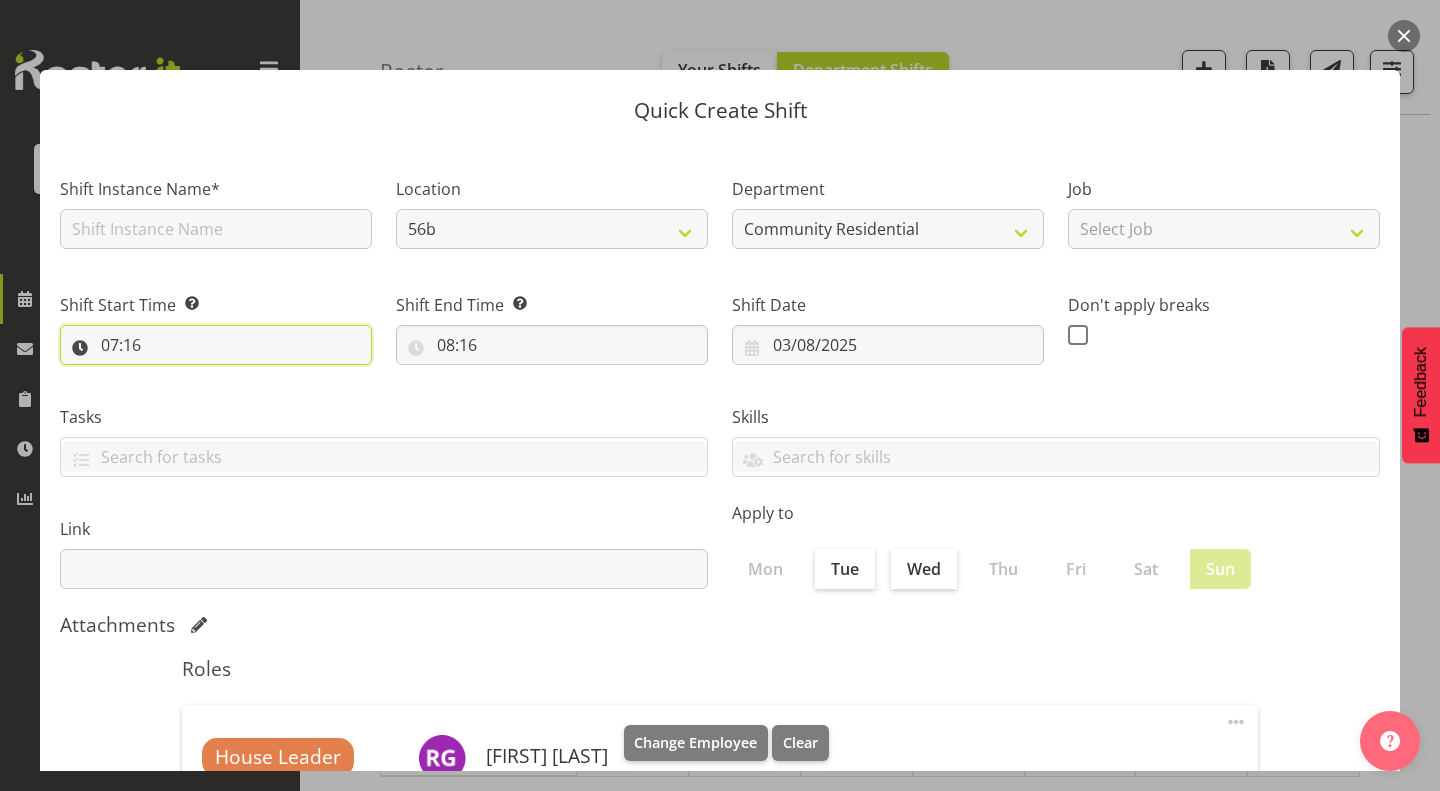 click on "07:16" at bounding box center [216, 345] 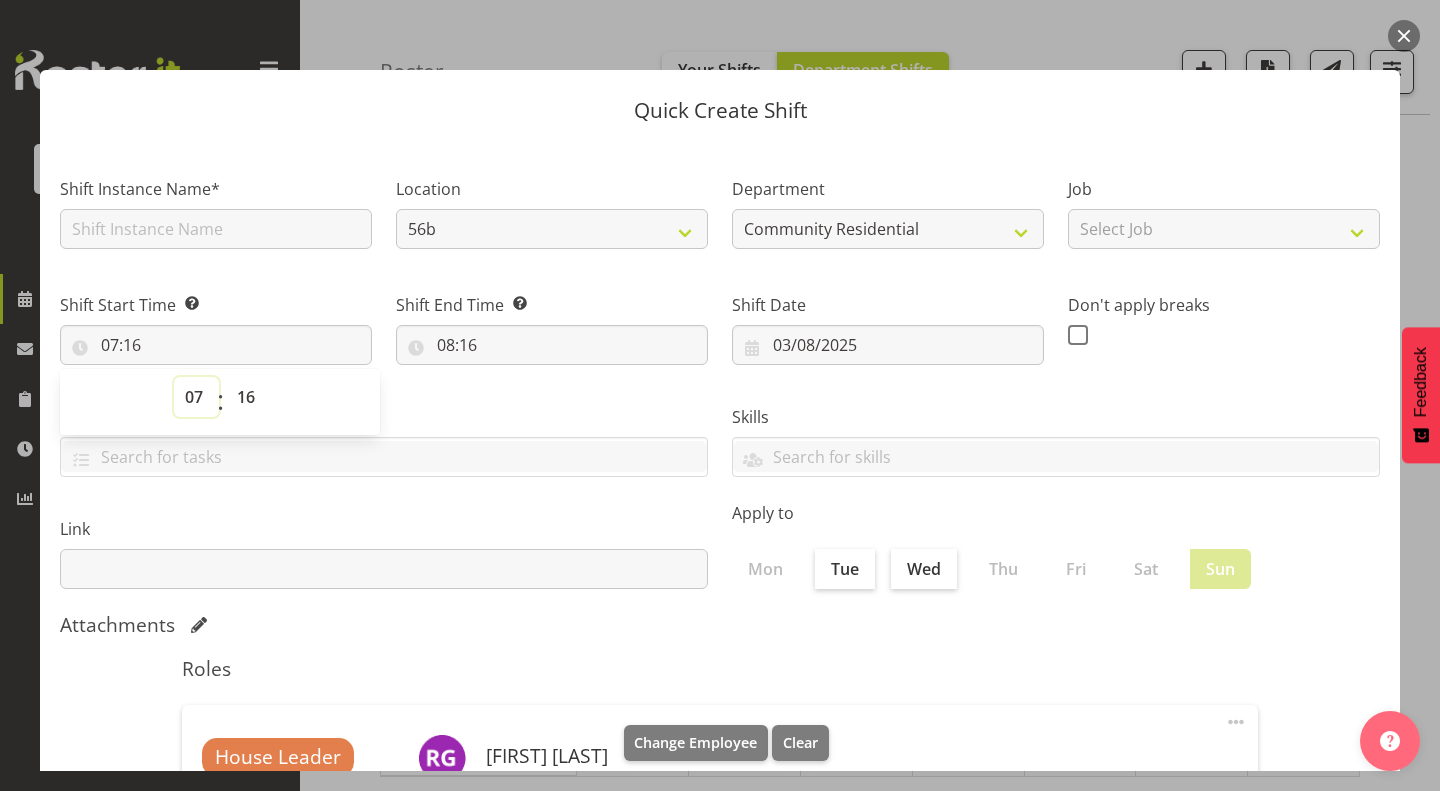 click on "00   01   02   03   04   05   06   07   08   09   10   11   12   13   14   15   16   17   18   19   20   21   22   23" at bounding box center [196, 397] 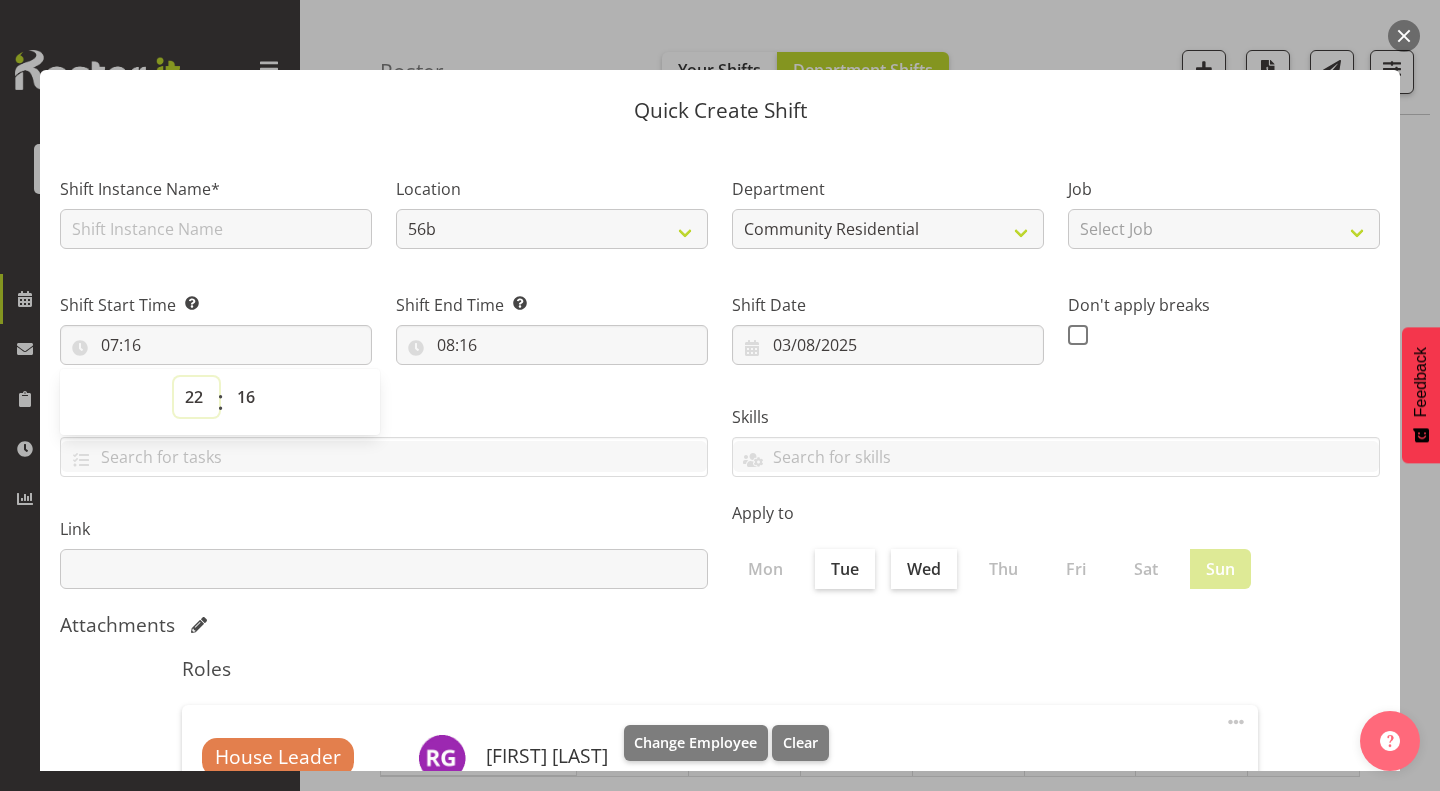 click on "00   01   02   03   04   05   06   07   08   09   10   11   12   13   14   15   16   17   18   19   20   21   22   23" at bounding box center (196, 397) 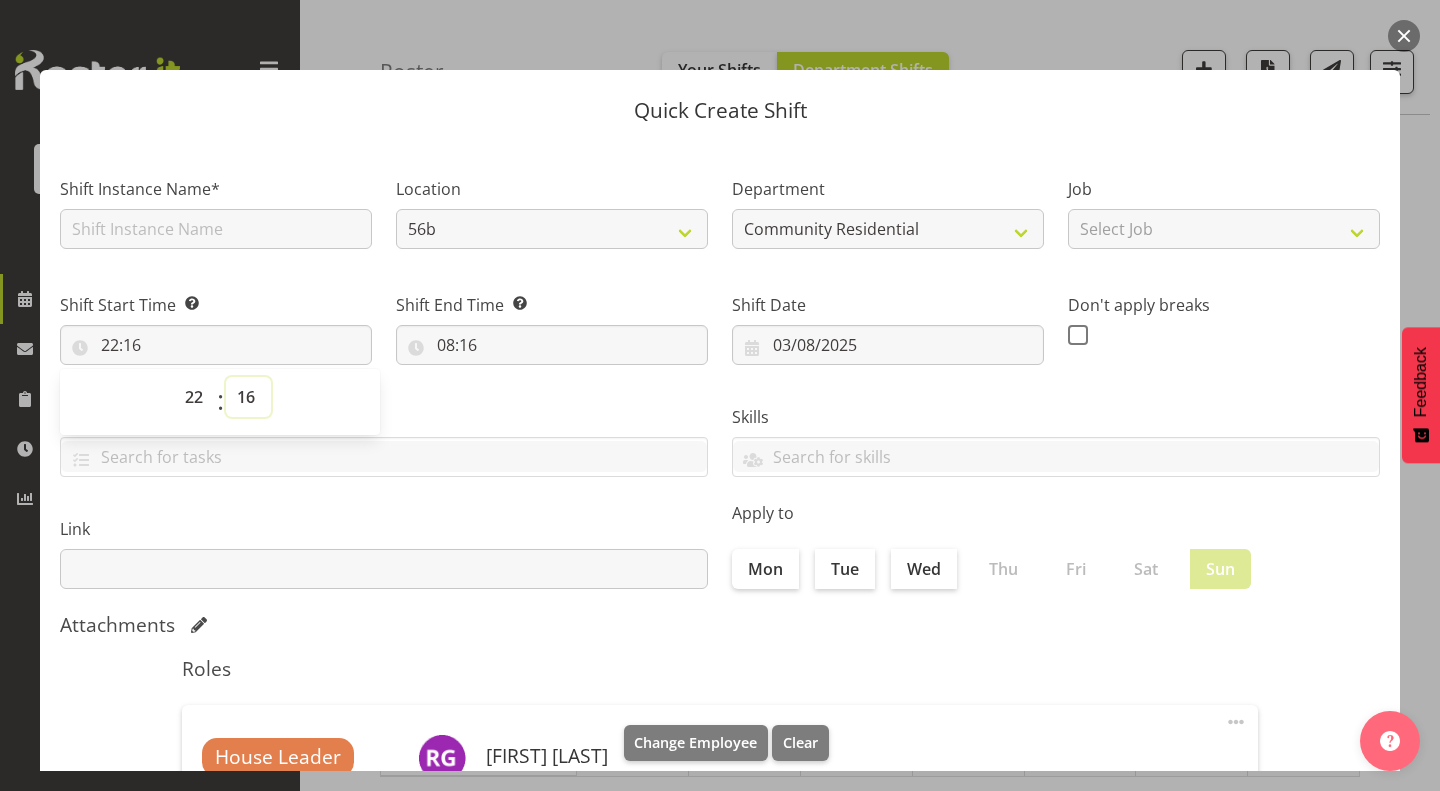 click on "00   01   02   03   04   05   06   07   08   09   10   11   12   13   14   15   16   17   18   19   20   21   22   23   24   25   26   27   28   29   30   31   32   33   34   35   36   37   38   39   40   41   42   43   44   45   46   47   48   49   50   51   52   53   54   55   56   57   58   59" at bounding box center [248, 397] 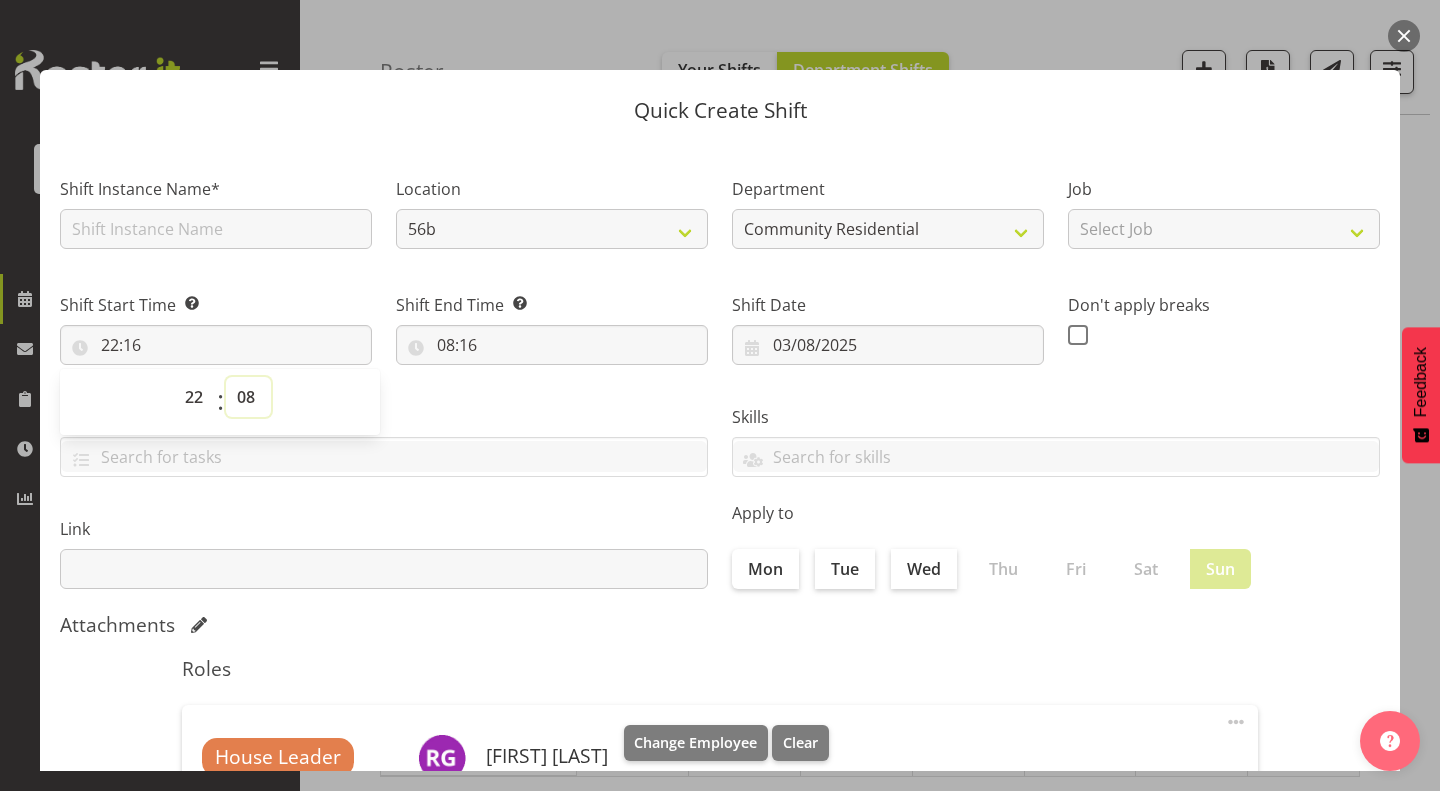 click on "00   01   02   03   04   05   06   07   08   09   10   11   12   13   14   15   16   17   18   19   20   21   22   23   24   25   26   27   28   29   30   31   32   33   34   35   36   37   38   39   40   41   42   43   44   45   46   47   48   49   50   51   52   53   54   55   56   57   58   59" at bounding box center (248, 397) 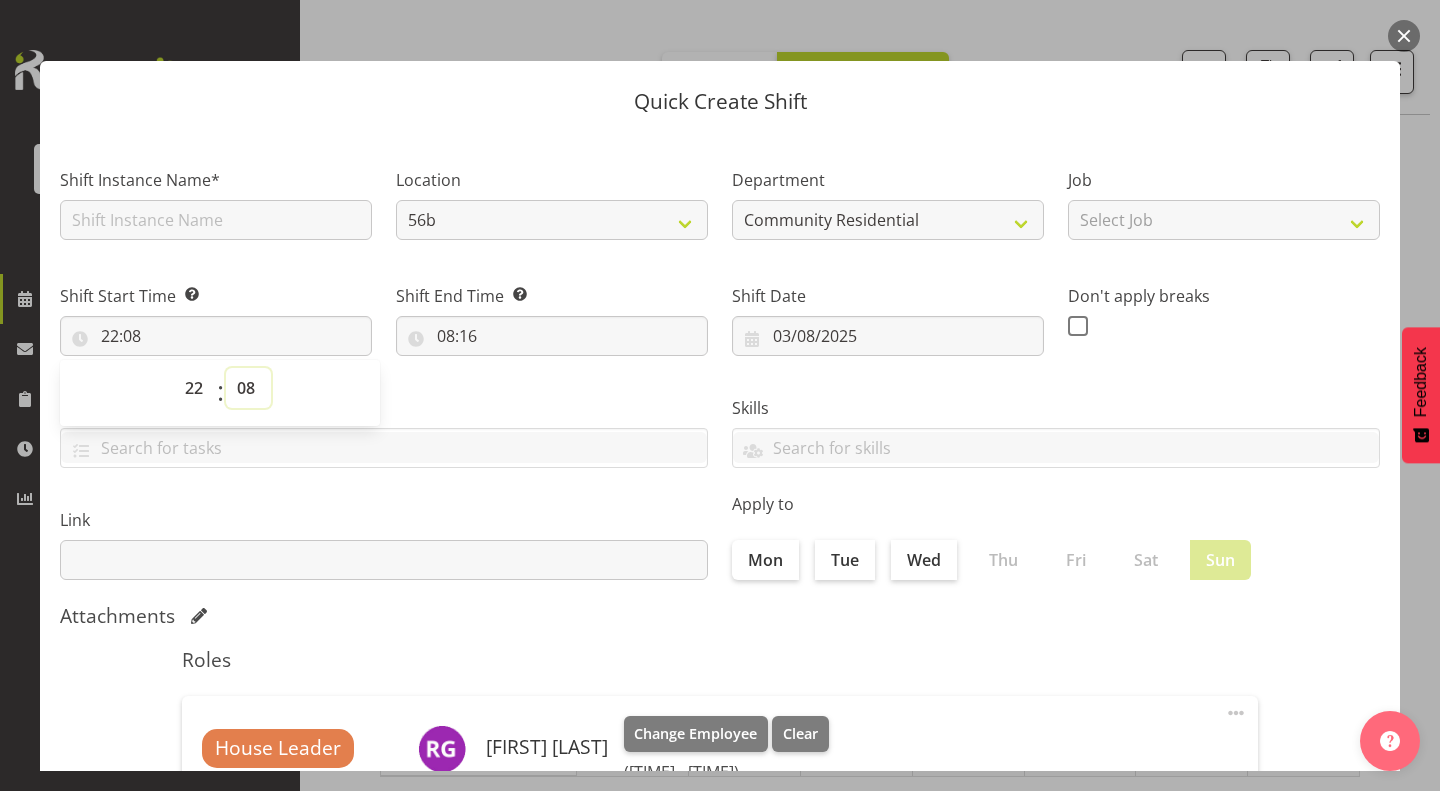 scroll, scrollTop: 0, scrollLeft: 0, axis: both 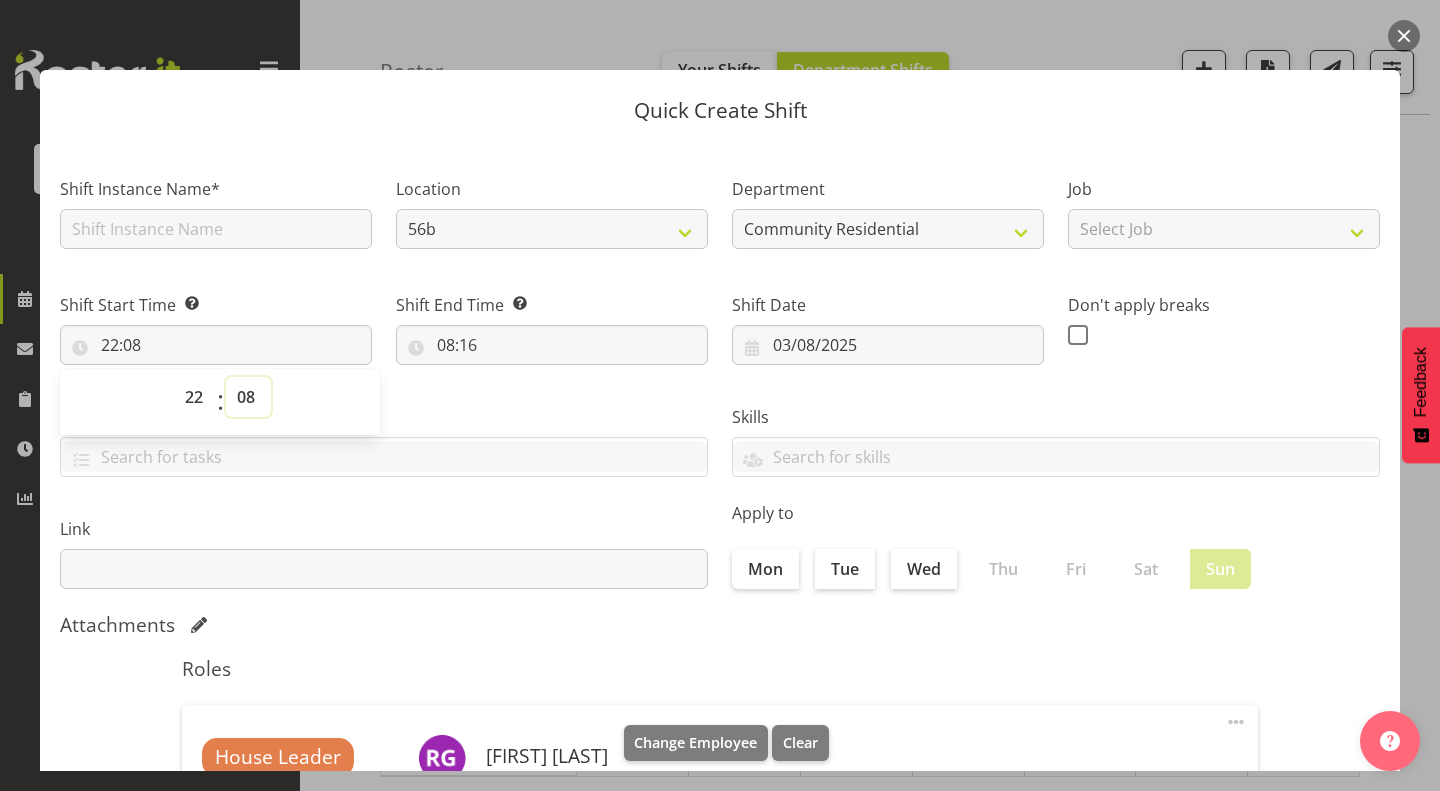 click on "00   01   02   03   04   05   06   07   08   09   10   11   12   13   14   15   16   17   18   19   20   21   22   23   24   25   26   27   28   29   30   31   32   33   34   35   36   37   38   39   40   41   42   43   44   45   46   47   48   49   50   51   52   53   54   55   56   57   58   59" at bounding box center [248, 397] 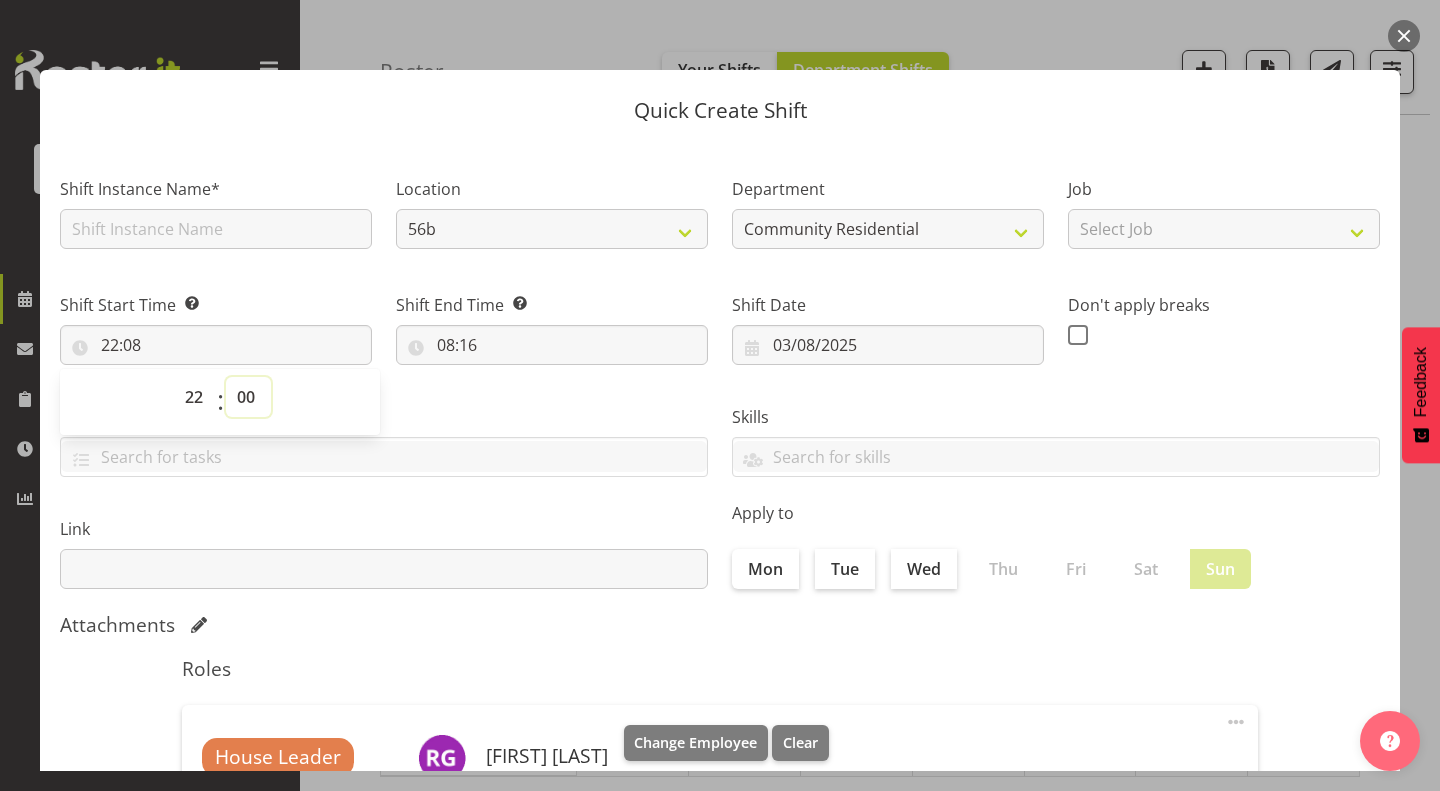 click on "00   01   02   03   04   05   06   07   08   09   10   11   12   13   14   15   16   17   18   19   20   21   22   23   24   25   26   27   28   29   30   31   32   33   34   35   36   37   38   39   40   41   42   43   44   45   46   47   48   49   50   51   52   53   54   55   56   57   58   59" at bounding box center (248, 397) 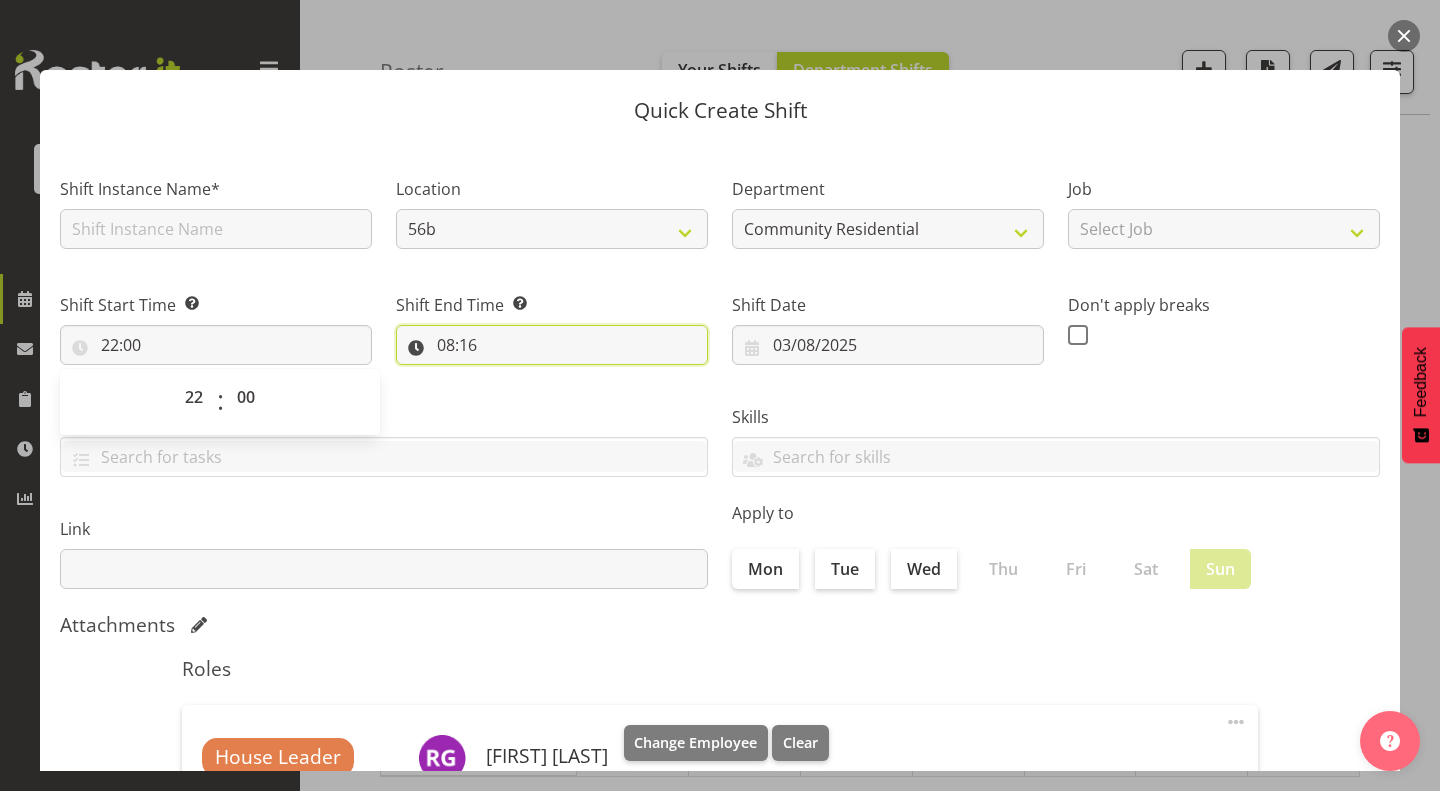 click on "08:16" at bounding box center [552, 345] 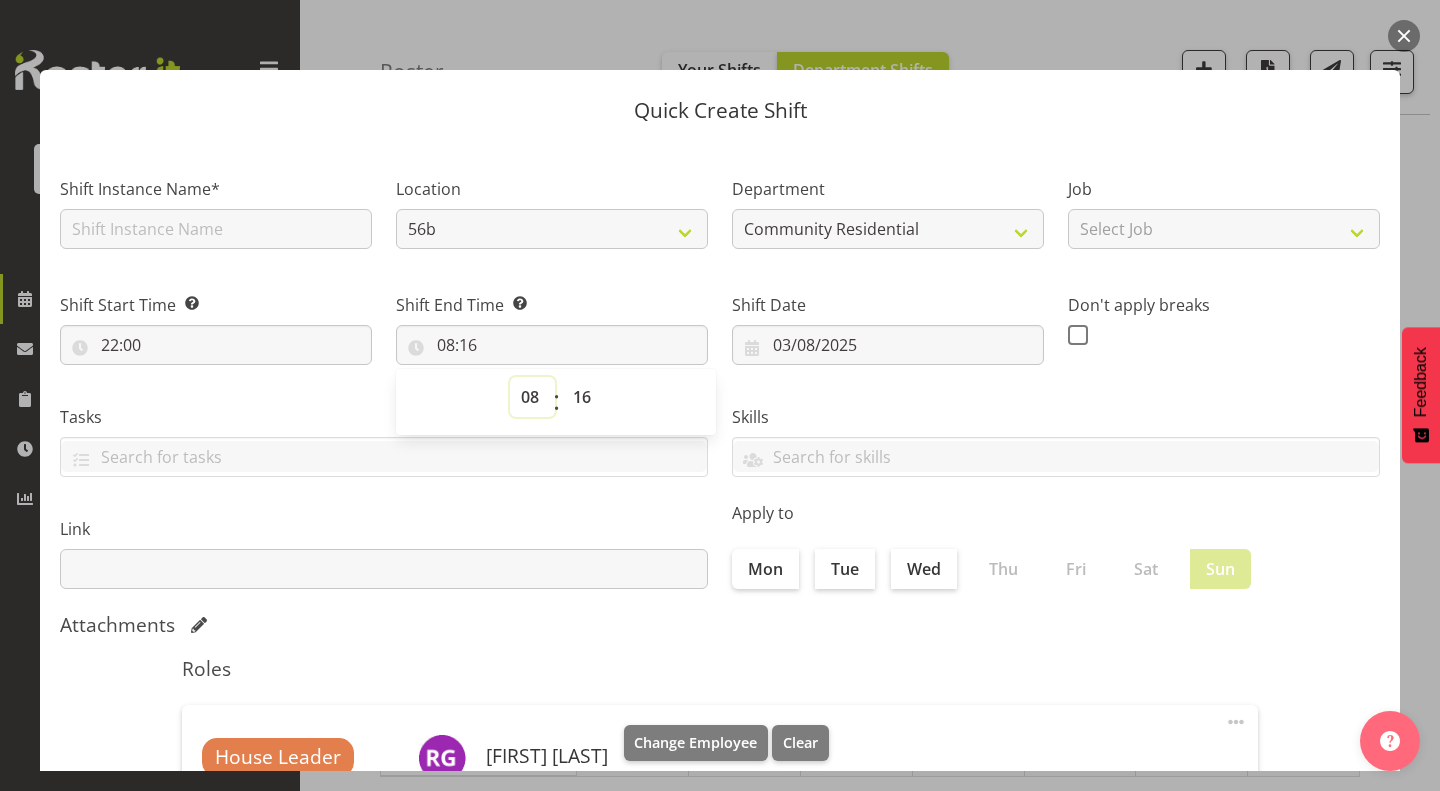 click on "00   01   02   03   04   05   06   07   08   09   10   11   12   13   14   15   16   17   18   19   20   21   22   23" at bounding box center (532, 397) 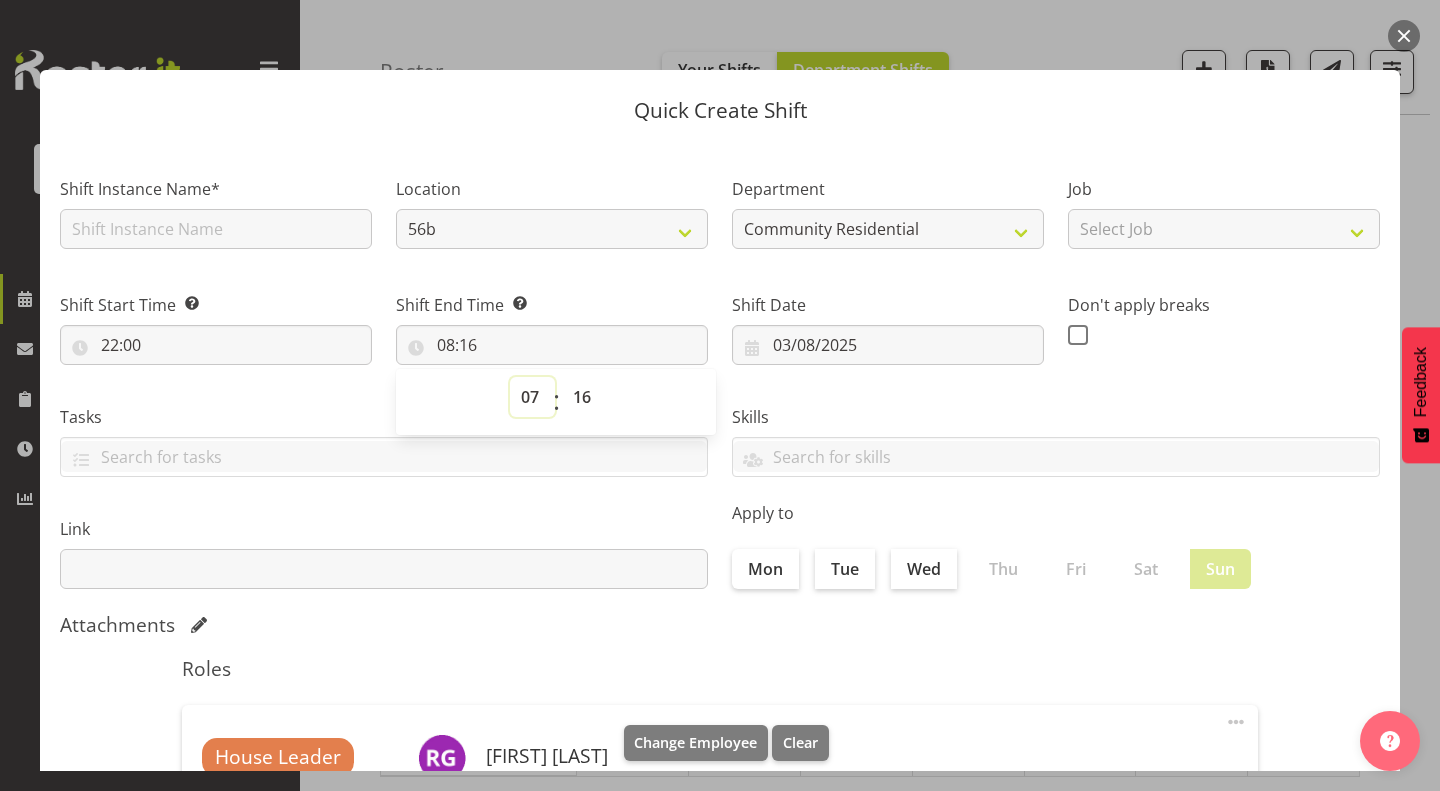 click on "00   01   02   03   04   05   06   07   08   09   10   11   12   13   14   15   16   17   18   19   20   21   22   23" at bounding box center (532, 397) 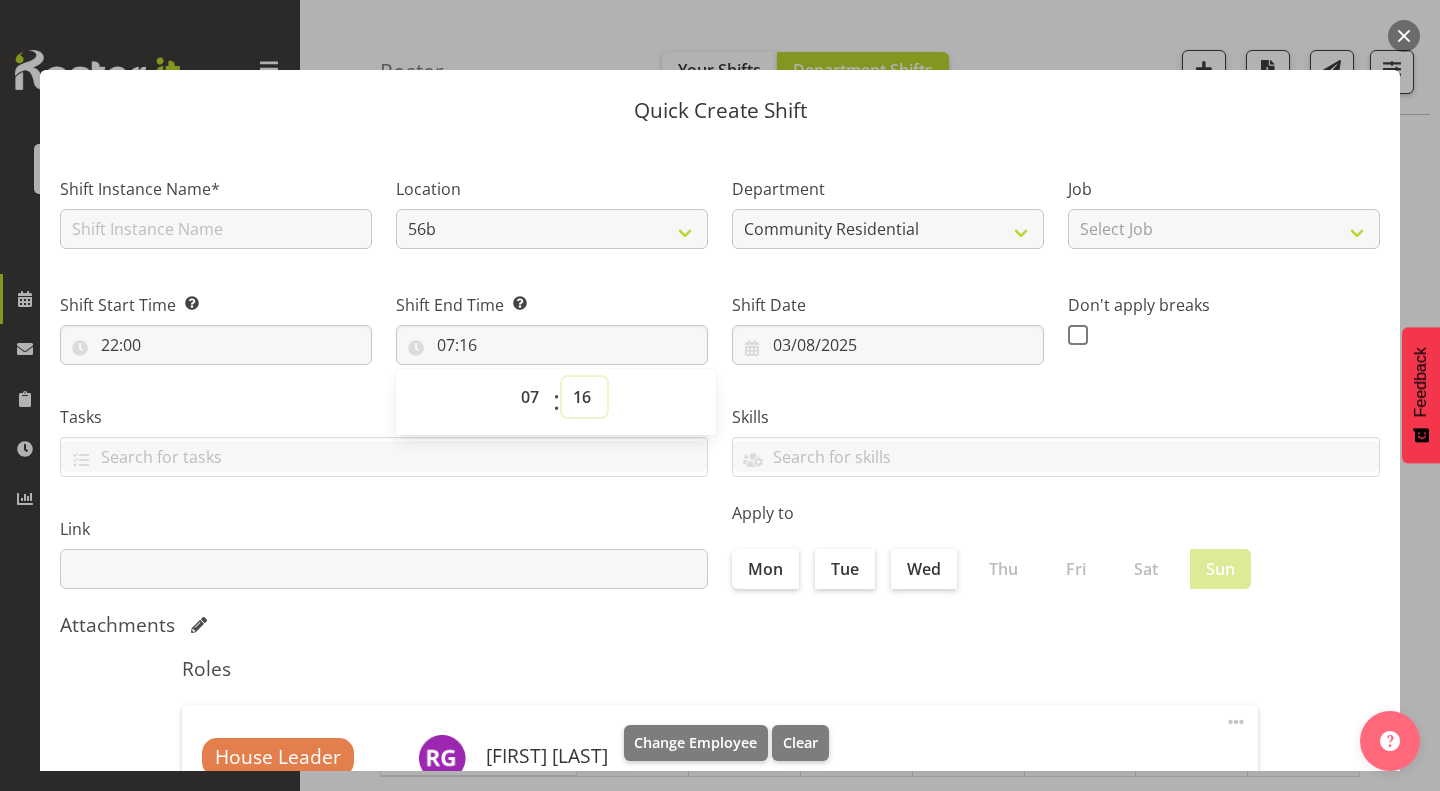 click on "00   01   02   03   04   05   06   07   08   09   10   11   12   13   14   15   16   17   18   19   20   21   22   23   24   25   26   27   28   29   30   31   32   33   34   35   36   37   38   39   40   41   42   43   44   45   46   47   48   49   50   51   52   53   54   55   56   57   58   59" at bounding box center (584, 397) 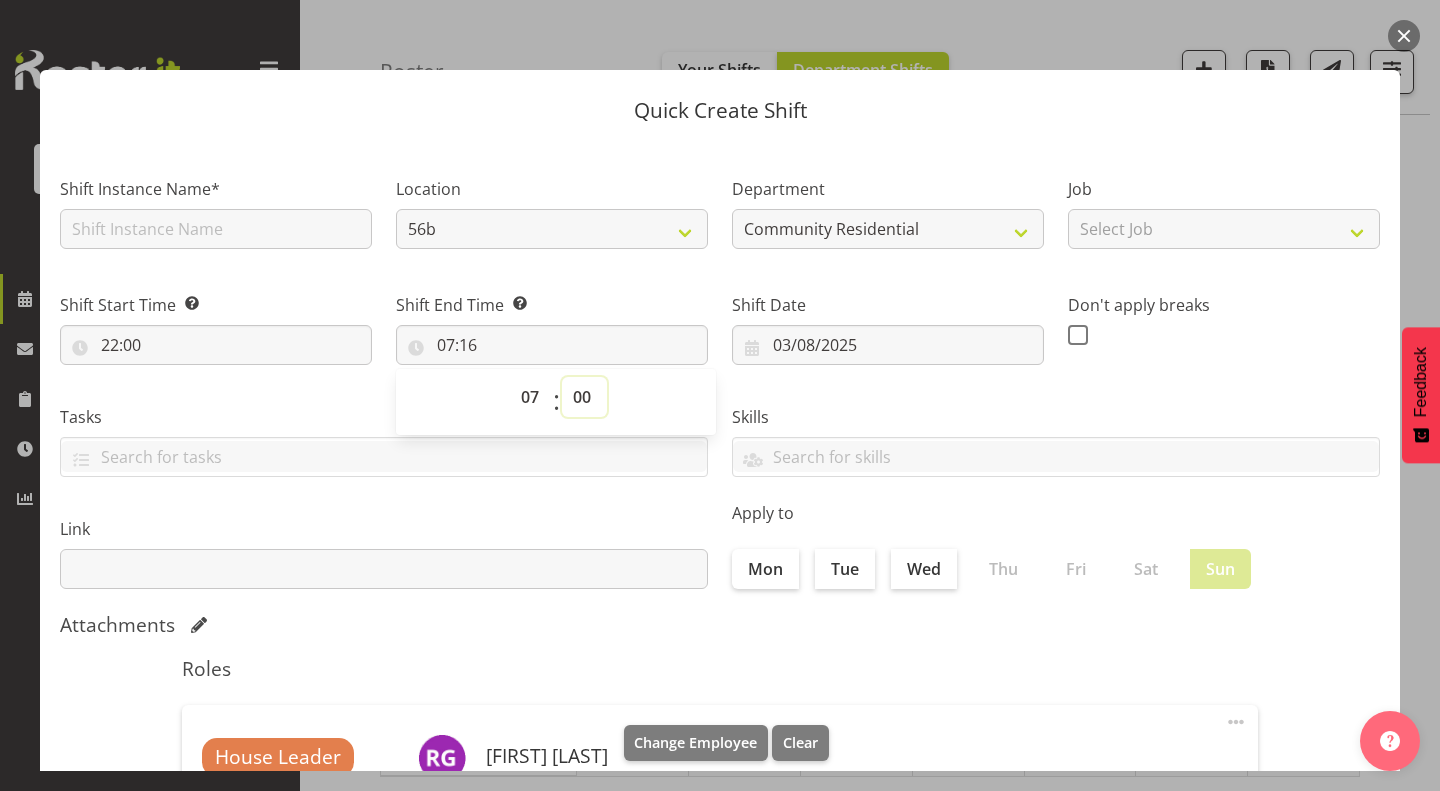 click on "00   01   02   03   04   05   06   07   08   09   10   11   12   13   14   15   16   17   18   19   20   21   22   23   24   25   26   27   28   29   30   31   32   33   34   35   36   37   38   39   40   41   42   43   44   45   46   47   48   49   50   51   52   53   54   55   56   57   58   59" at bounding box center (584, 397) 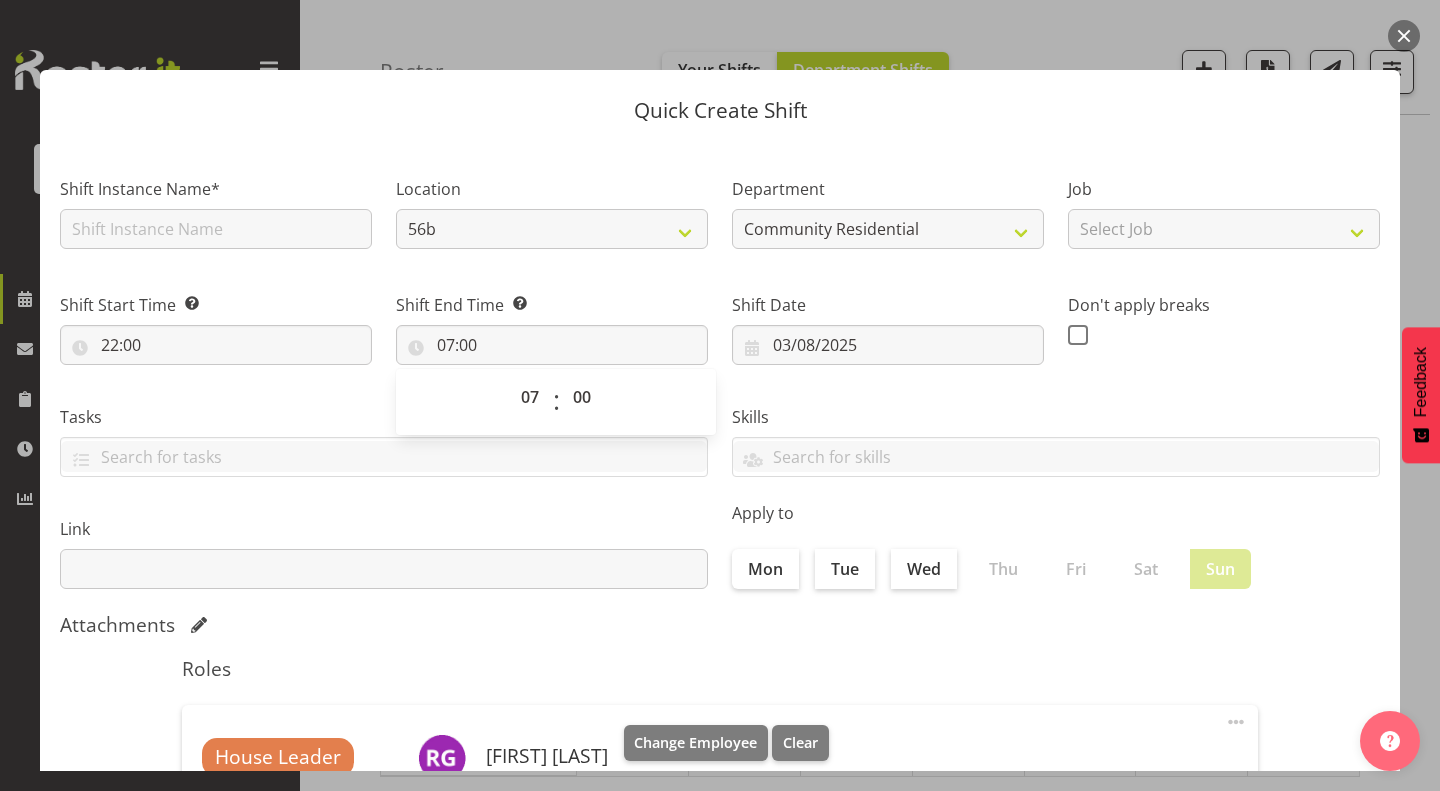 click on "Link" at bounding box center [384, 545] 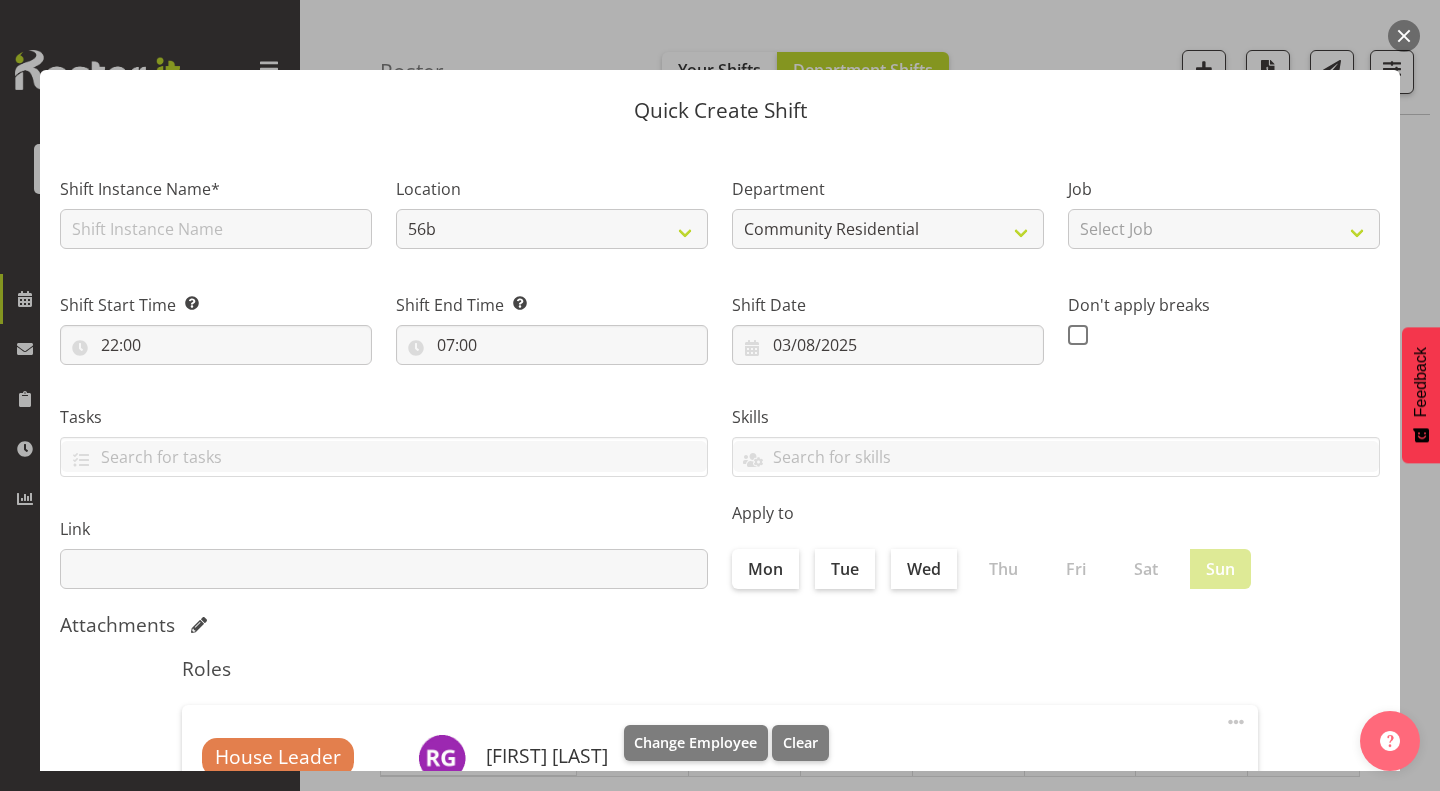 scroll, scrollTop: 269, scrollLeft: 0, axis: vertical 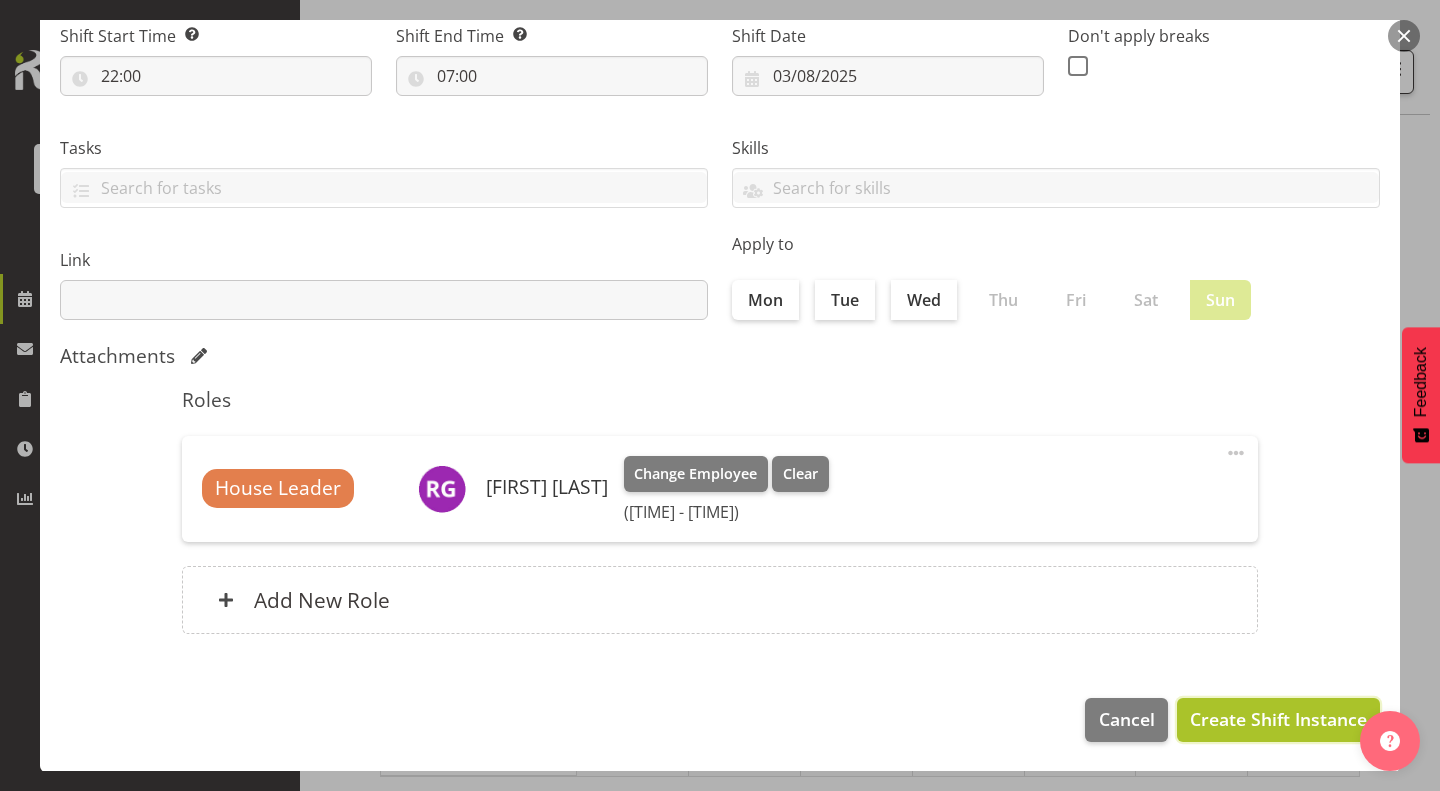 click on "Create Shift Instance" at bounding box center [1278, 719] 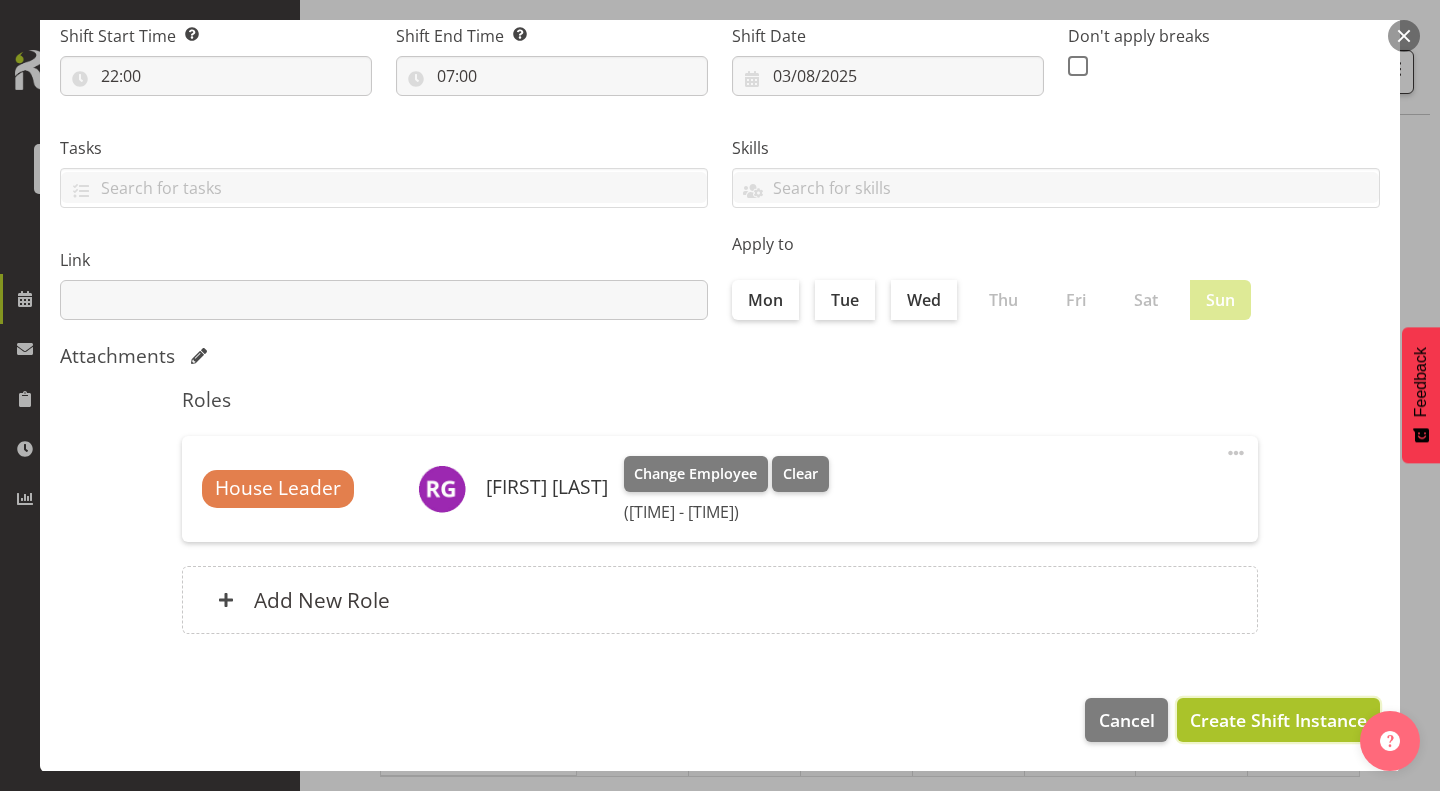 scroll, scrollTop: 0, scrollLeft: 0, axis: both 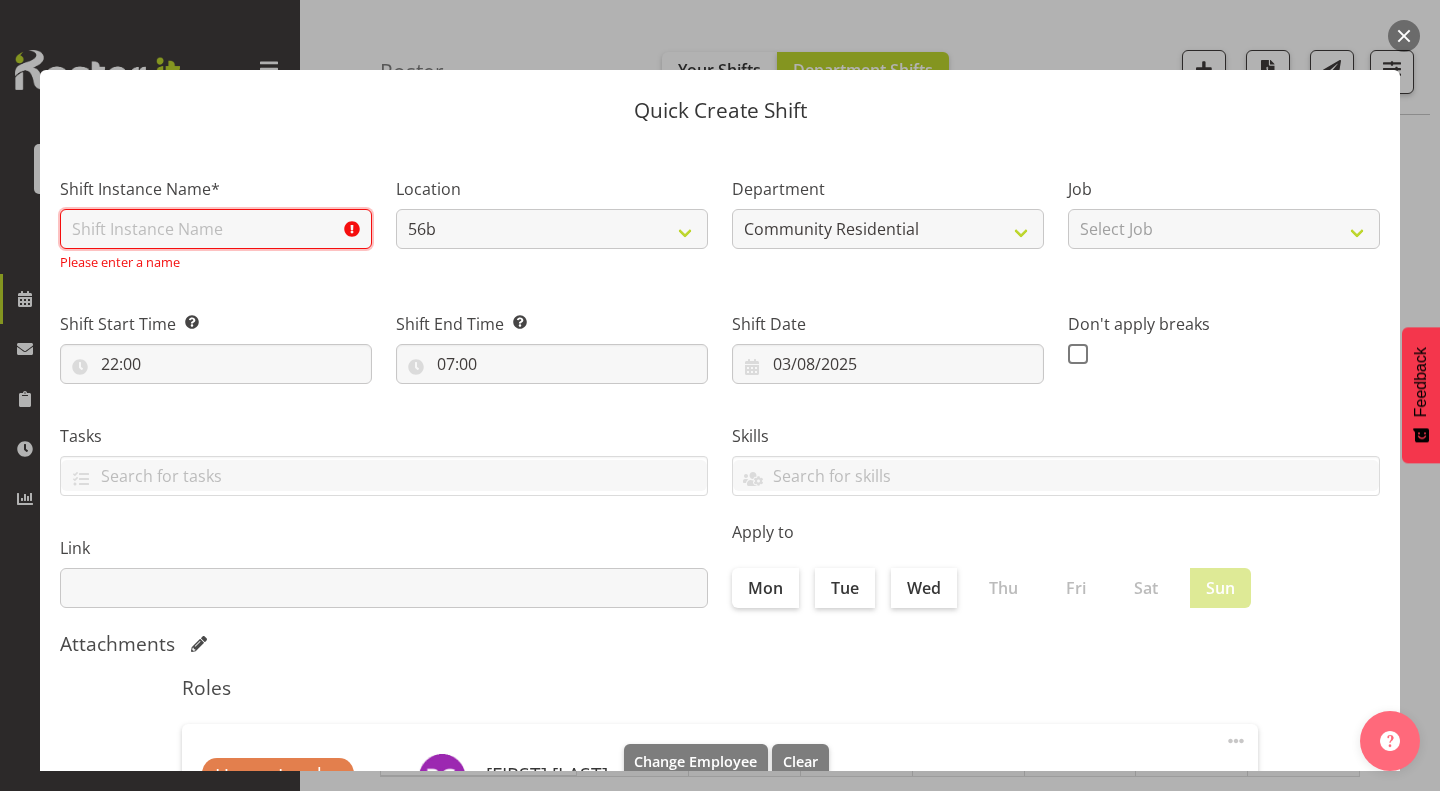 click at bounding box center (216, 229) 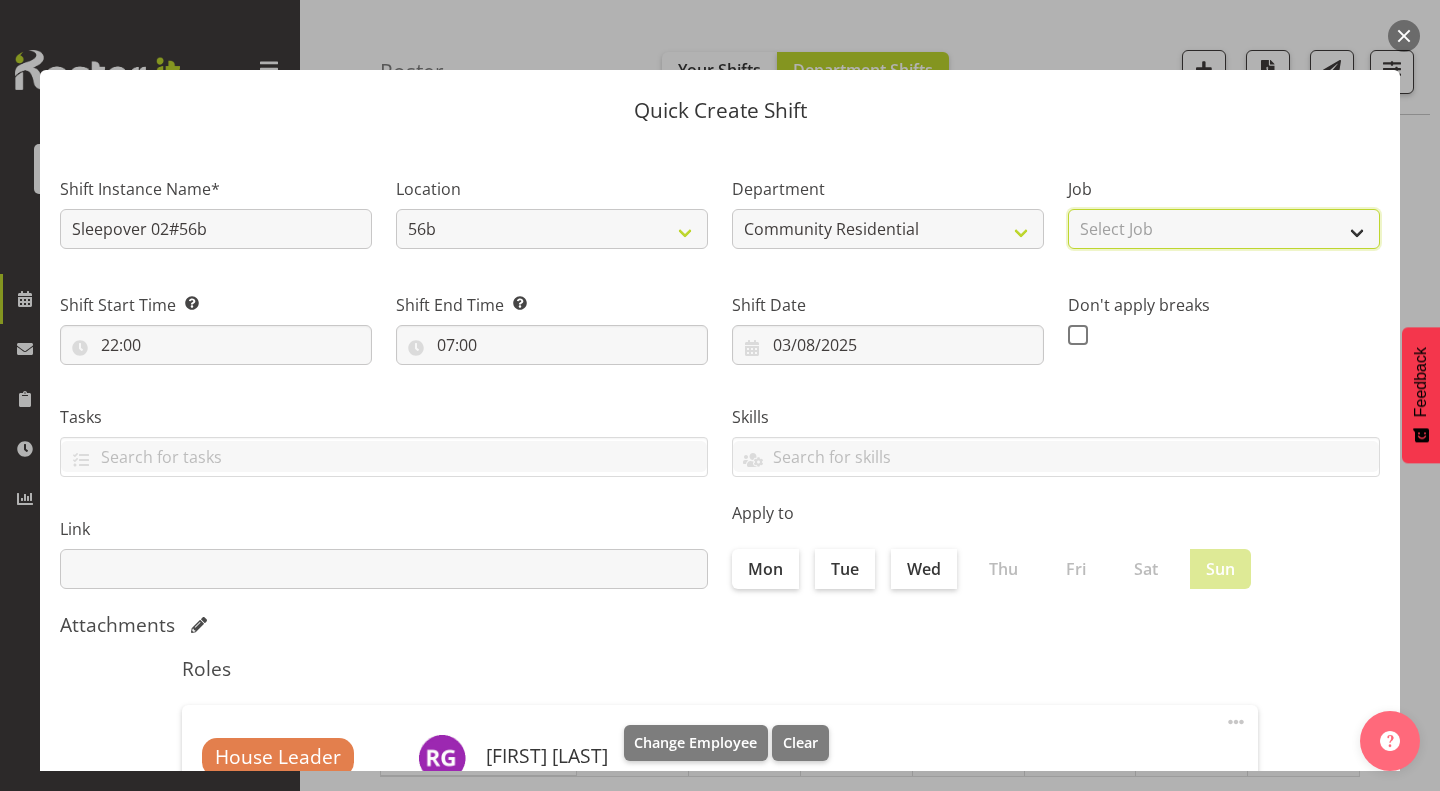 click on "Select Job  Accounts Admin Art Coordinator Community Leader Community Support Person Community Support Person-Casual House Leader Office Admin Senior Coordinator Service Manager Volunteer" at bounding box center (1224, 229) 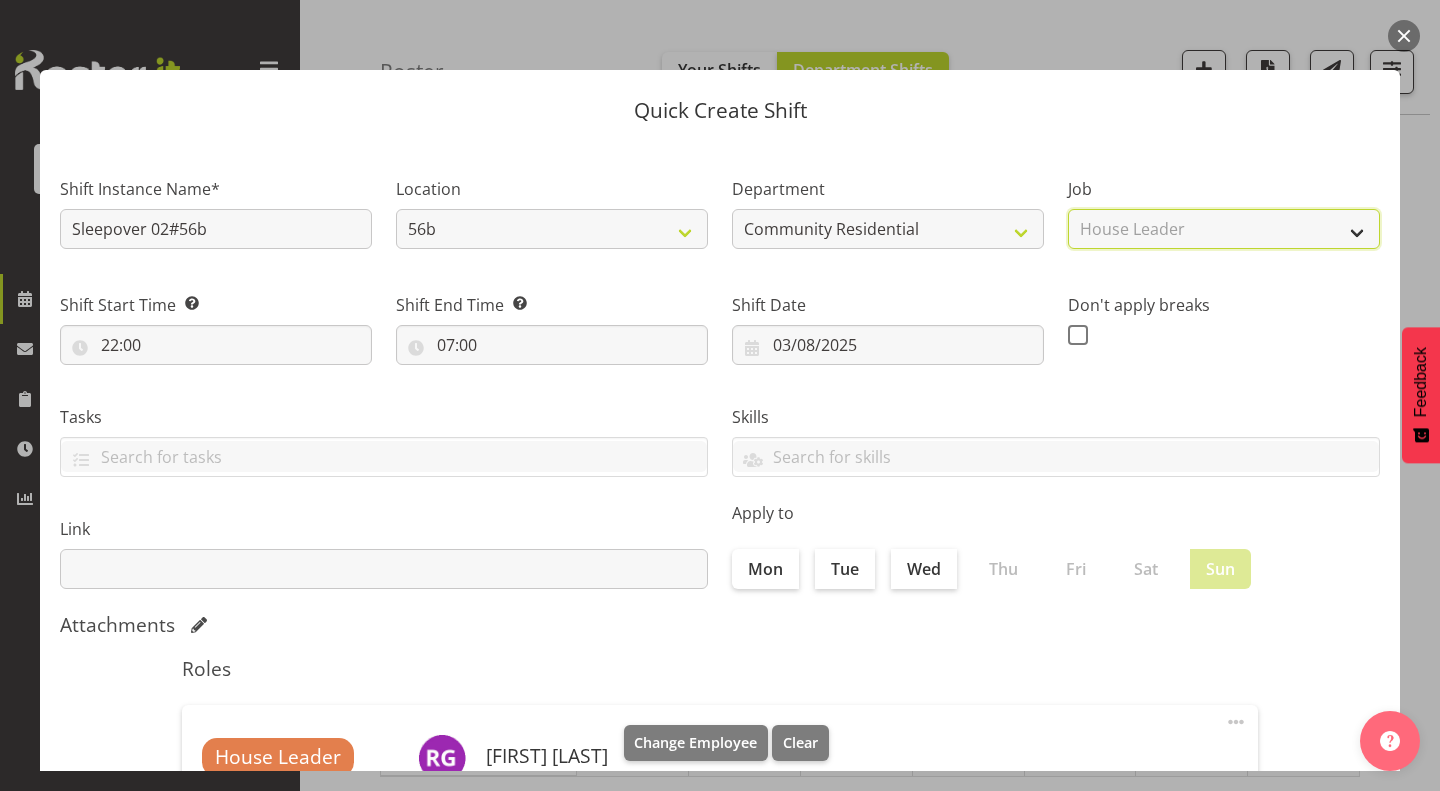 click on "Select Job  Accounts Admin Art Coordinator Community Leader Community Support Person Community Support Person-Casual House Leader Office Admin Senior Coordinator Service Manager Volunteer" at bounding box center [1224, 229] 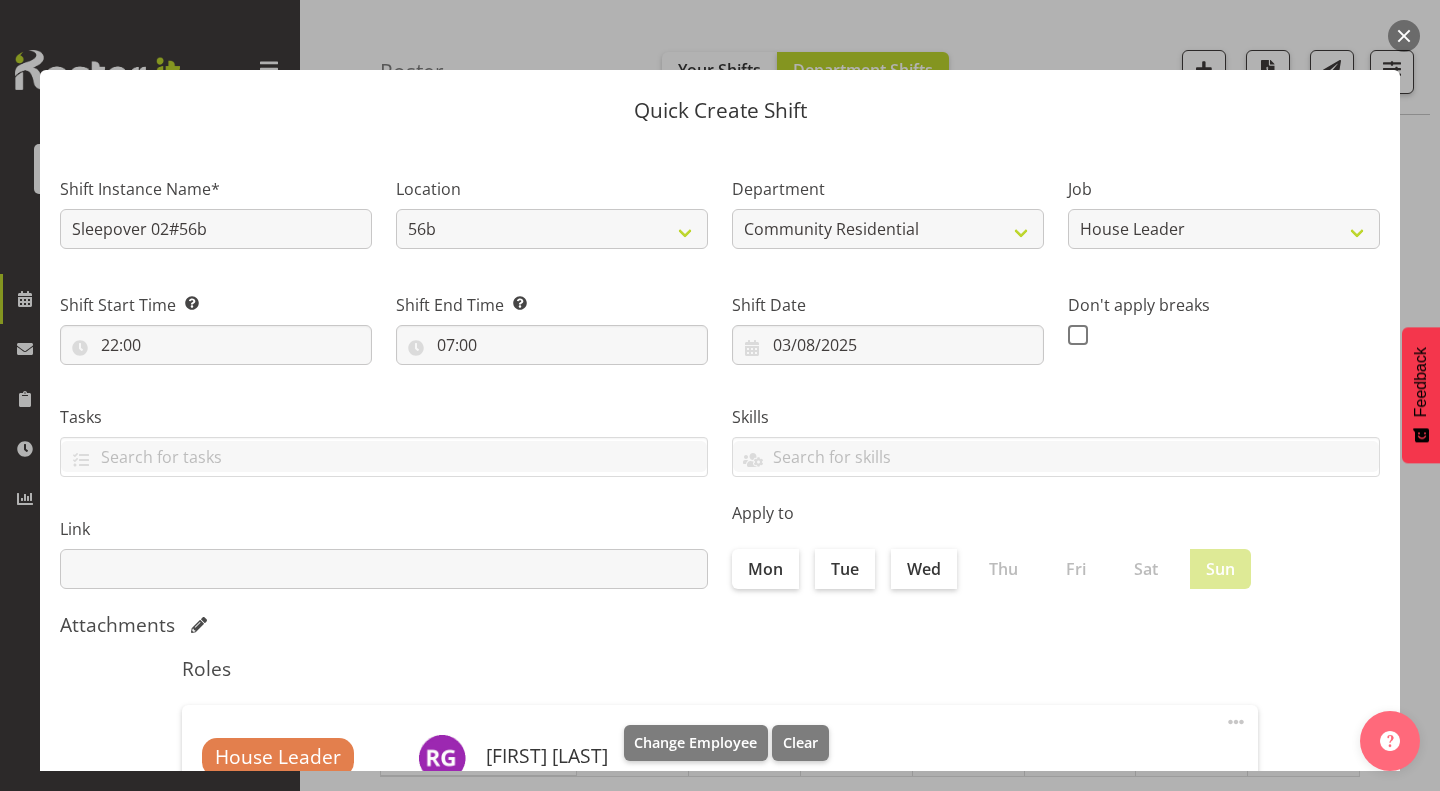 click on "Skills  Senate   Senate" at bounding box center (1056, 433) 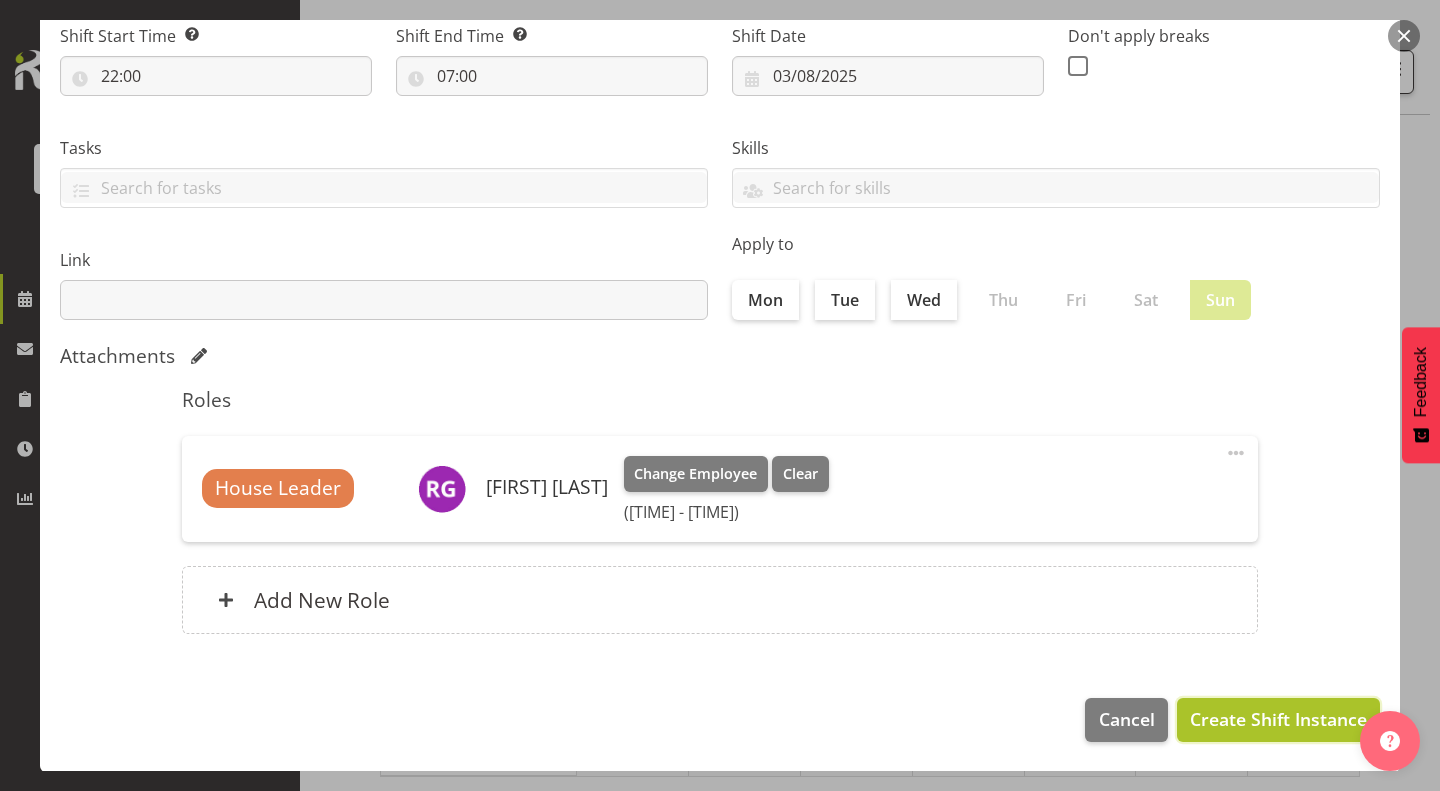click on "Create Shift Instance" at bounding box center (1278, 719) 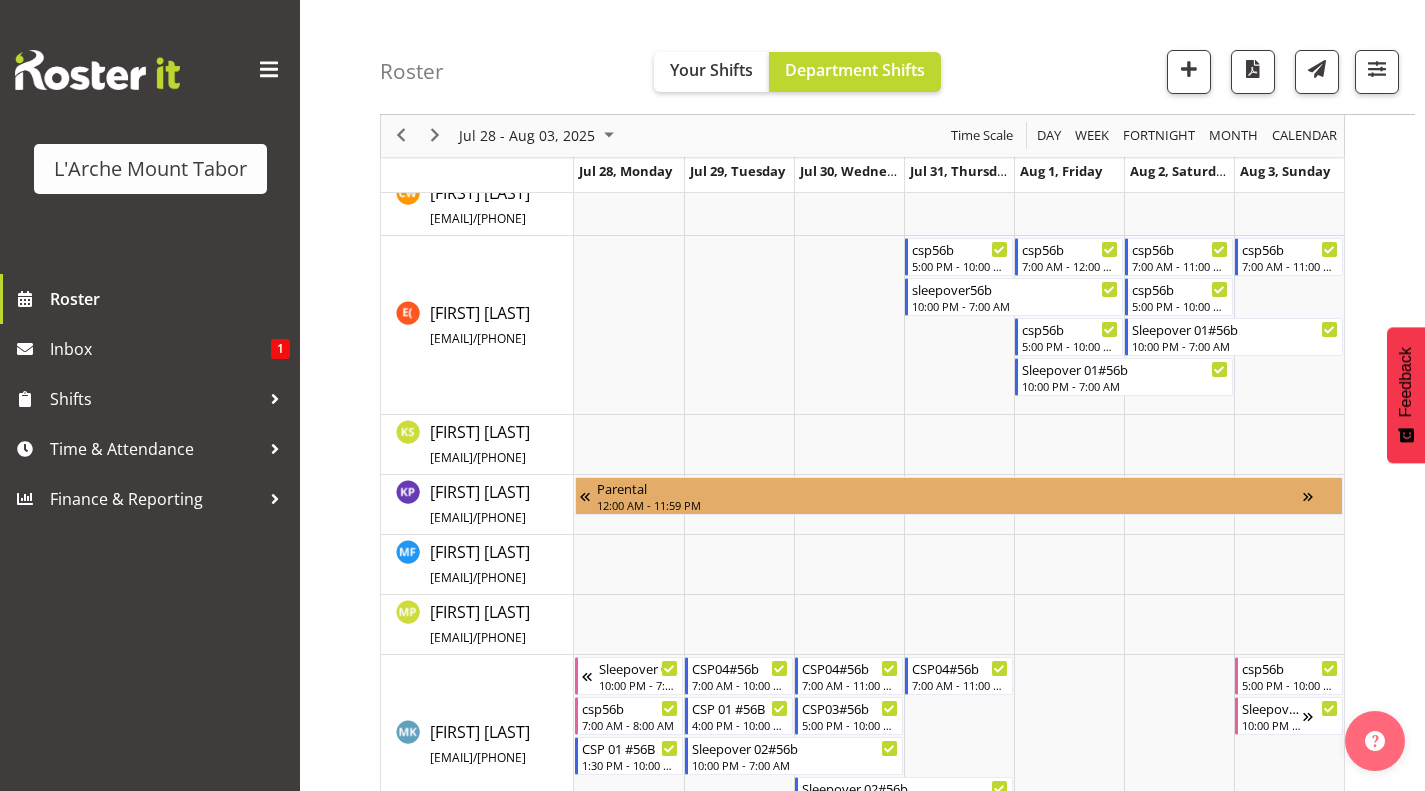 scroll, scrollTop: 861, scrollLeft: 0, axis: vertical 